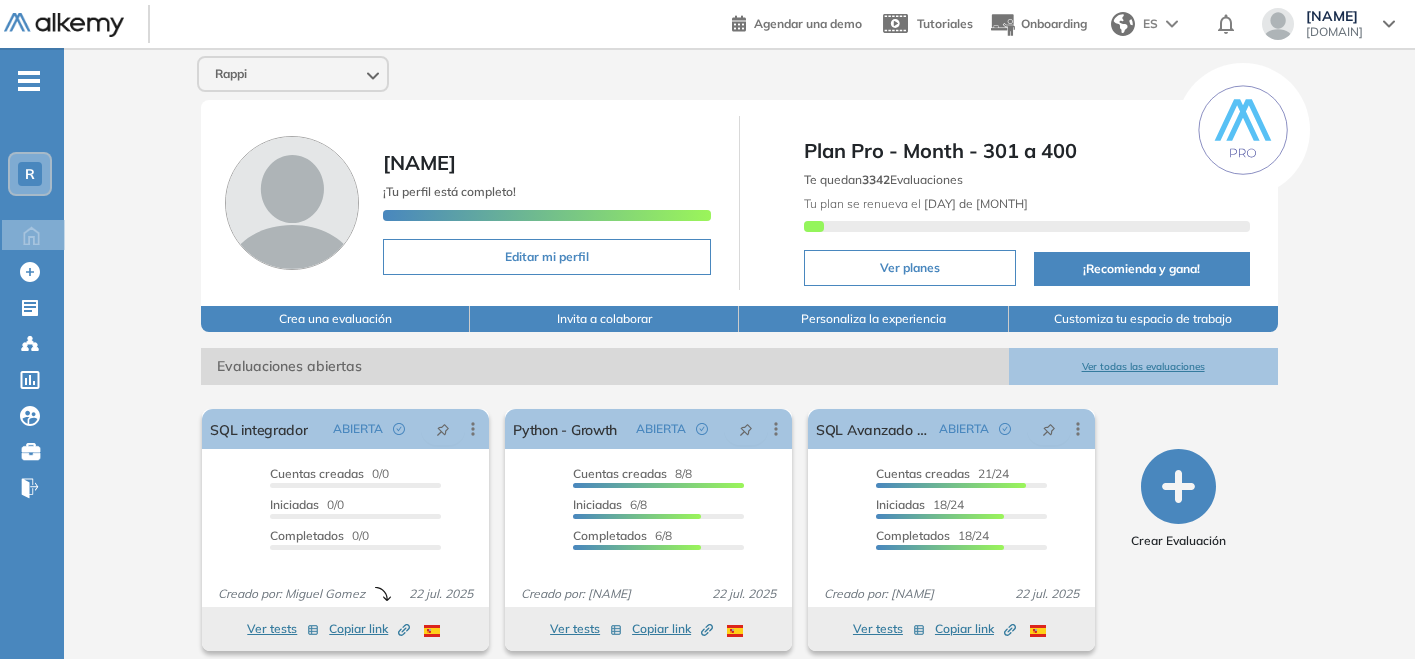 scroll, scrollTop: 222, scrollLeft: 0, axis: vertical 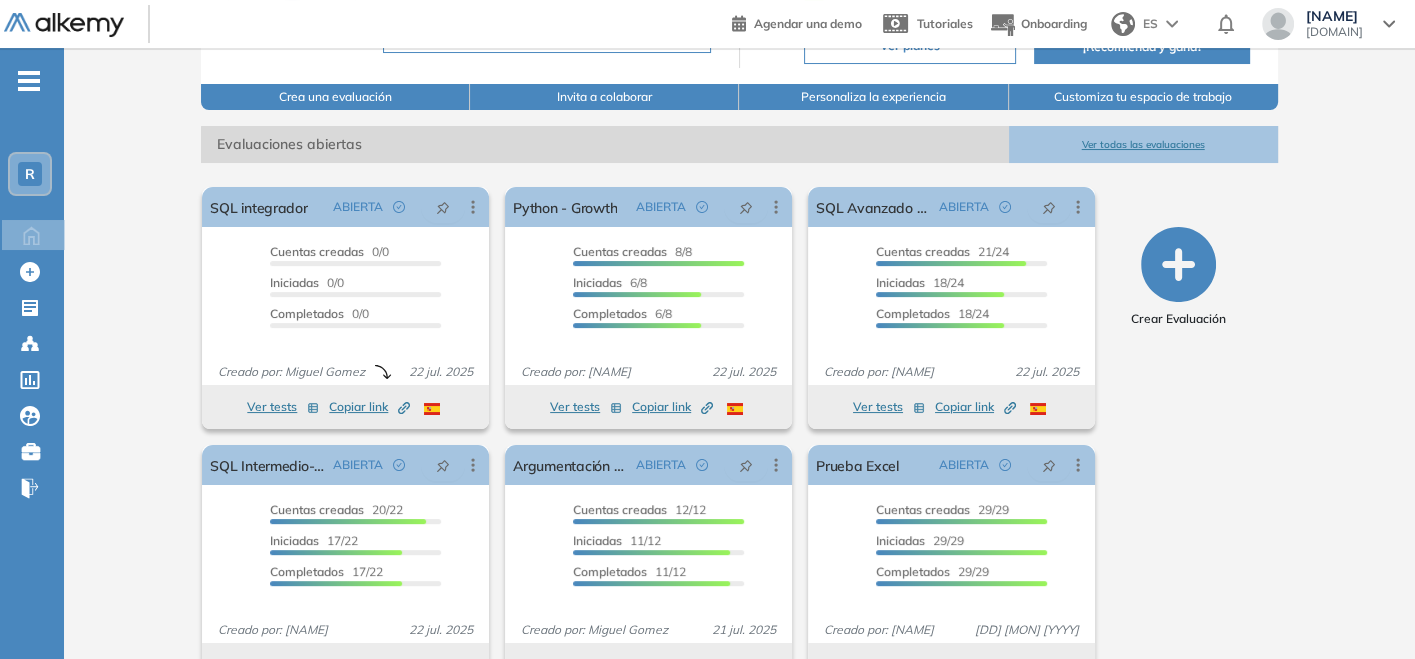 click 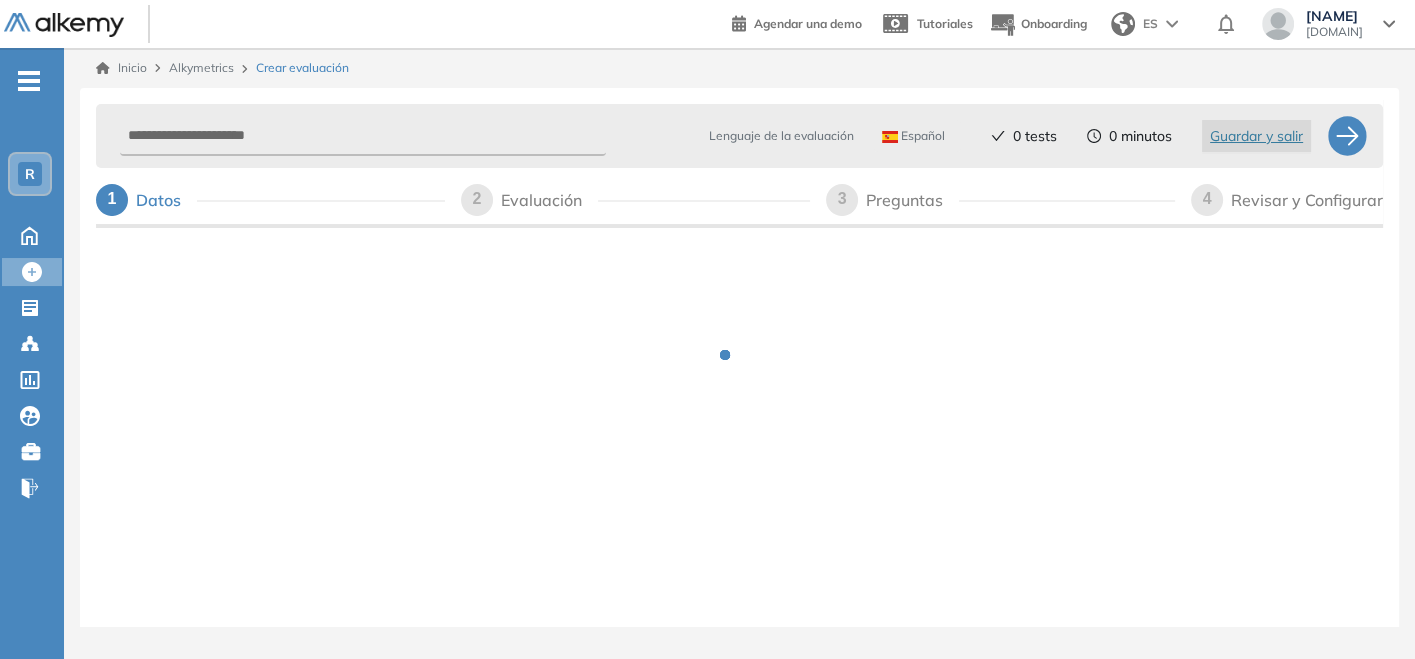 scroll, scrollTop: 0, scrollLeft: 0, axis: both 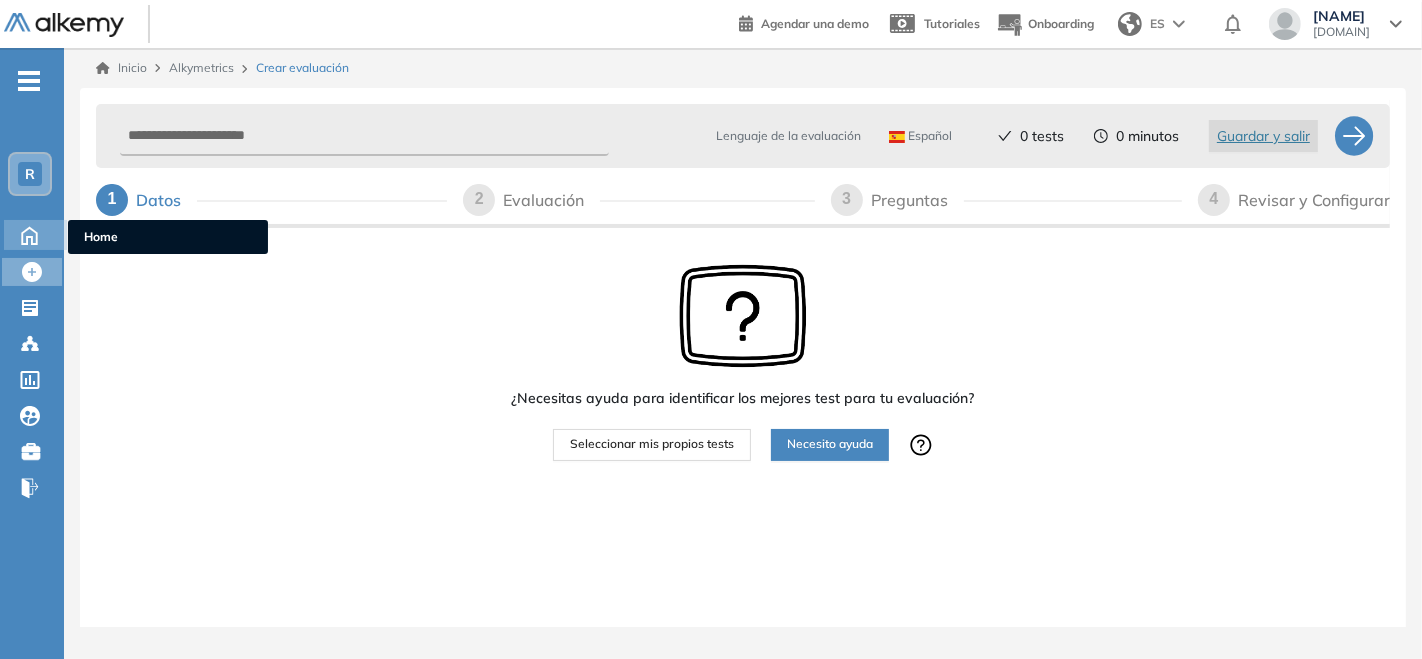 click 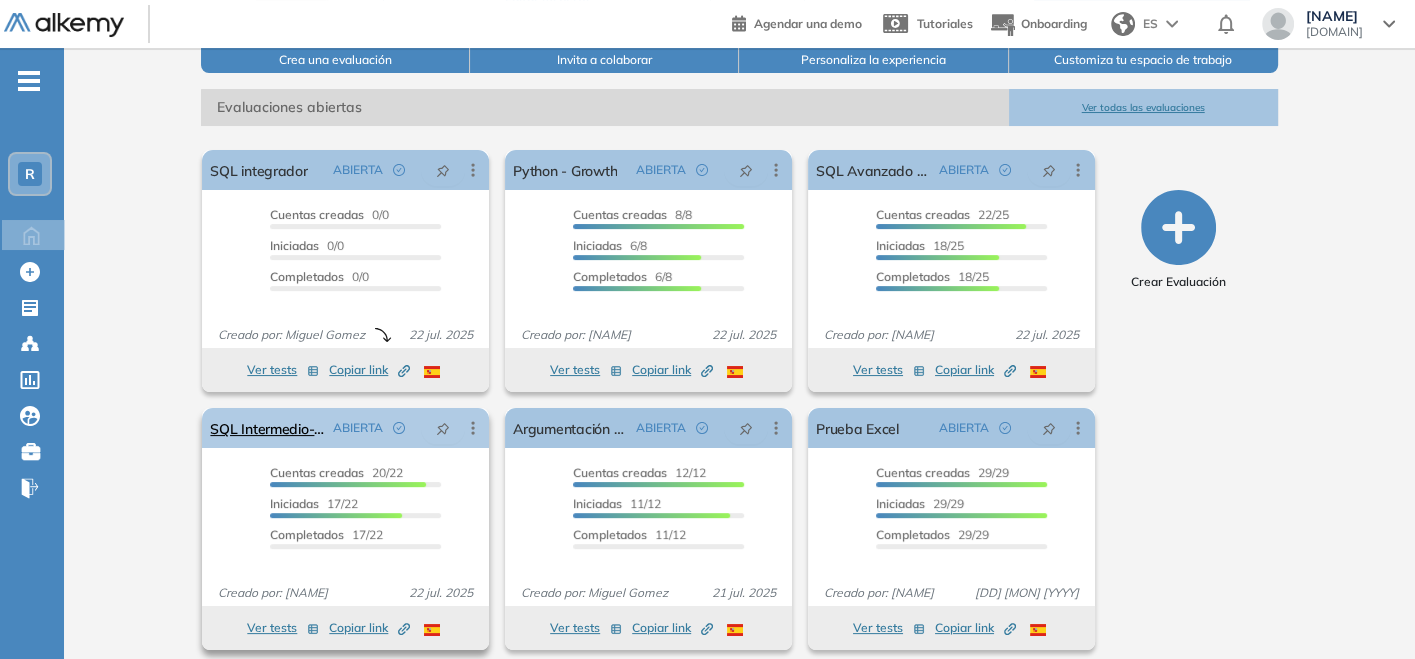 scroll, scrollTop: 271, scrollLeft: 0, axis: vertical 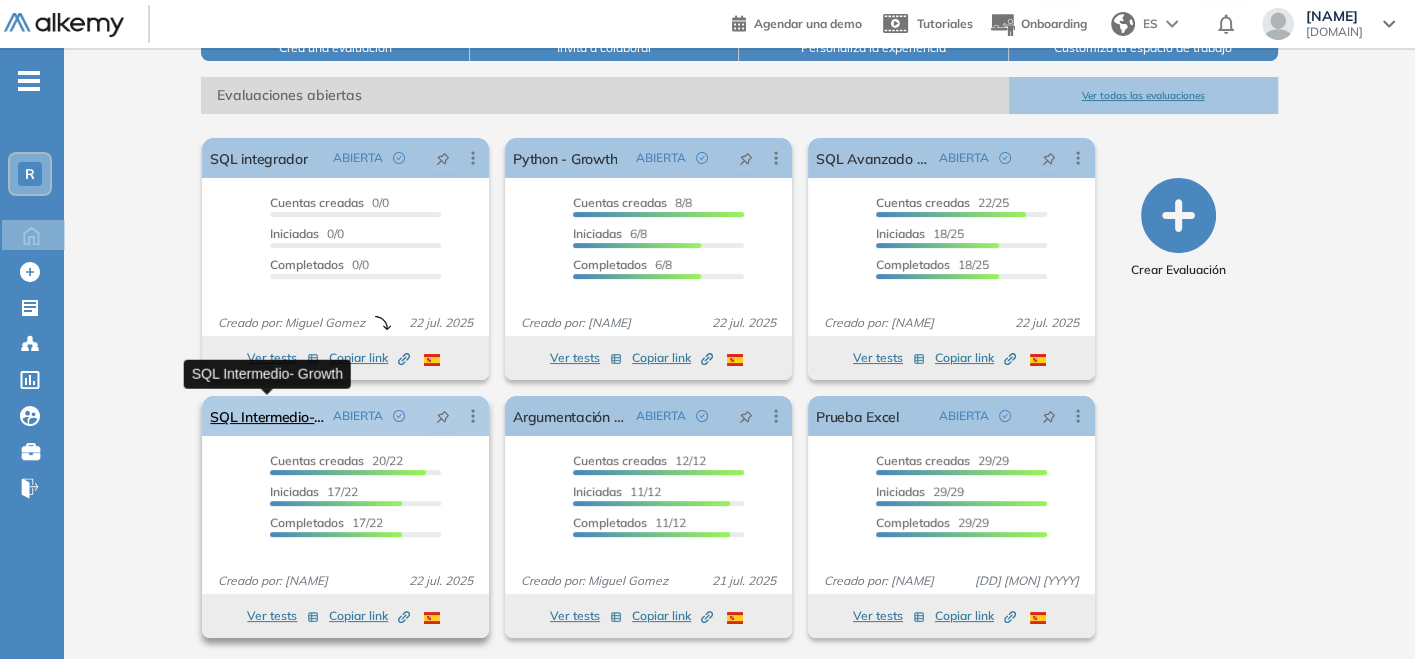 click on "SQL Intermedio- Growth" at bounding box center [267, 416] 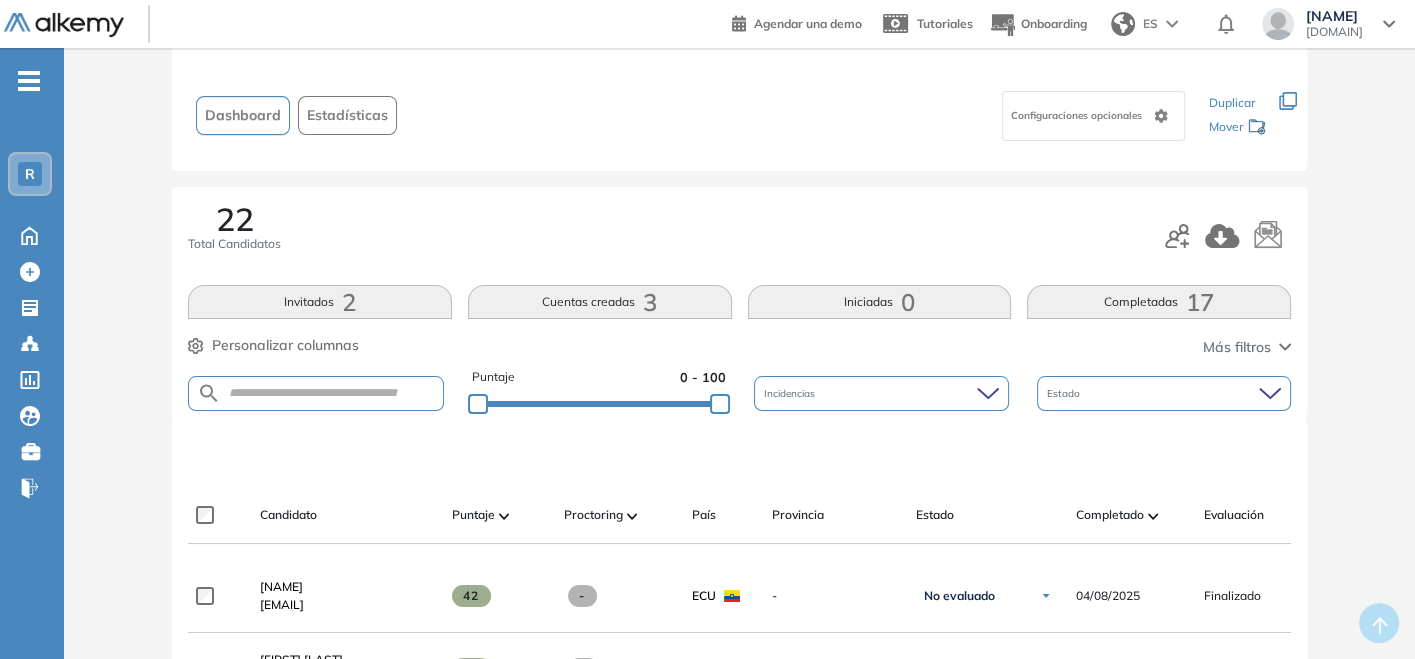 scroll, scrollTop: 0, scrollLeft: 0, axis: both 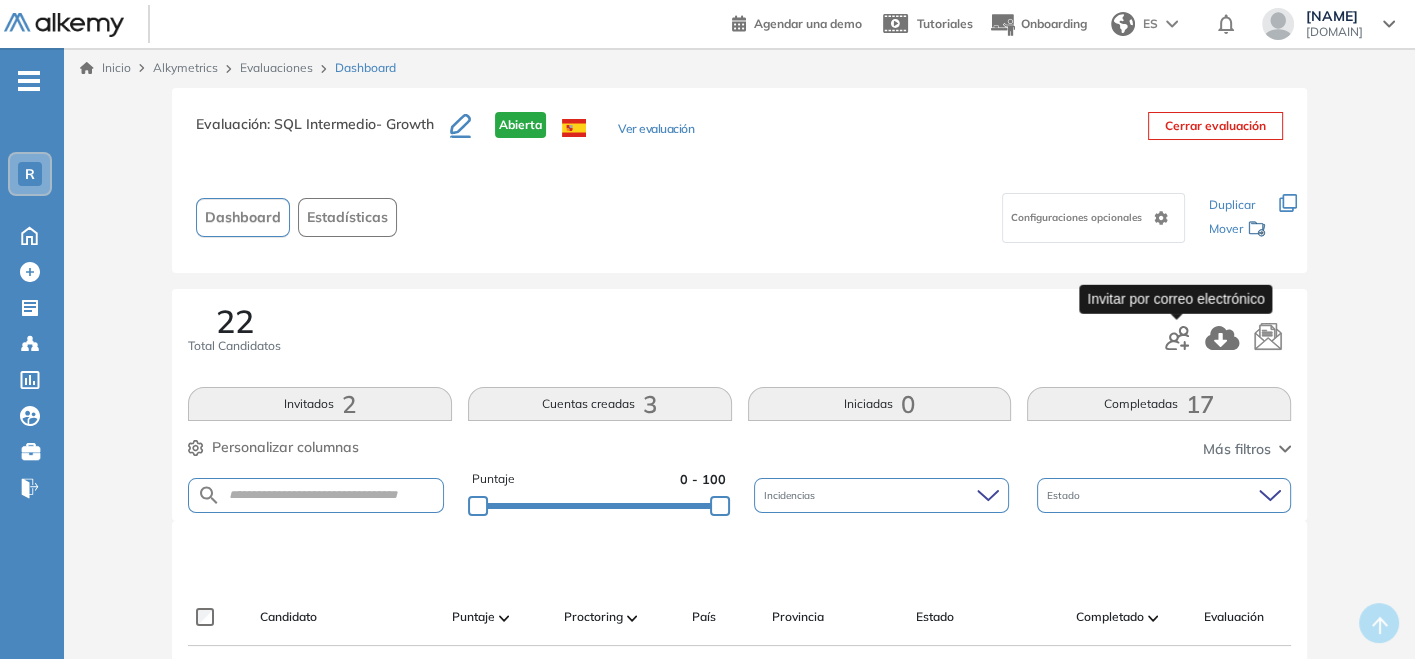 click 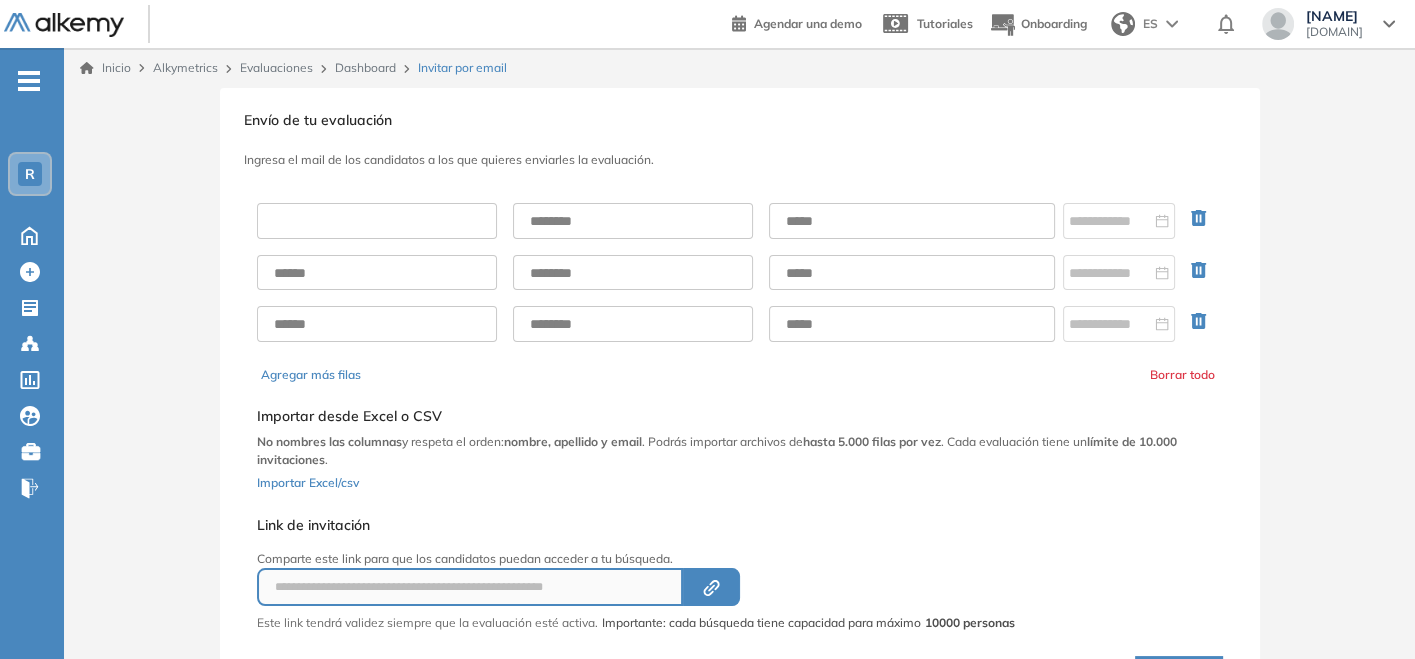 click at bounding box center [377, 221] 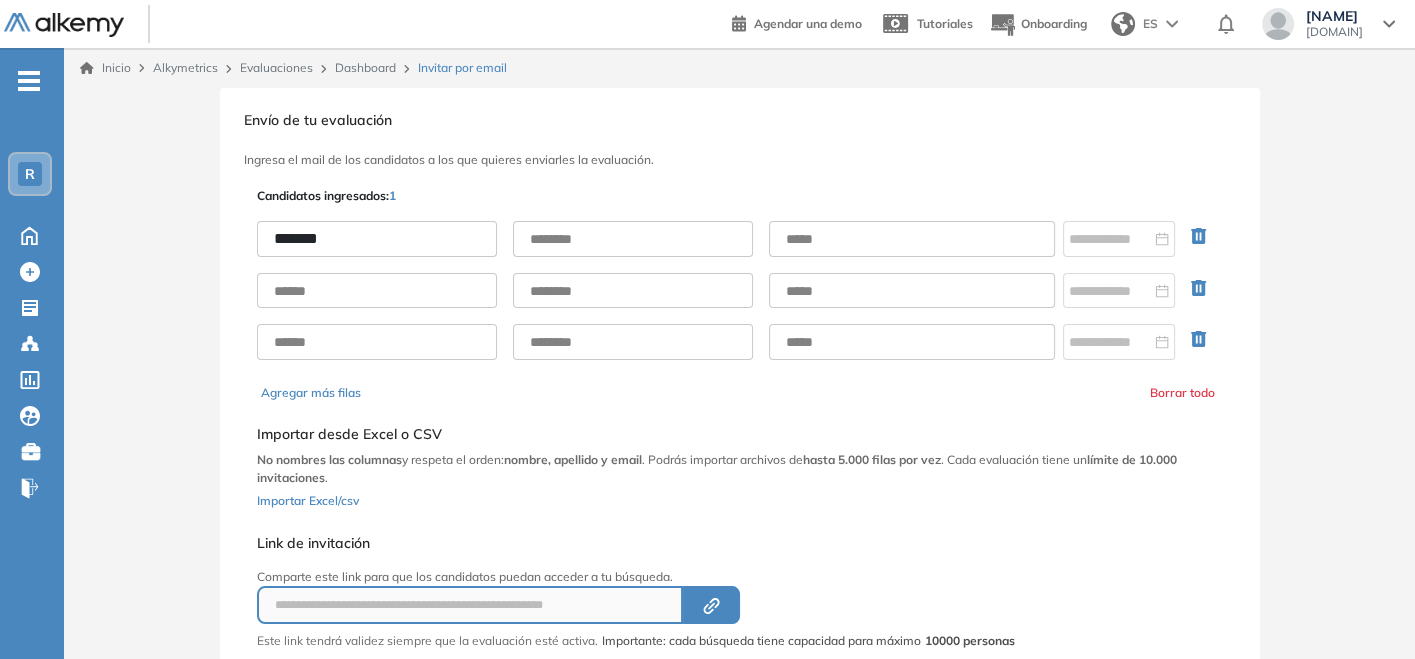 type on "******" 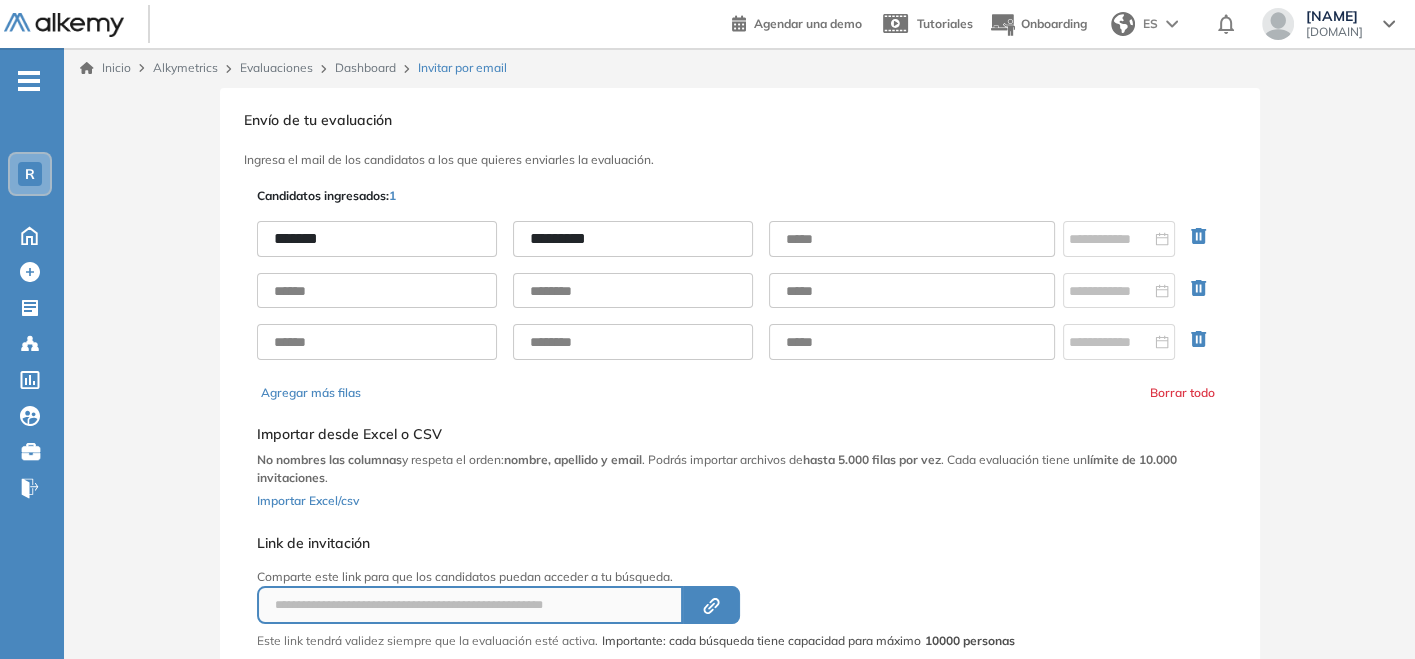 type on "*********" 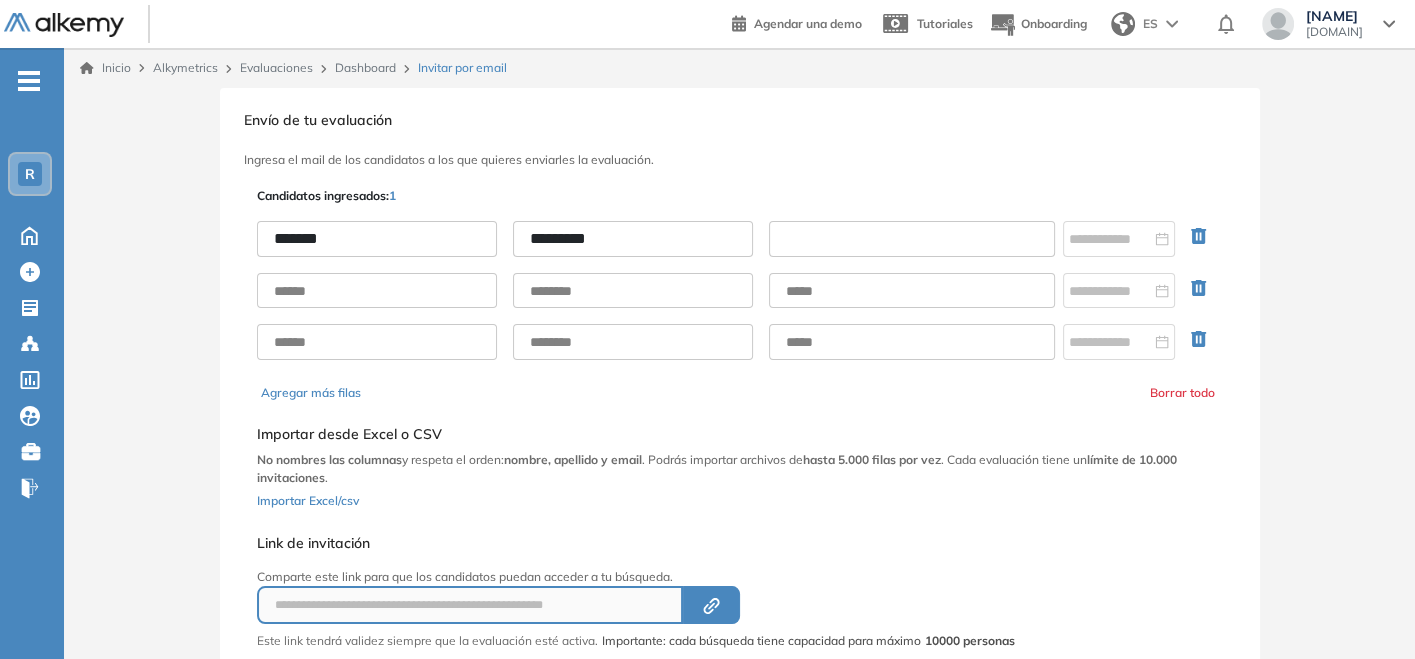 click at bounding box center (912, 239) 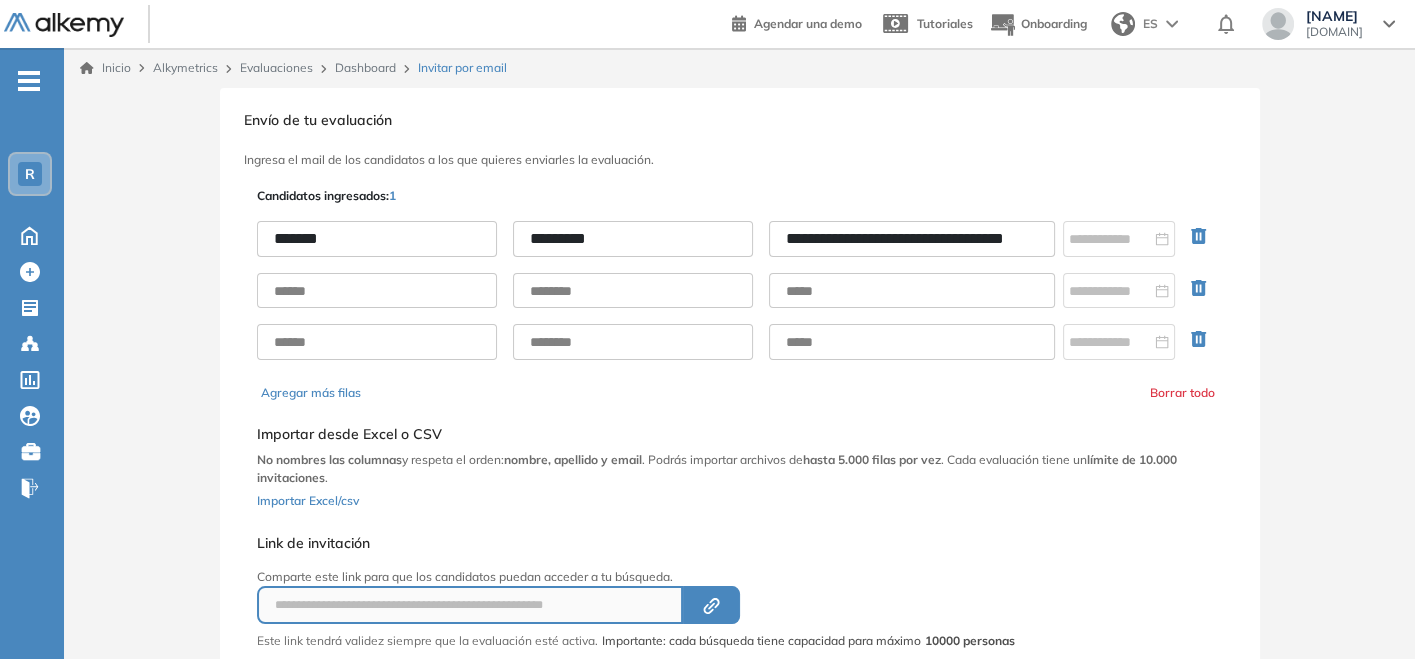 scroll, scrollTop: 0, scrollLeft: 33, axis: horizontal 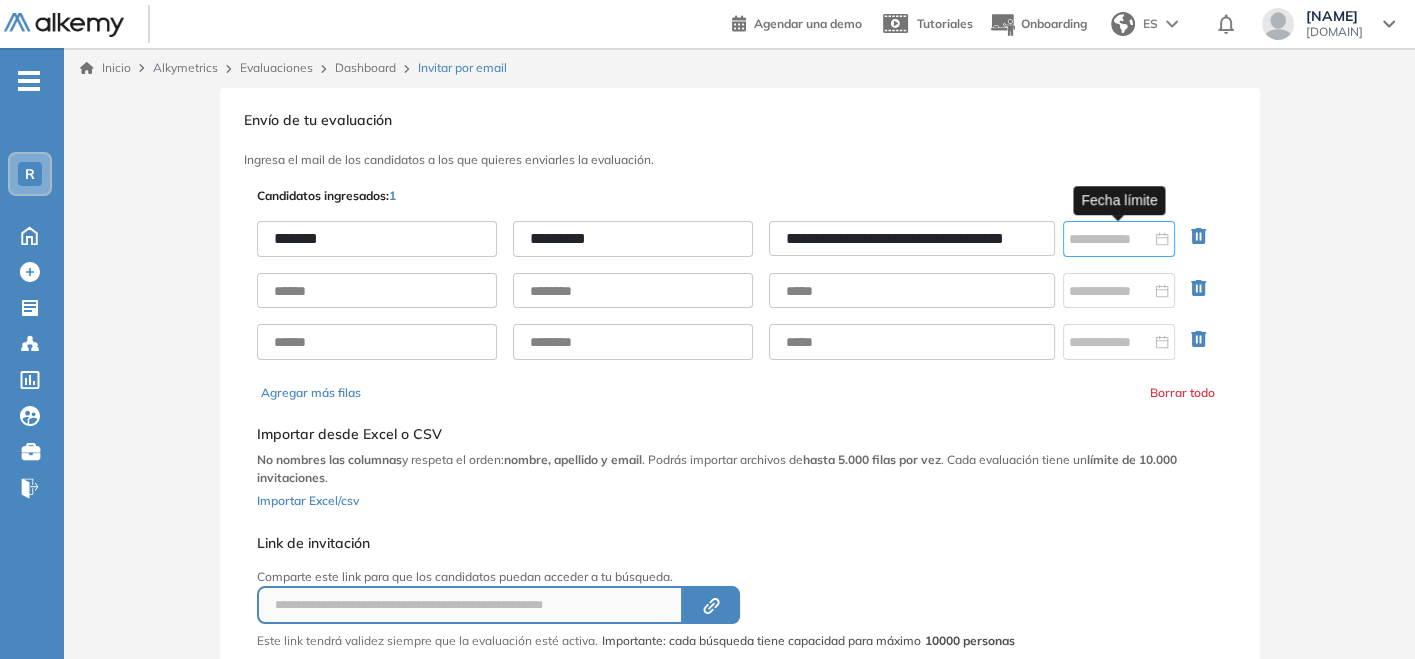 type on "**********" 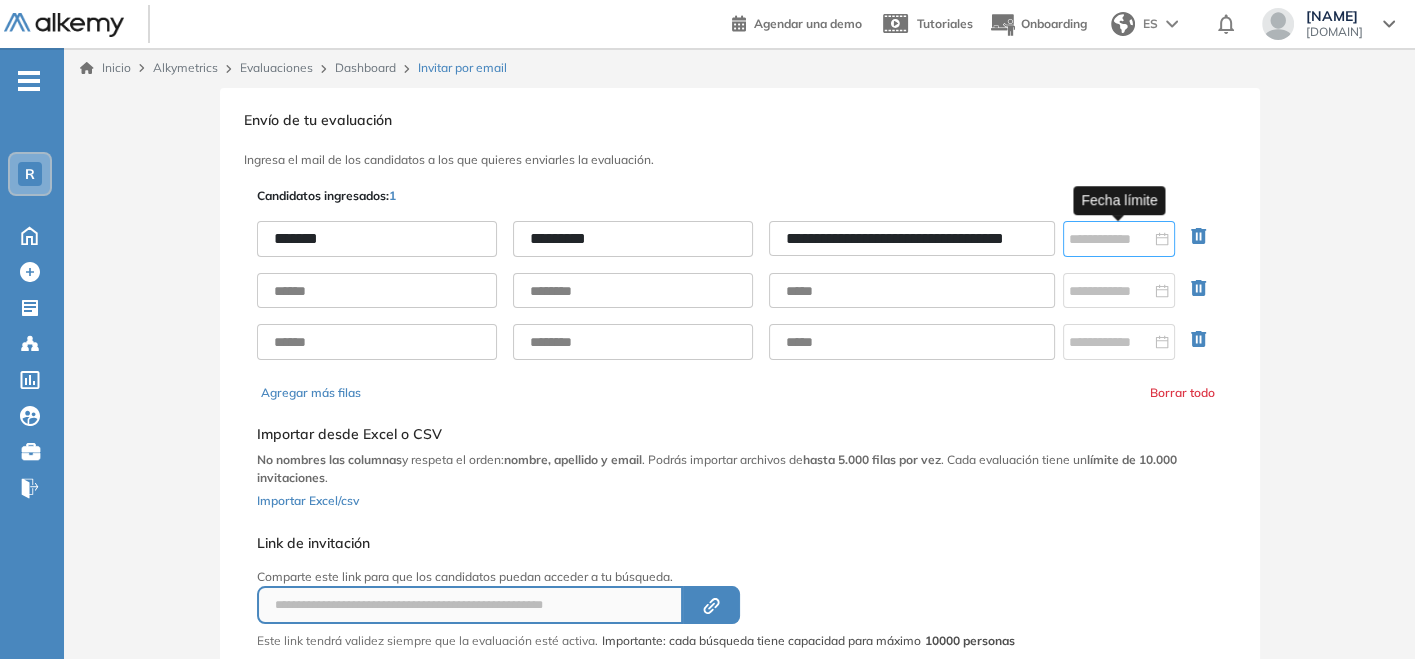 click at bounding box center (1119, 239) 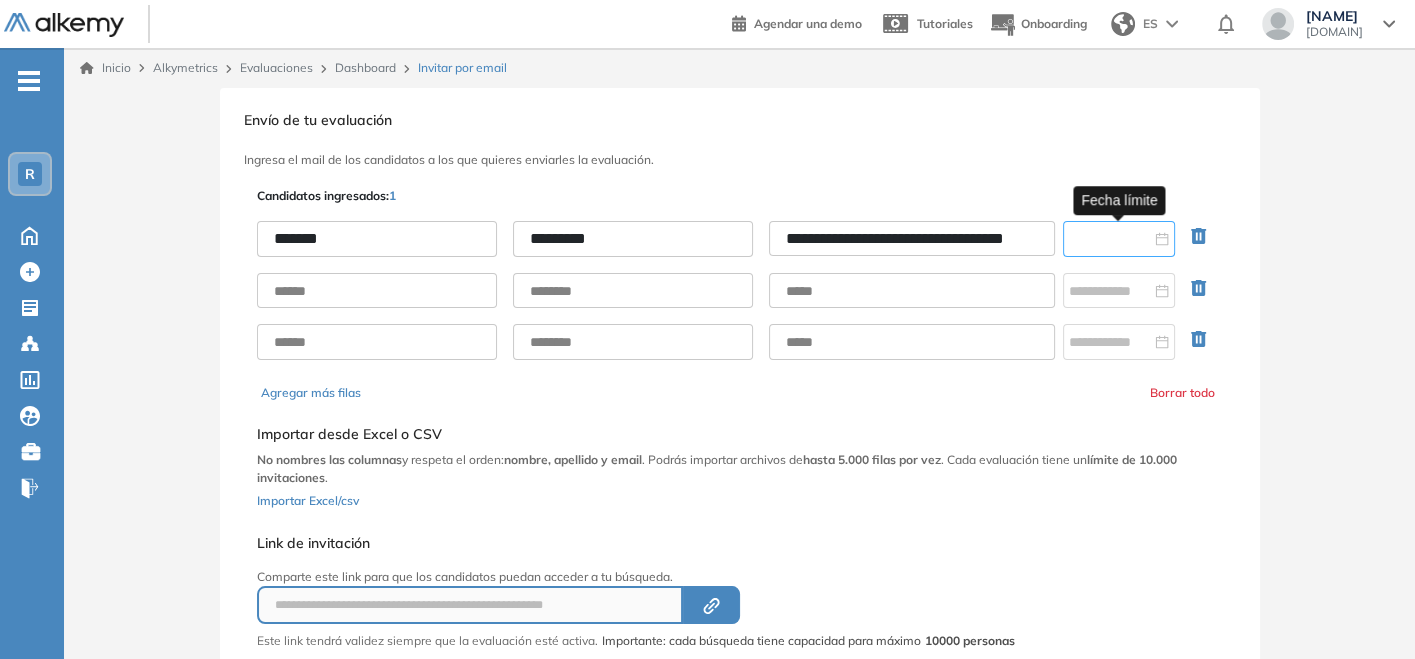 scroll, scrollTop: 0, scrollLeft: 0, axis: both 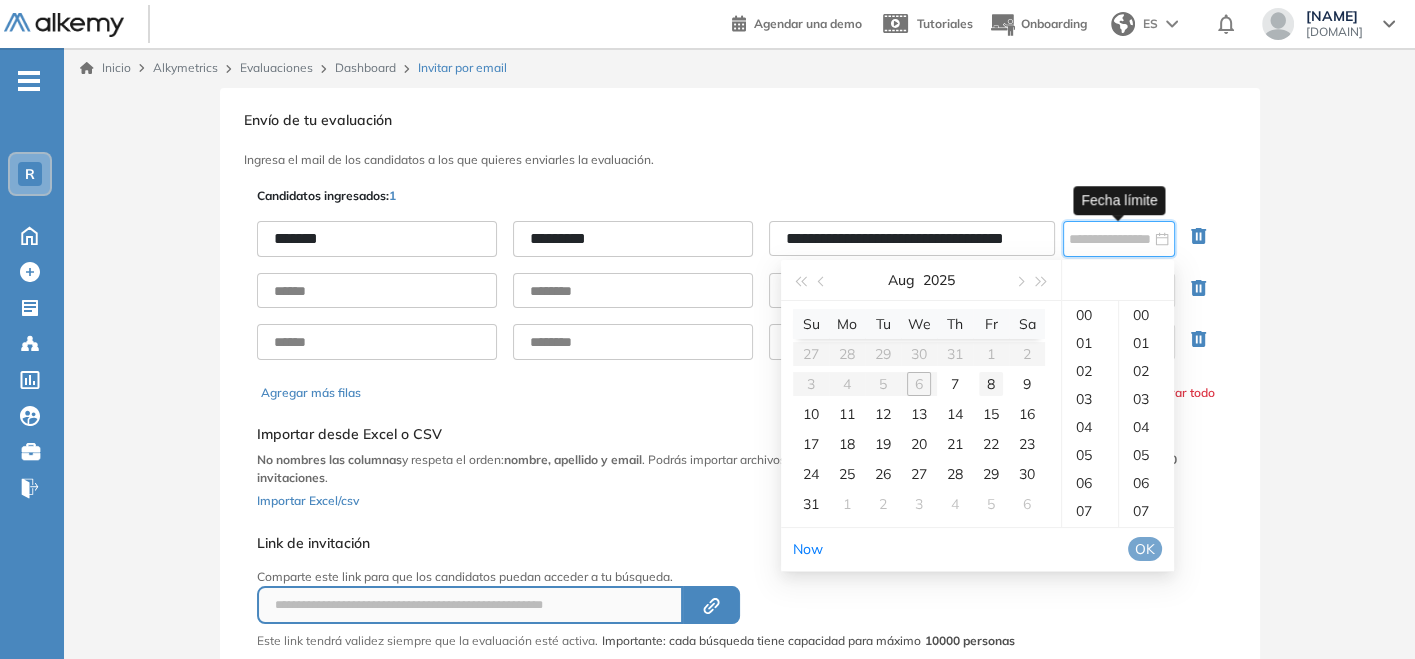 click on "8" at bounding box center (991, 384) 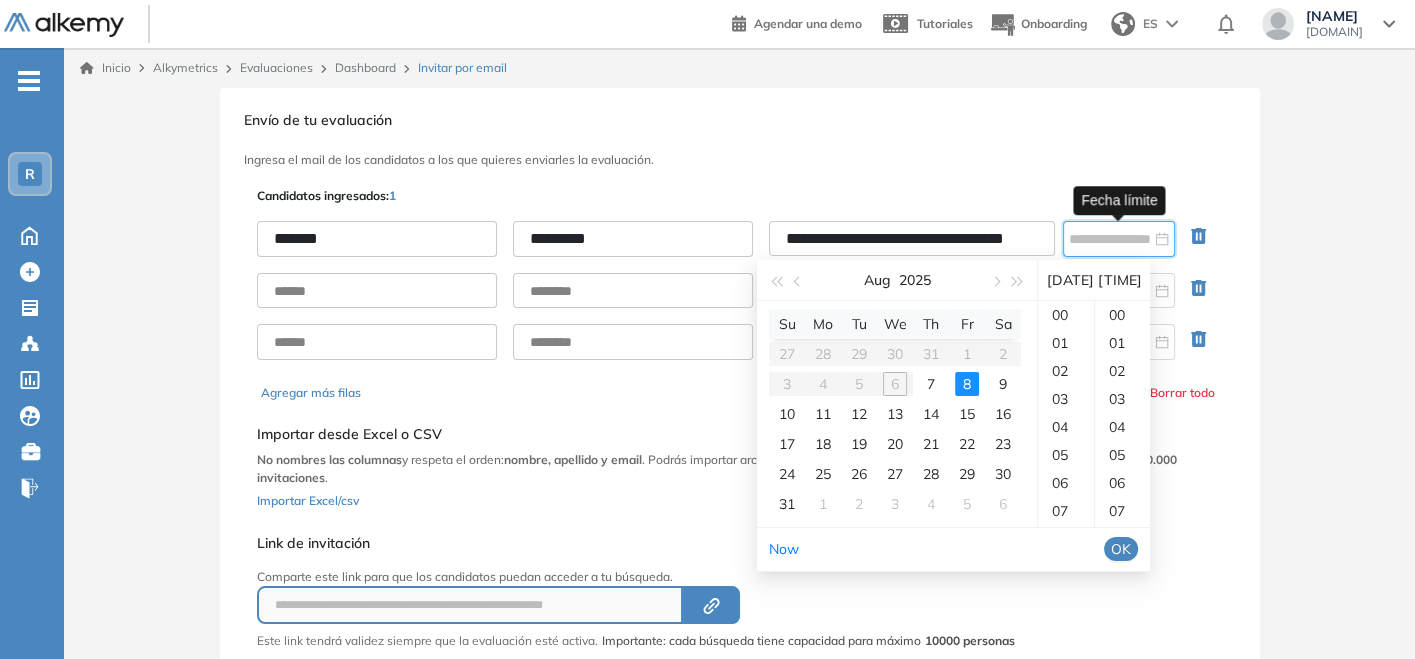 scroll, scrollTop: 476, scrollLeft: 0, axis: vertical 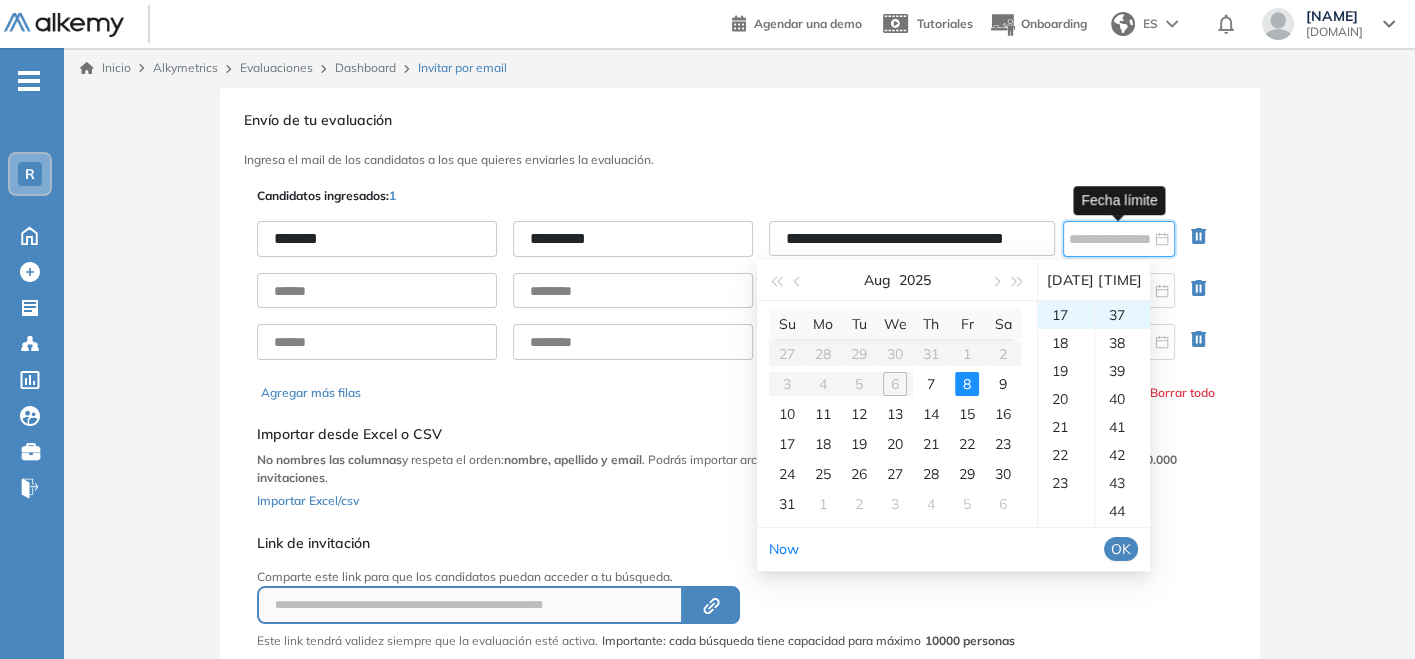 type on "**********" 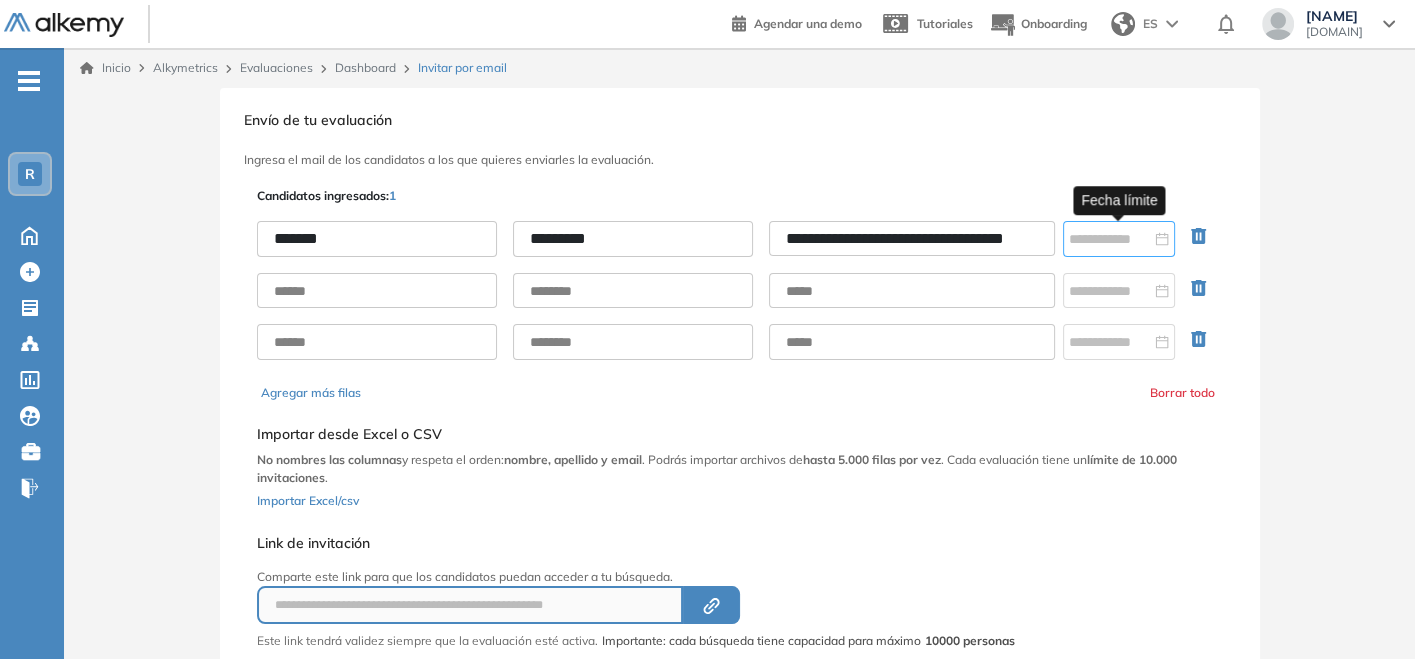 click at bounding box center (1119, 239) 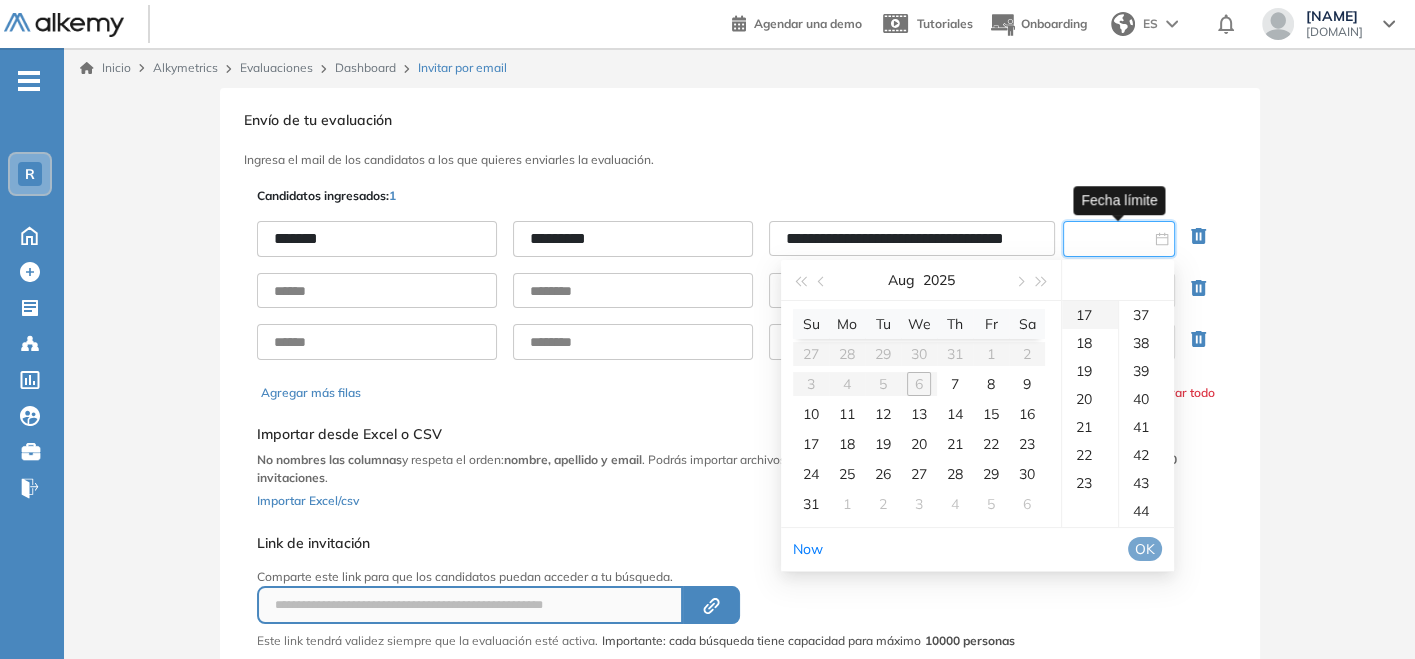 click on "17" at bounding box center (1090, 315) 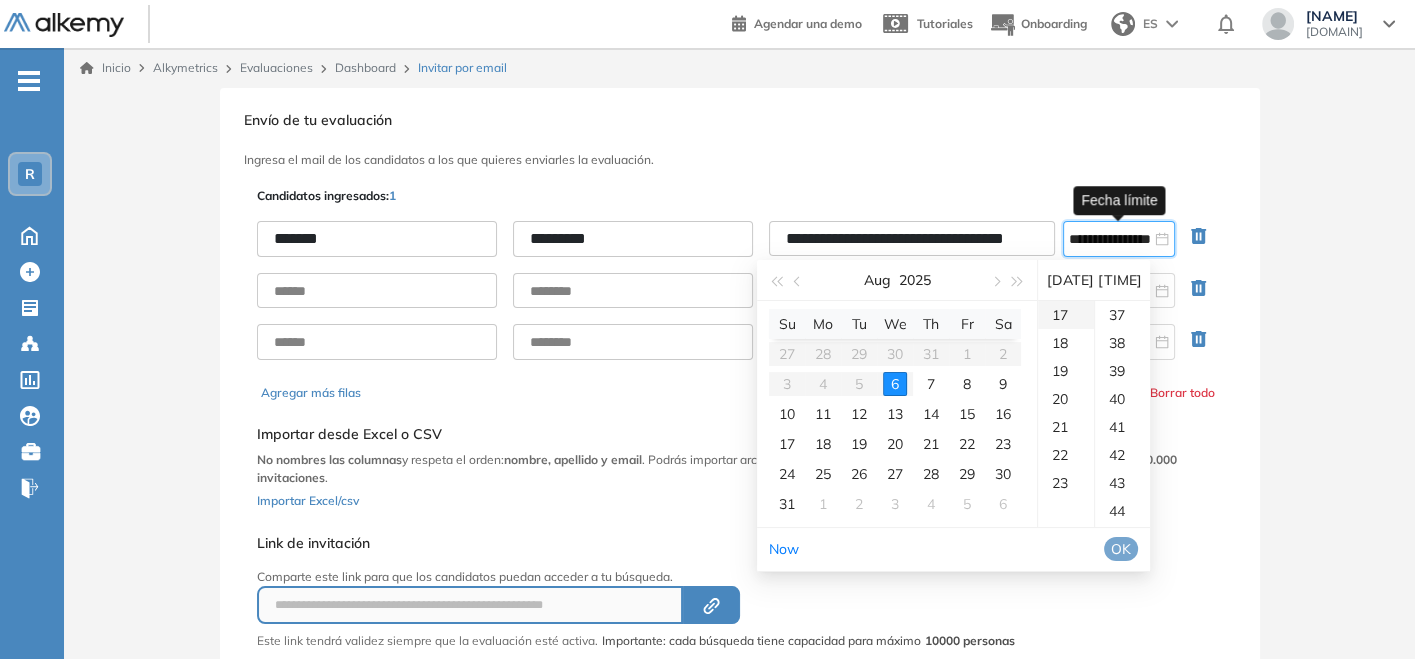 scroll, scrollTop: 0, scrollLeft: 0, axis: both 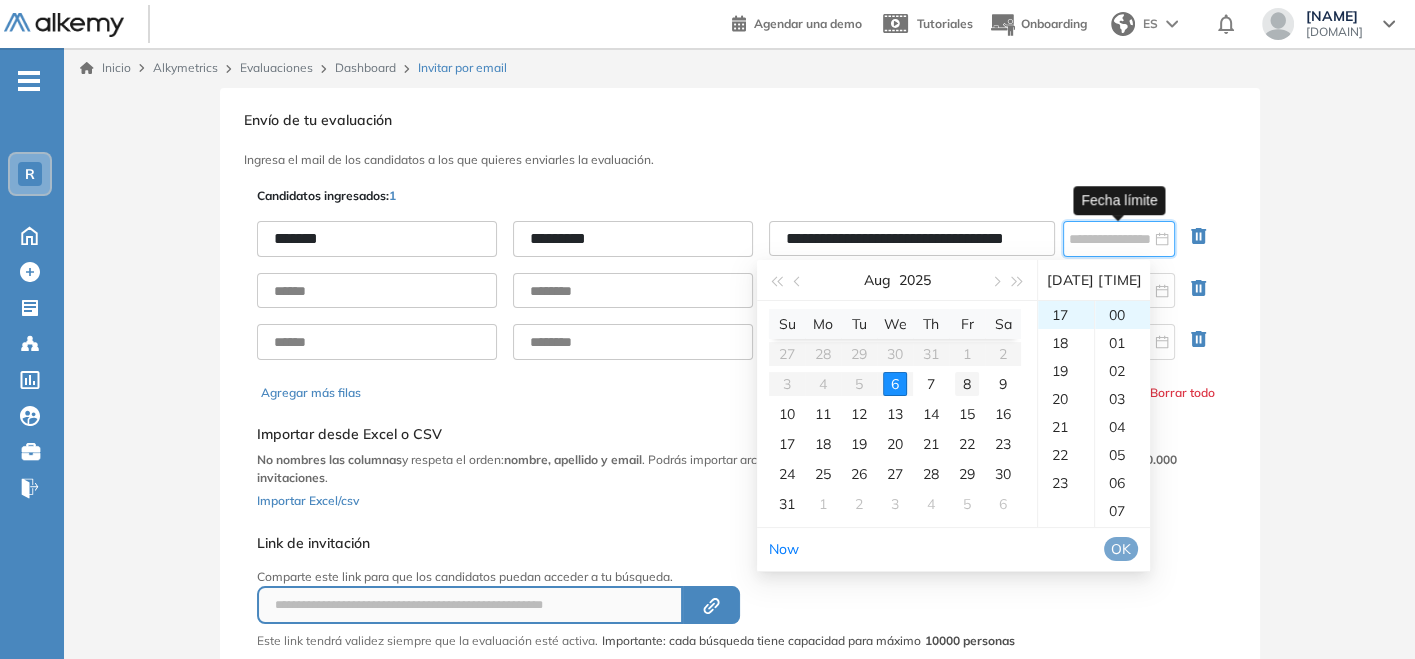 click on "8" at bounding box center (967, 384) 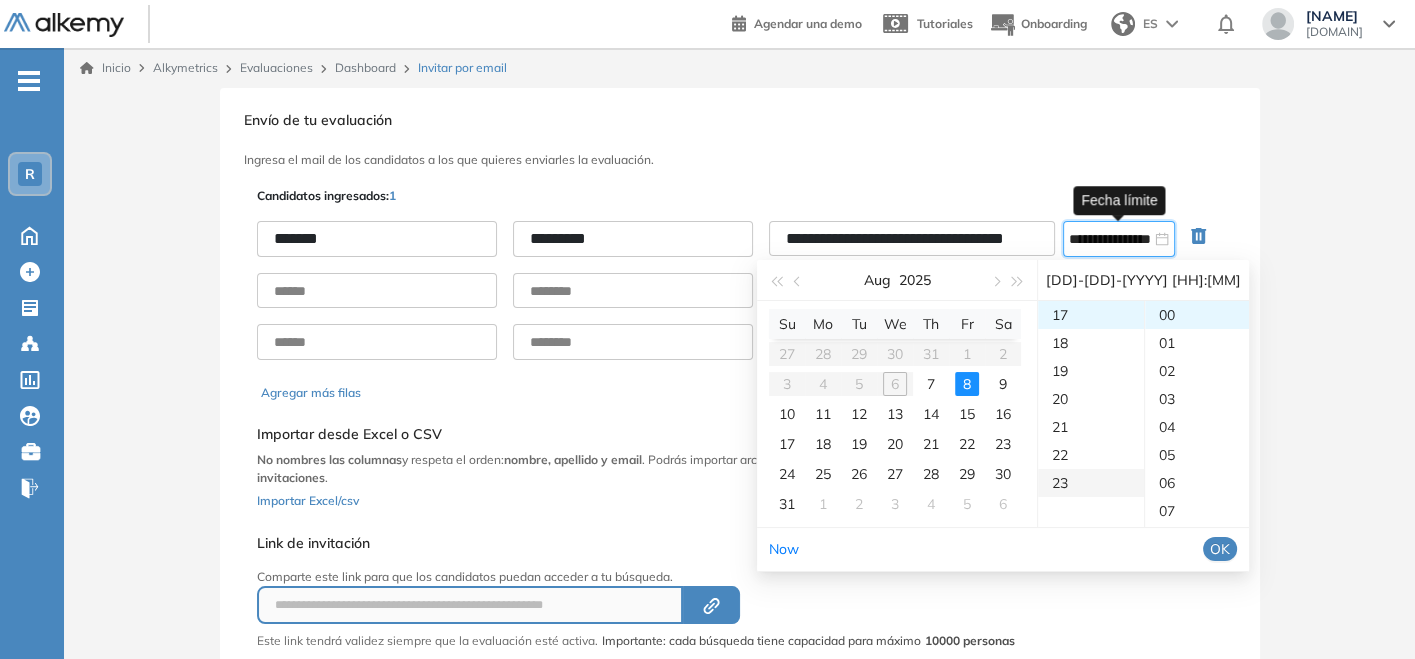type on "**********" 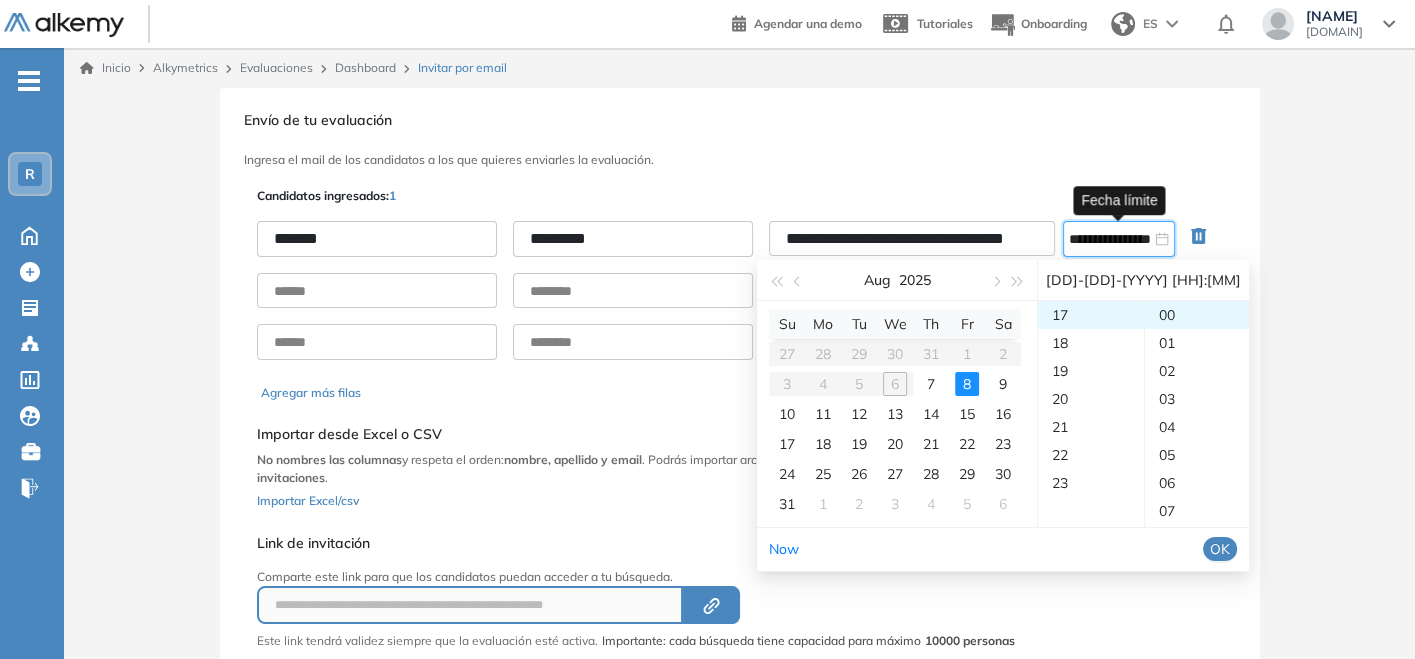 click on "OK" at bounding box center [1220, 549] 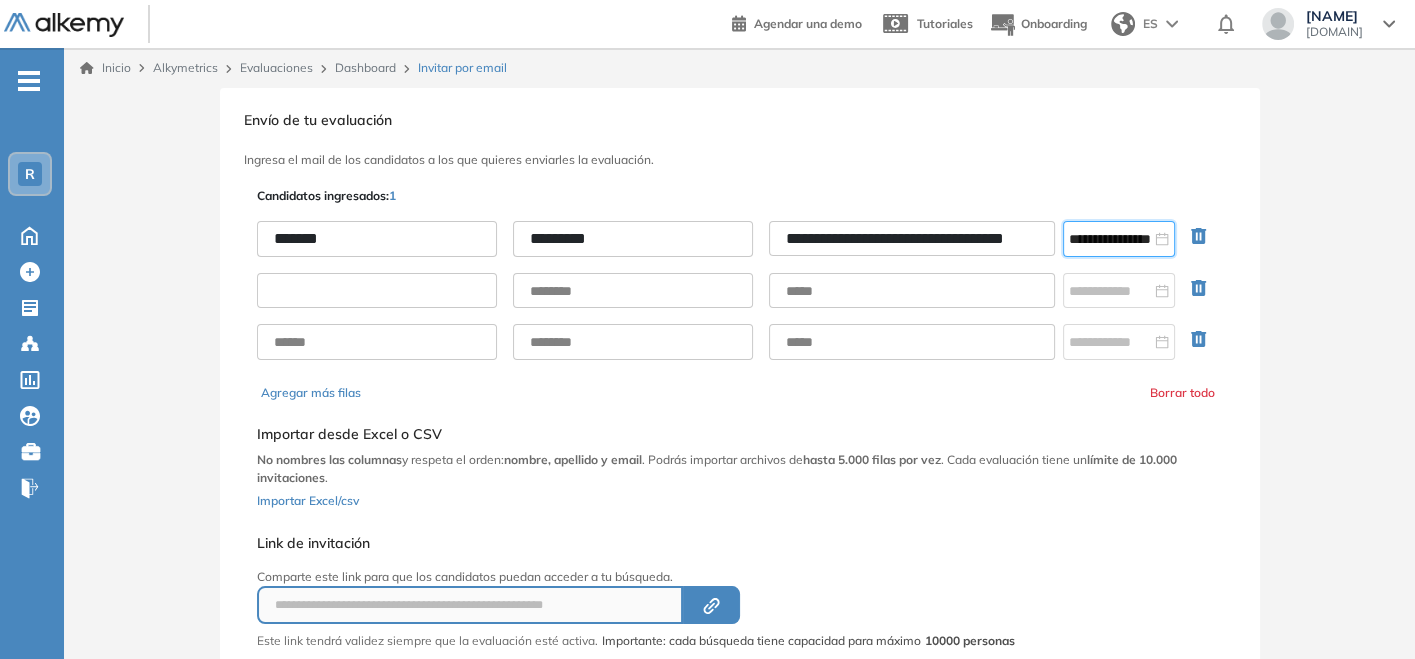click at bounding box center (377, 291) 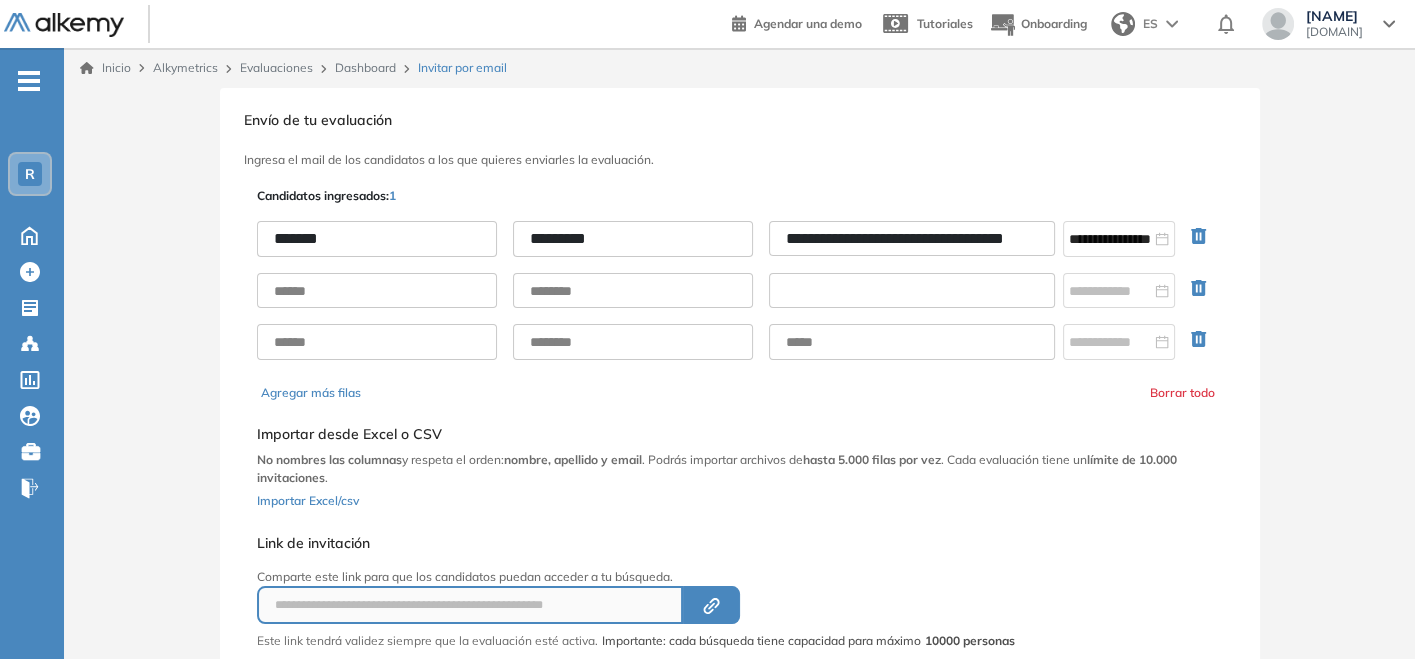 click at bounding box center [912, 291] 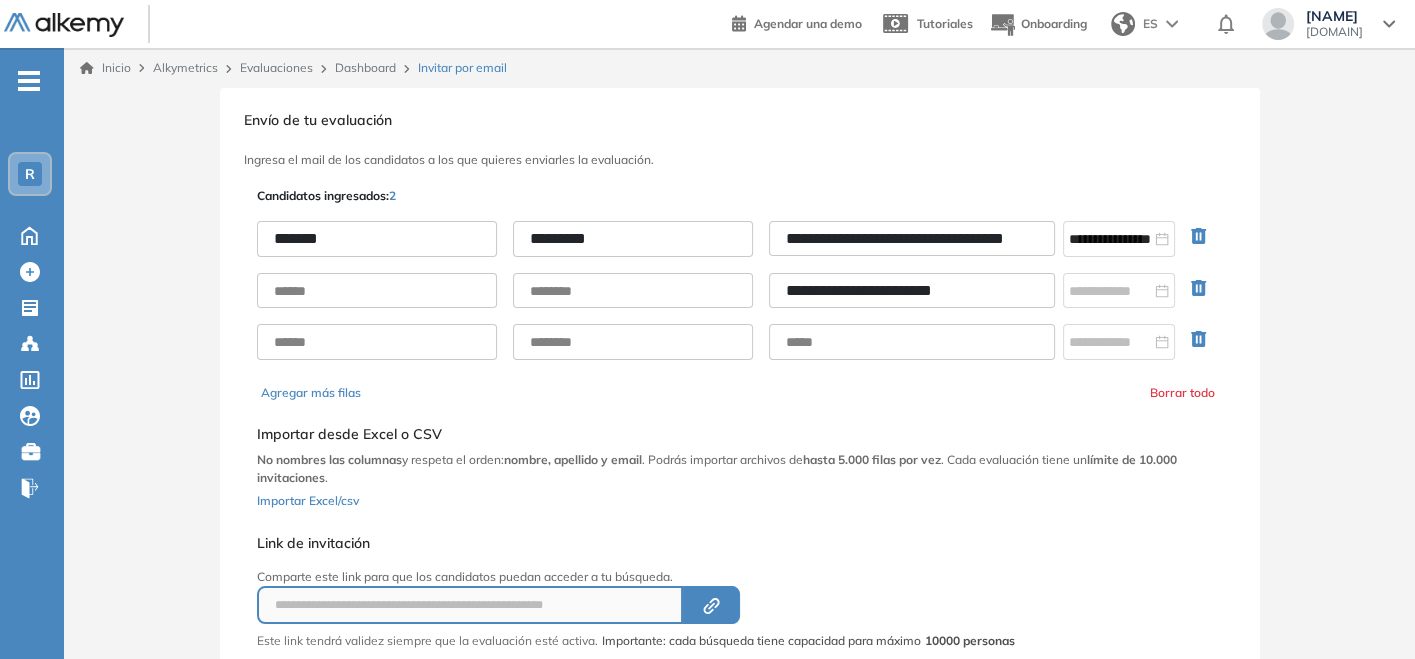 type on "**********" 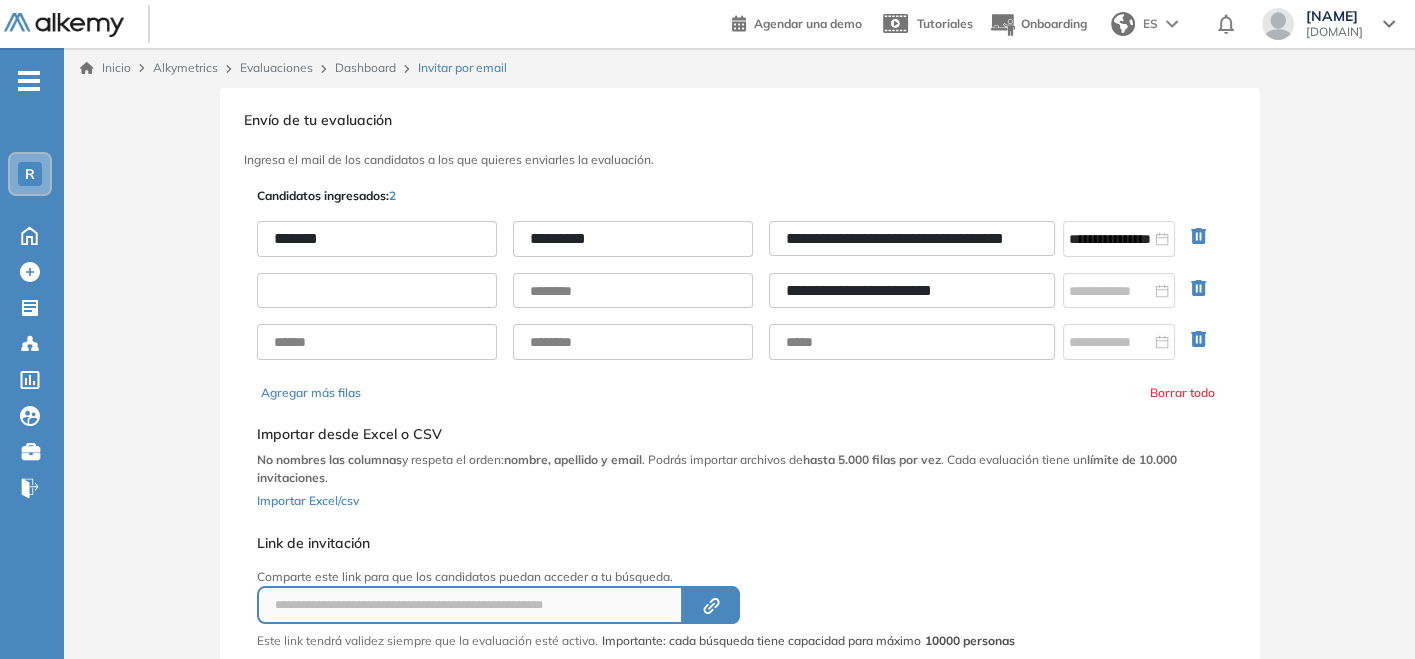 click at bounding box center [377, 291] 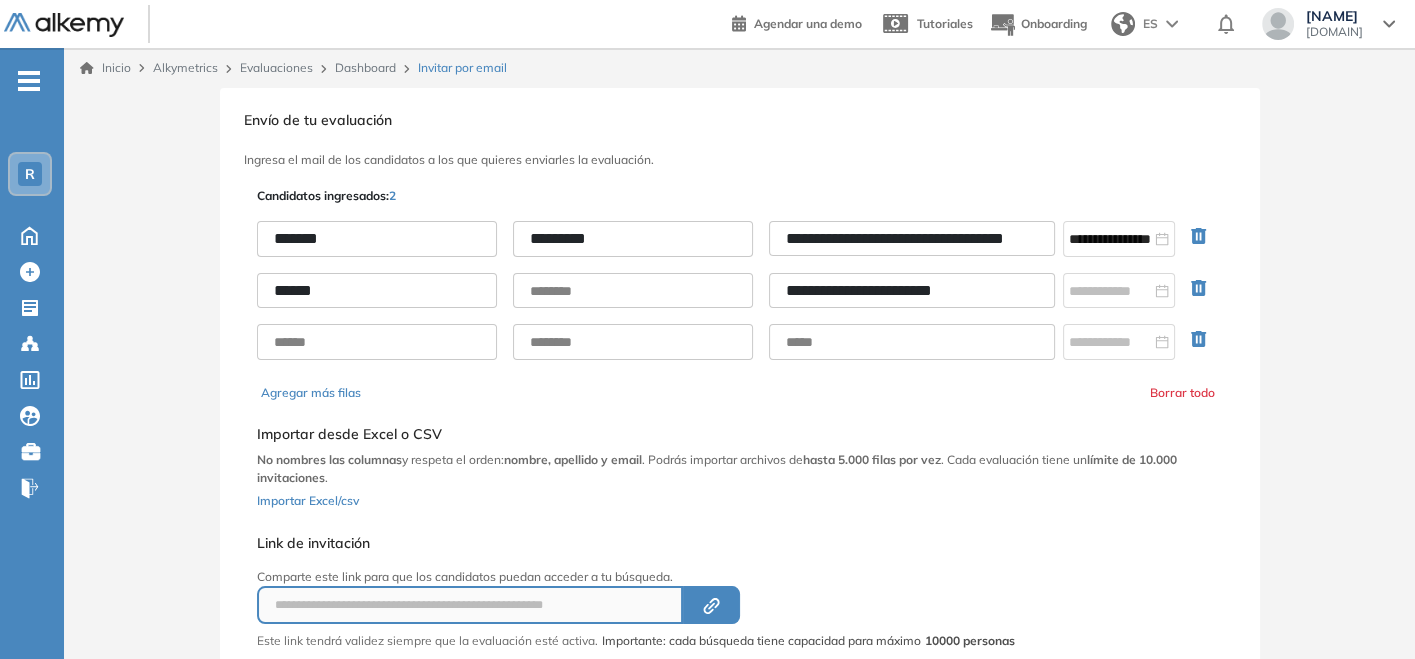 type on "*****" 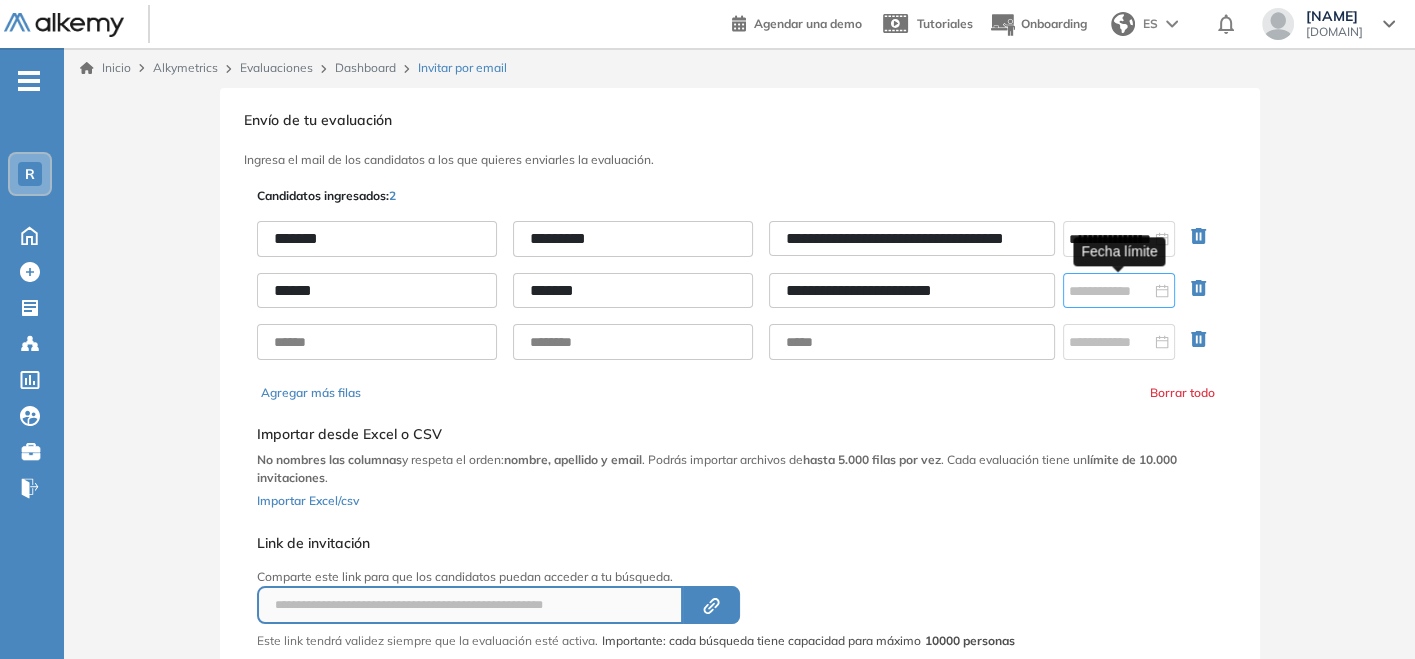 type on "*******" 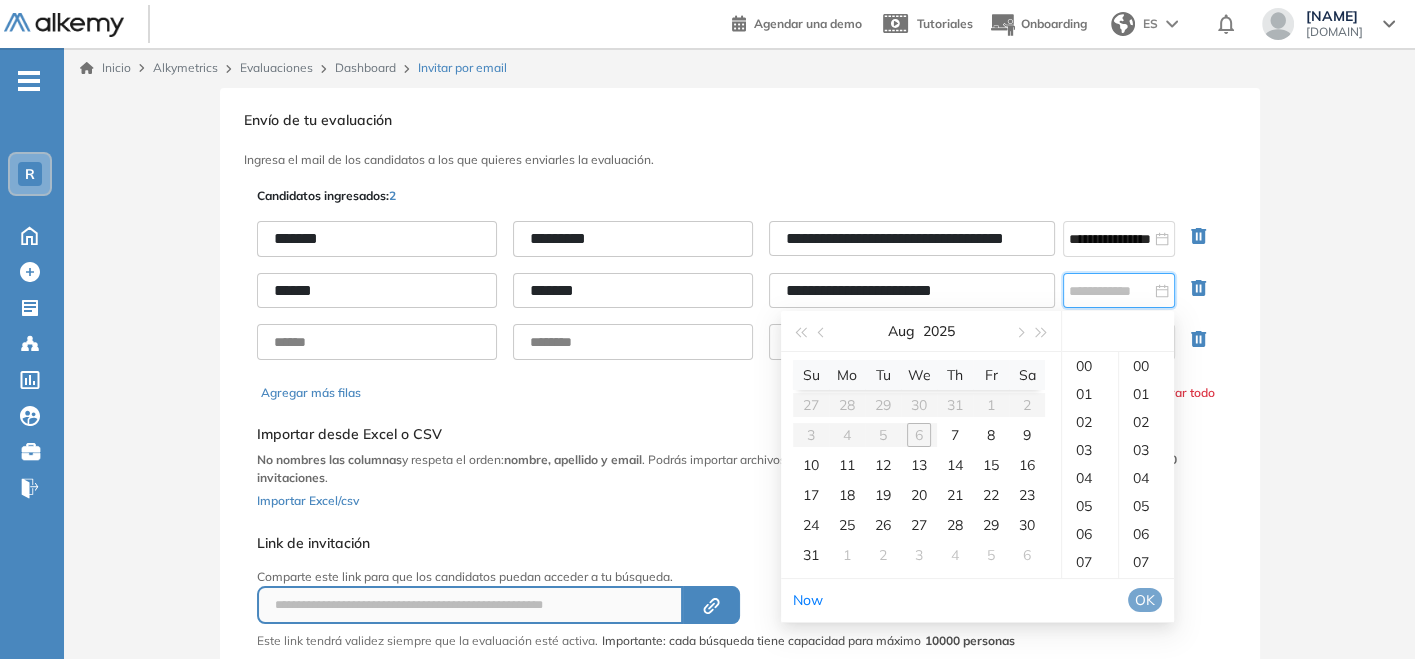 click at bounding box center (1119, 291) 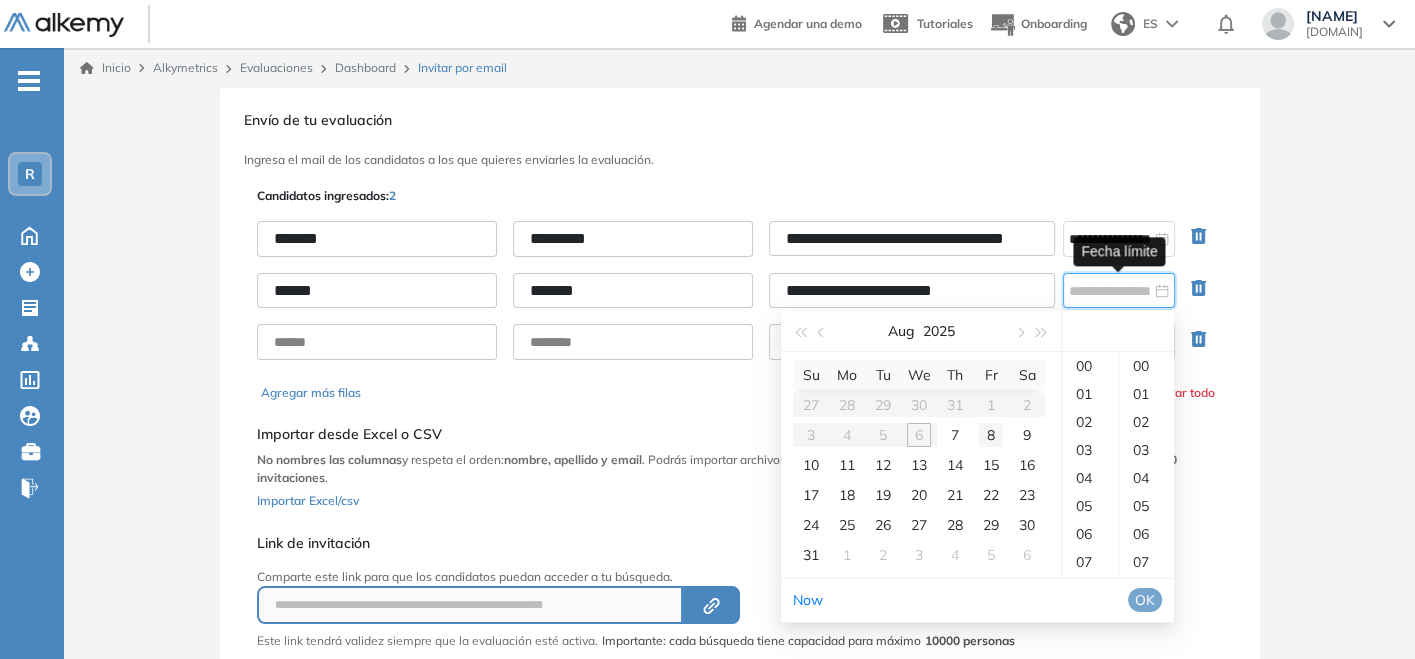 click on "8" at bounding box center (991, 435) 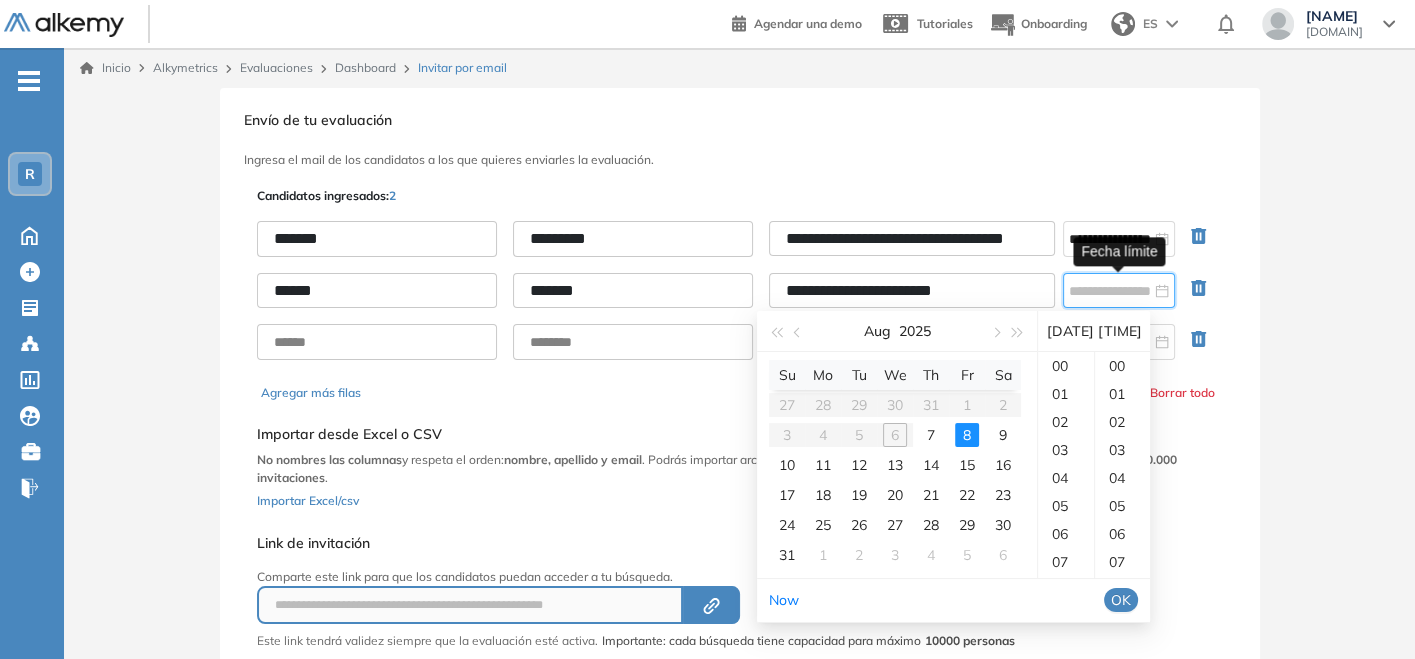 scroll, scrollTop: 476, scrollLeft: 0, axis: vertical 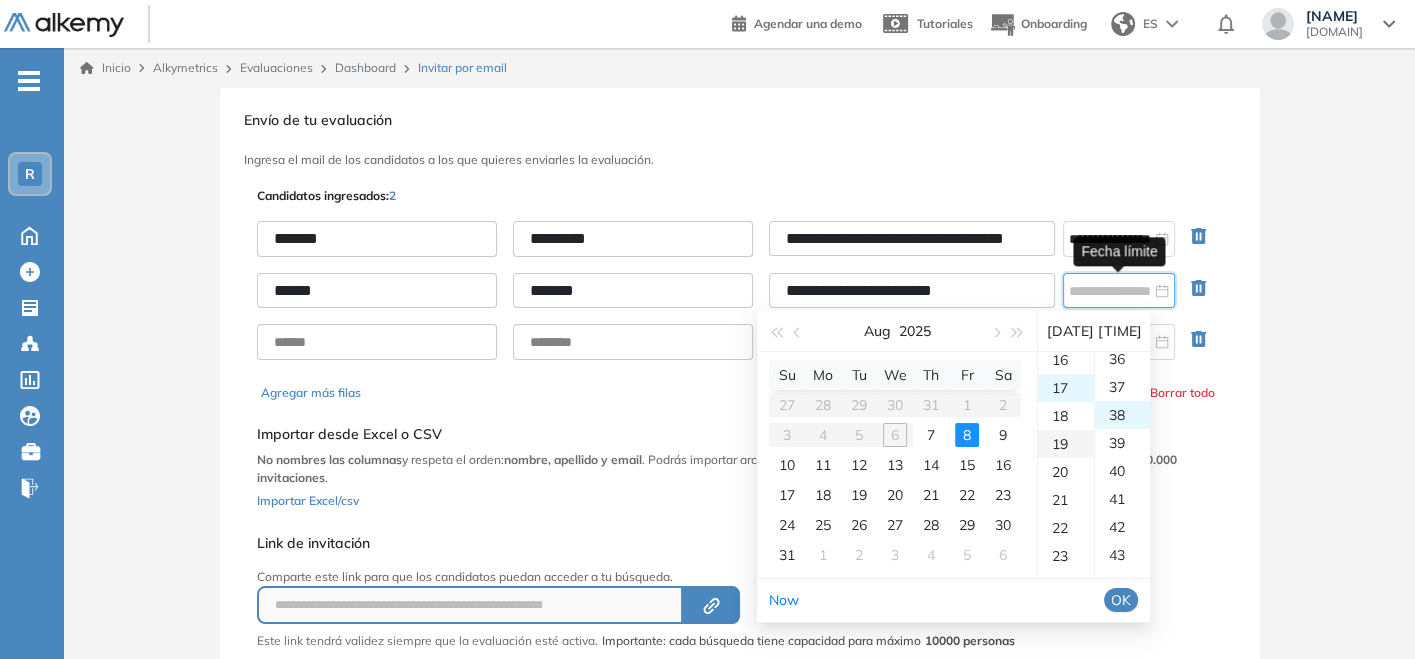 type on "**********" 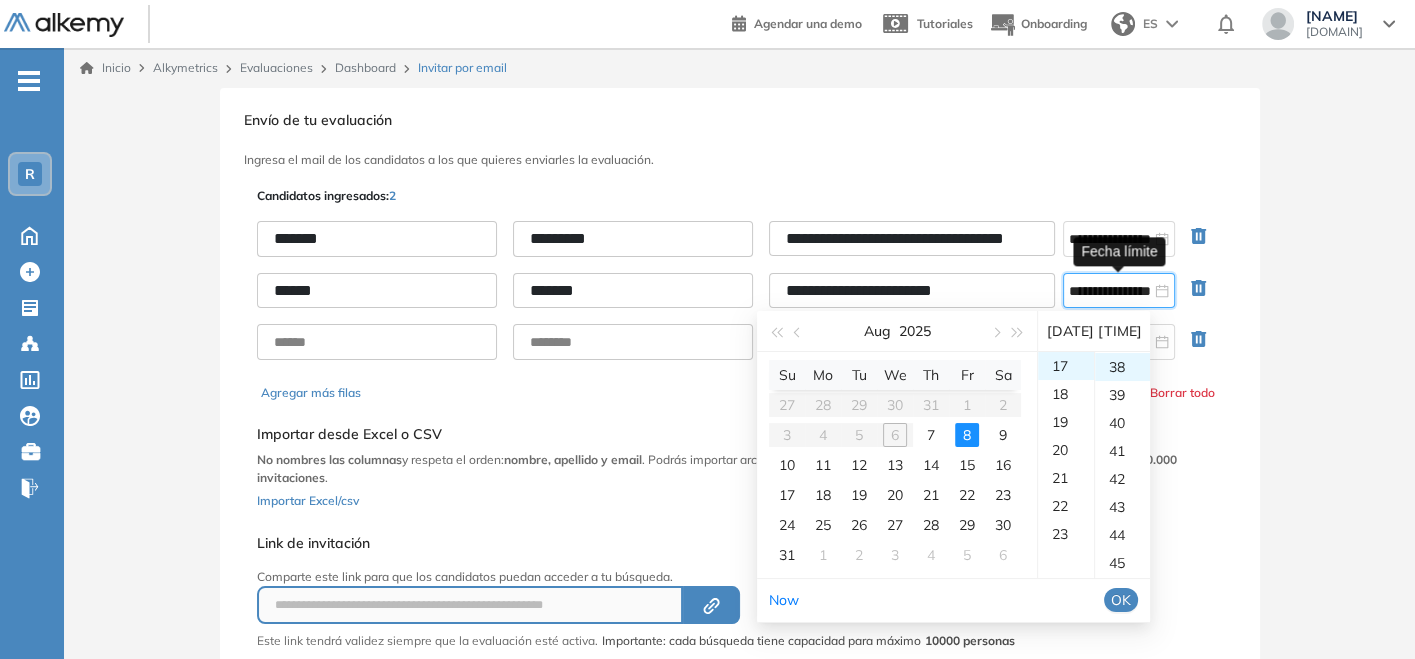 click on "OK" at bounding box center [1121, 600] 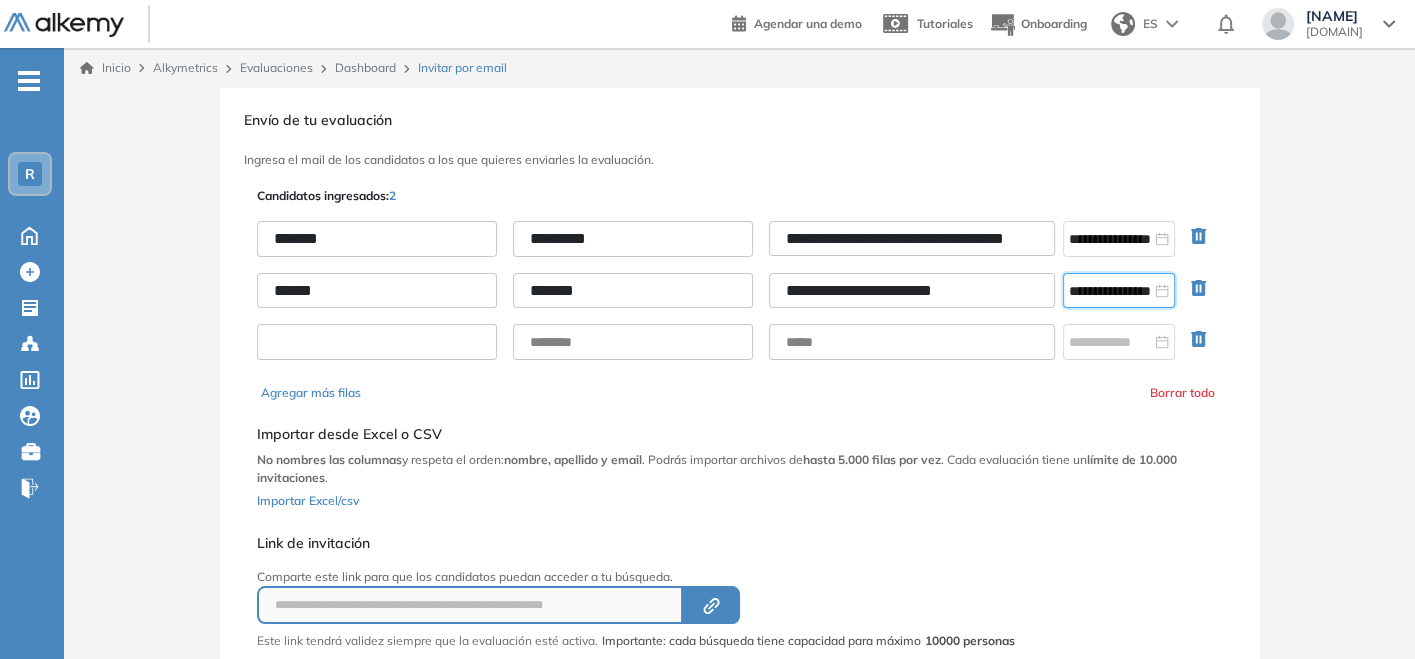 click at bounding box center [377, 342] 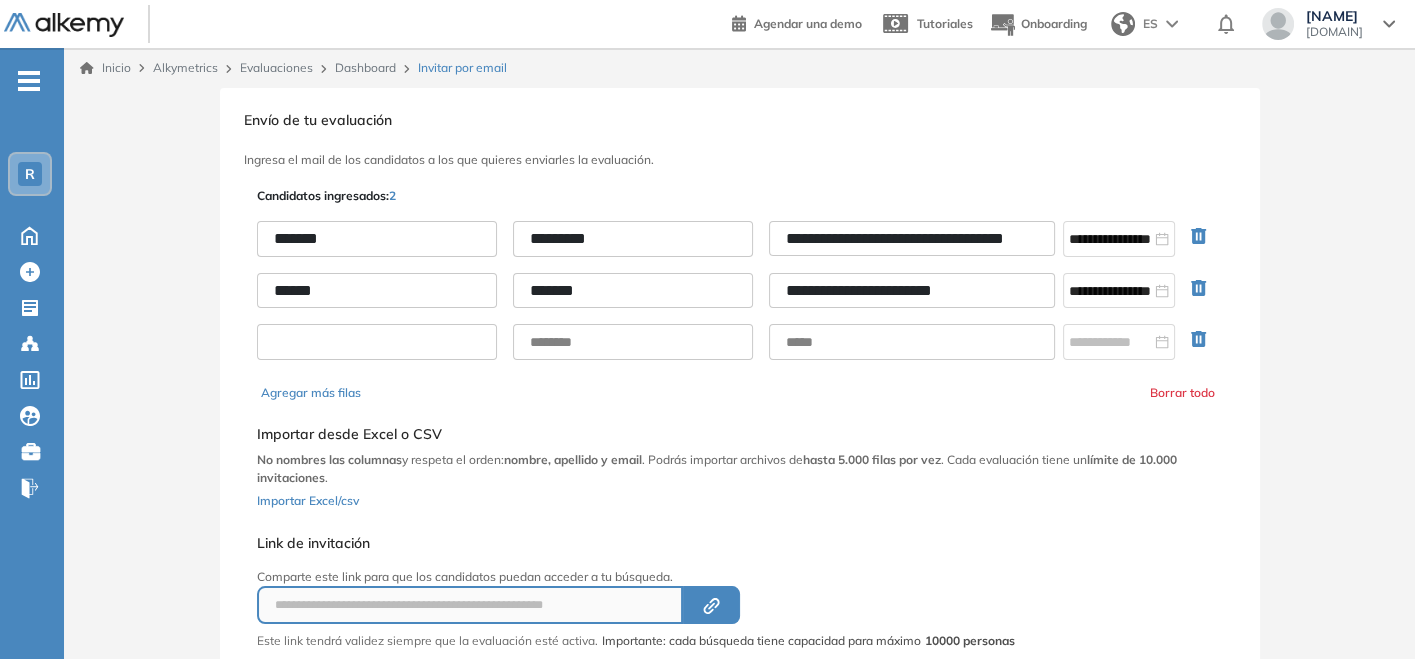 click at bounding box center (377, 342) 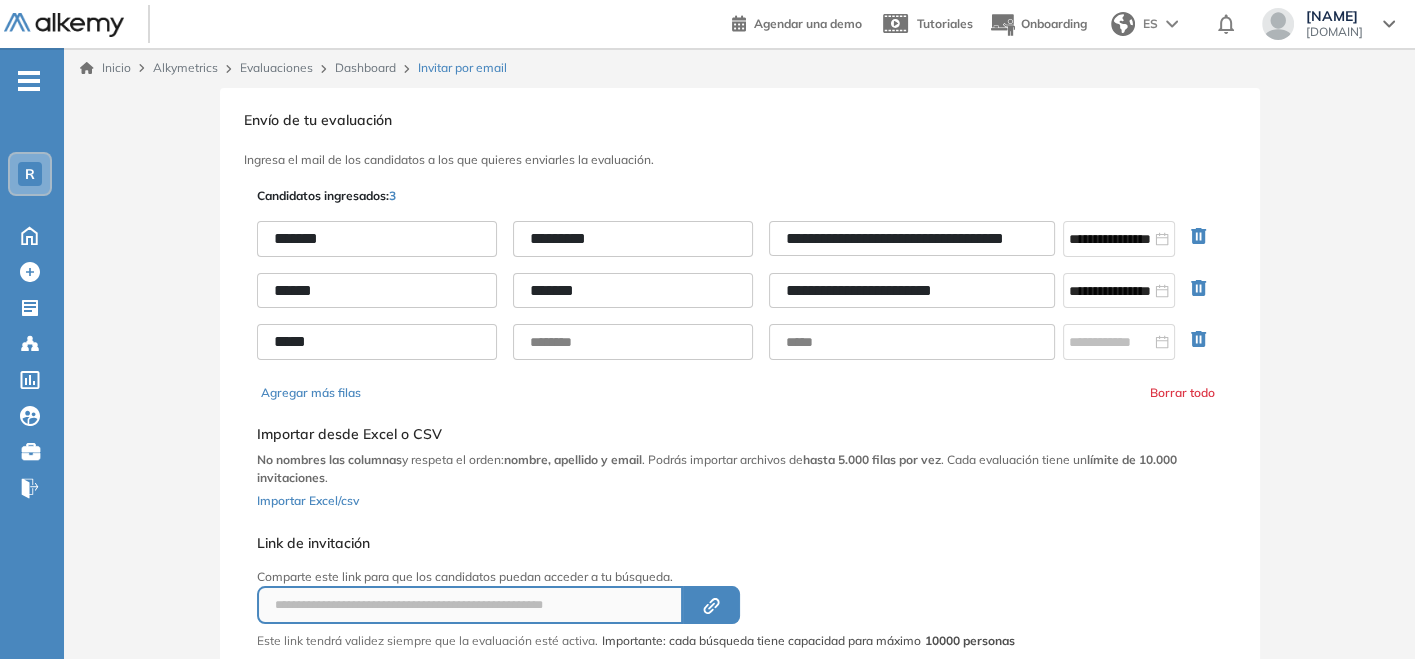 type on "*****" 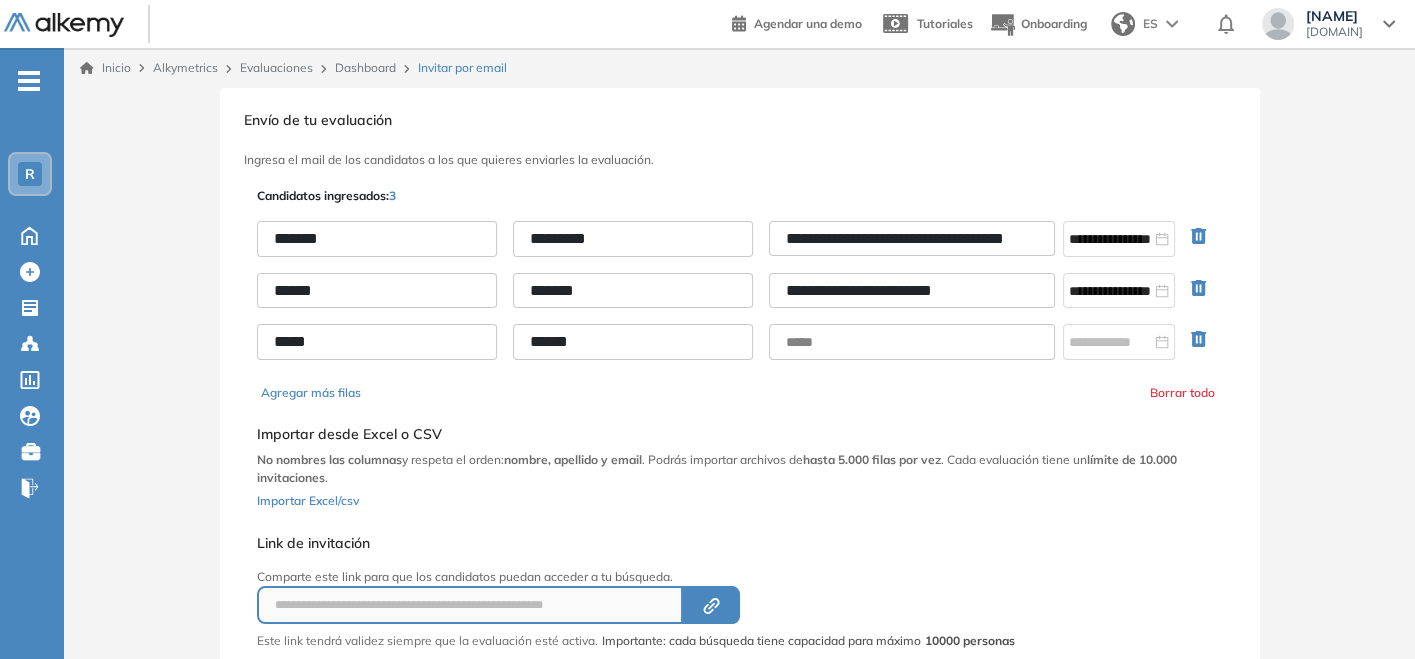 type on "******" 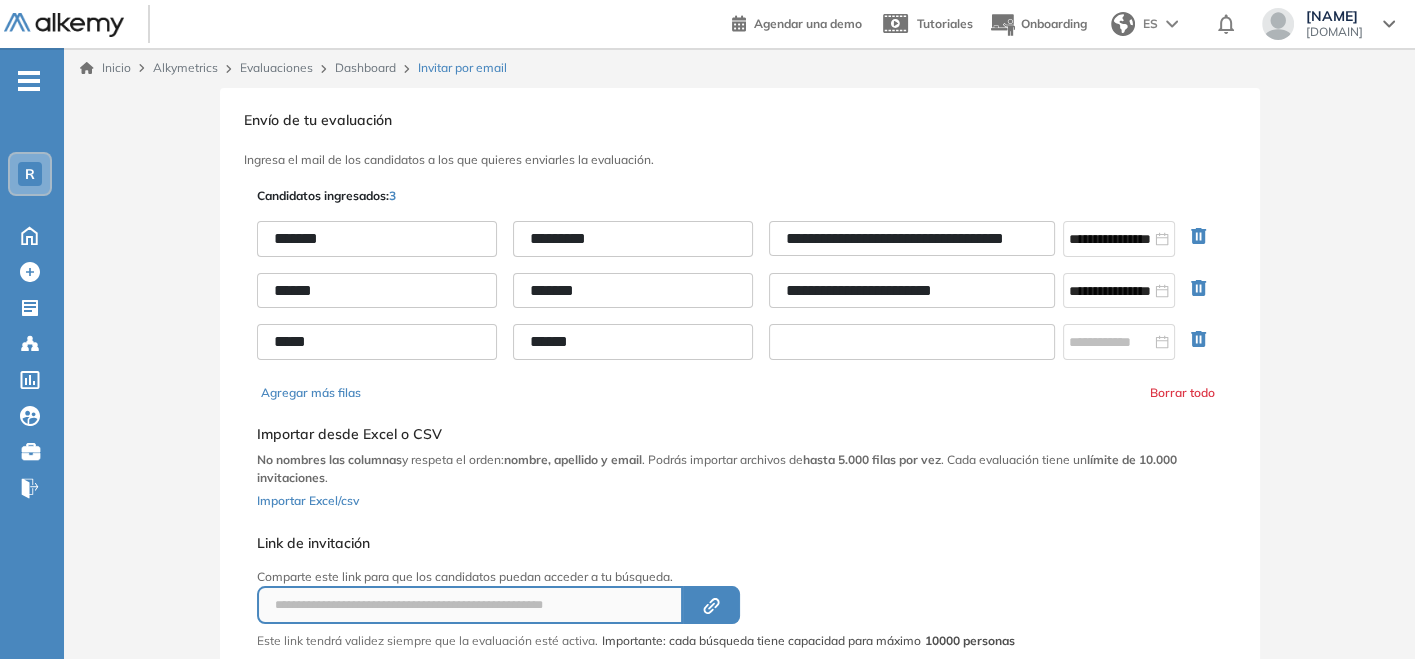 click at bounding box center (912, 342) 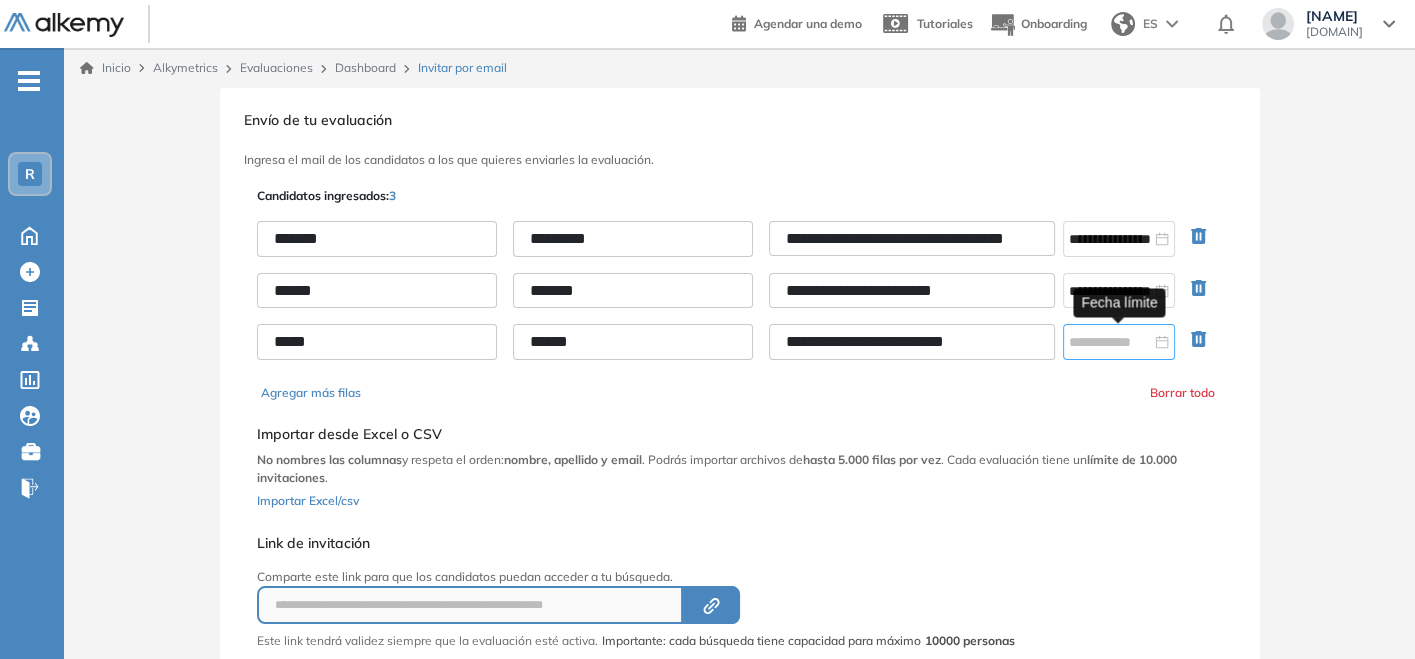 type on "**********" 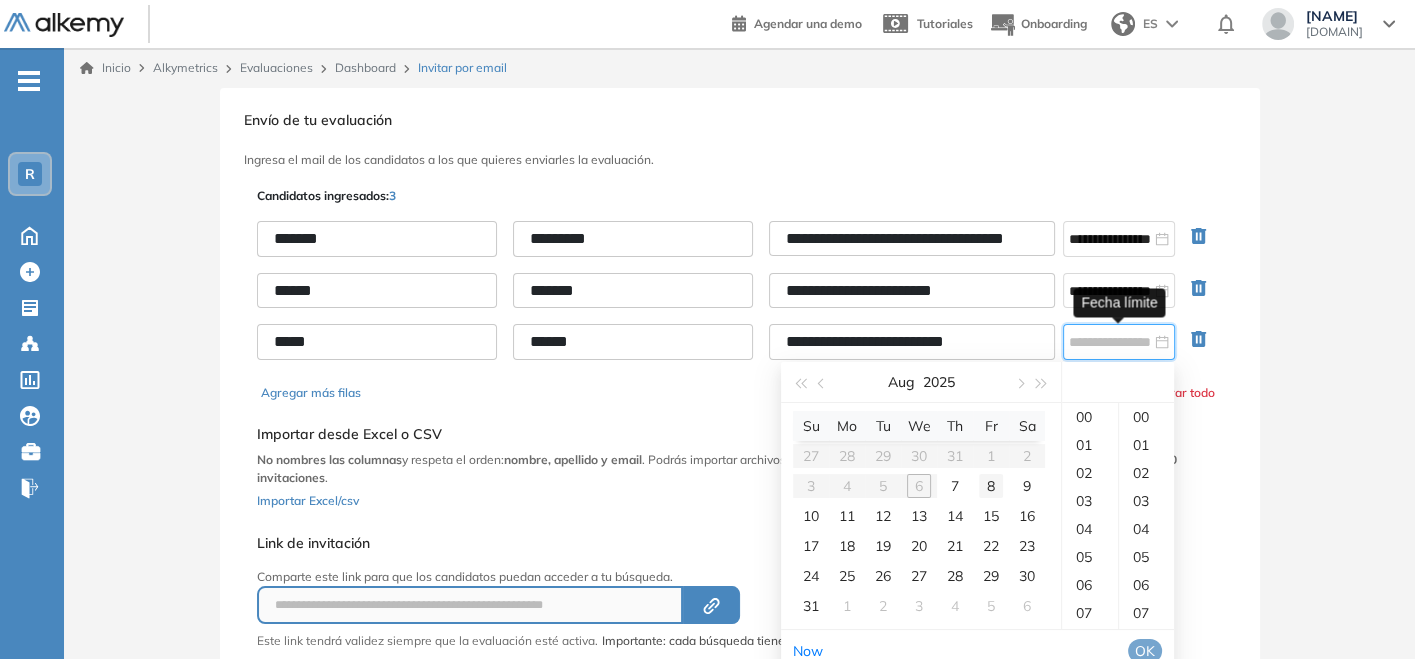 click on "8" at bounding box center [991, 486] 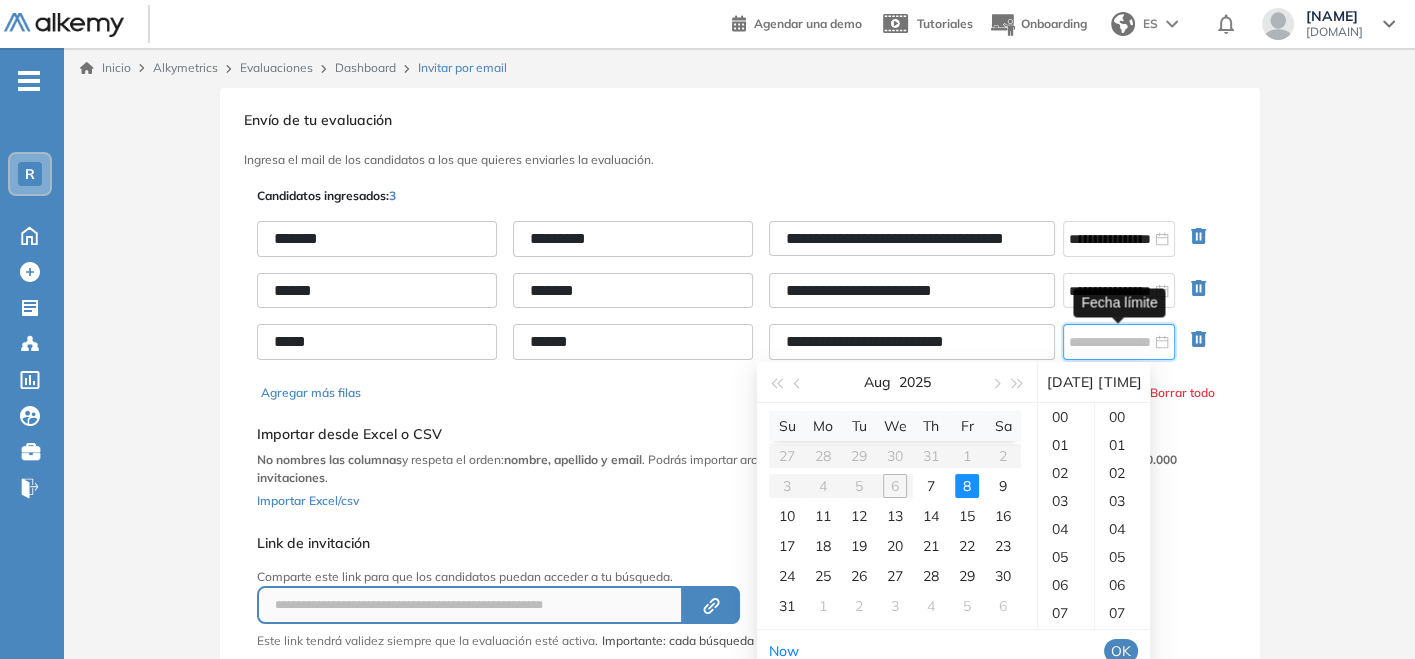 scroll, scrollTop: 476, scrollLeft: 0, axis: vertical 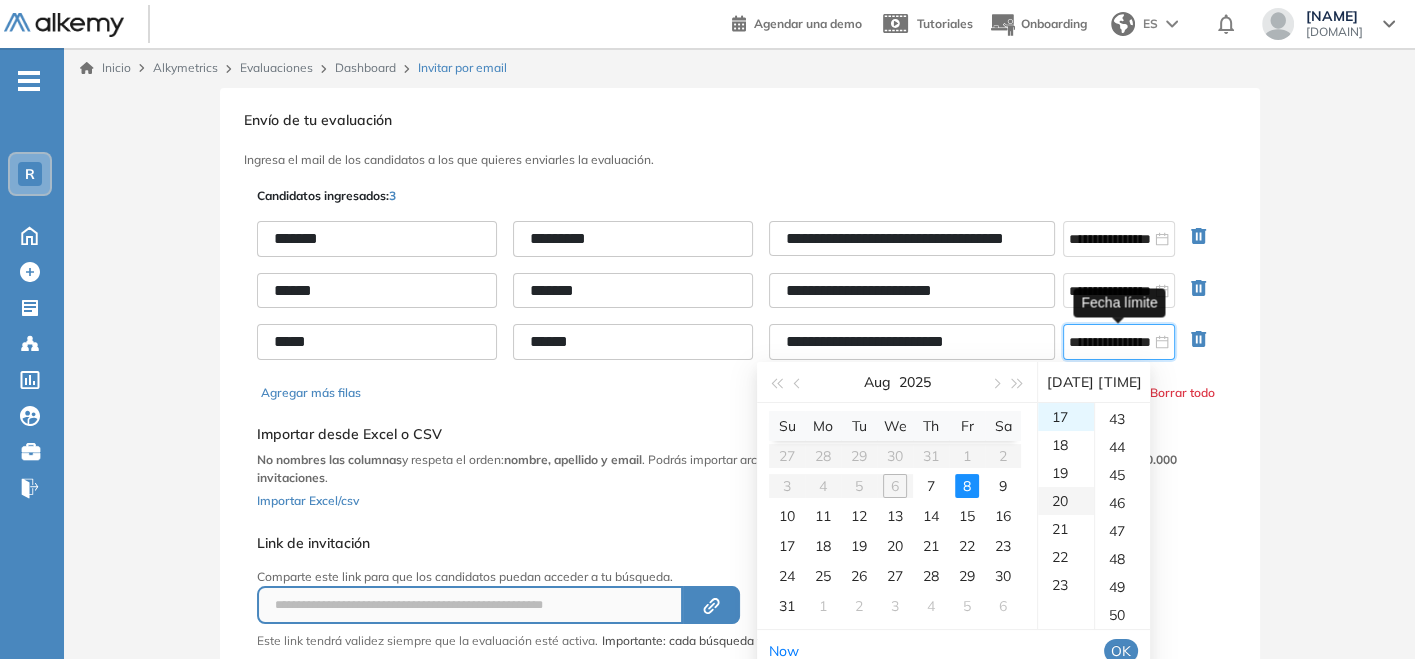click on "20" at bounding box center (1066, 501) 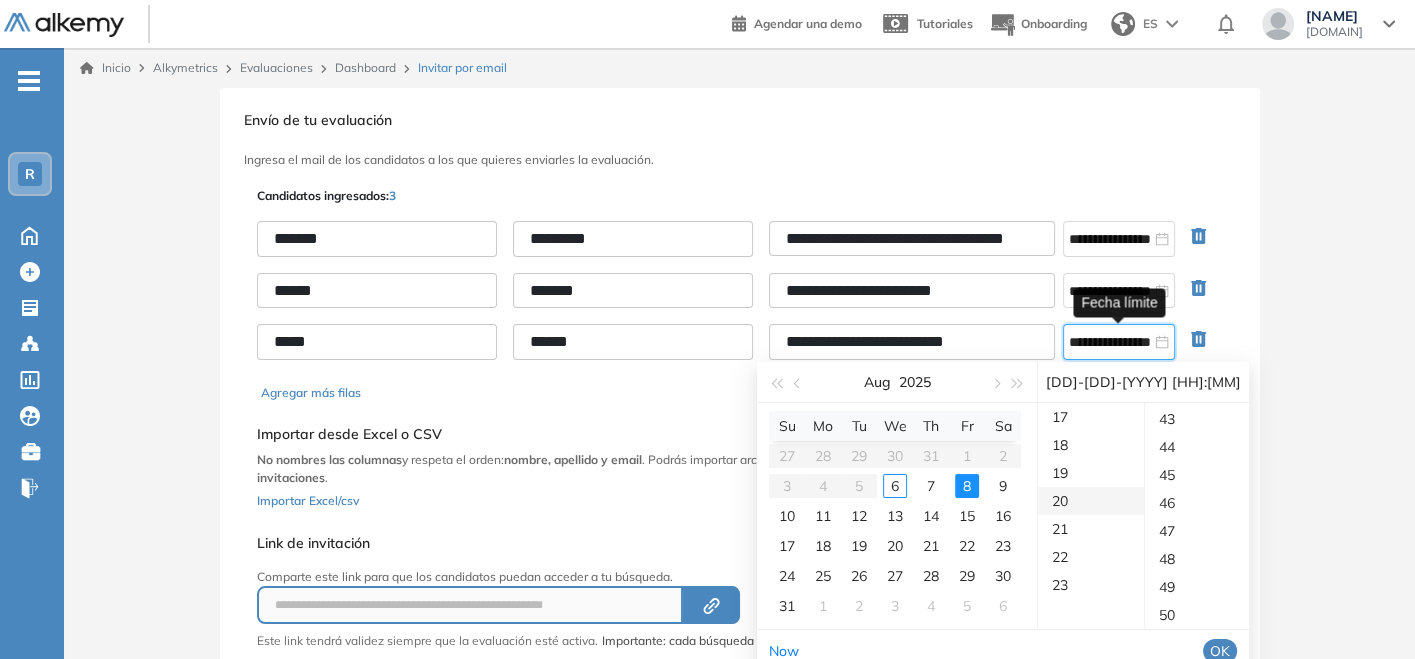 type on "**********" 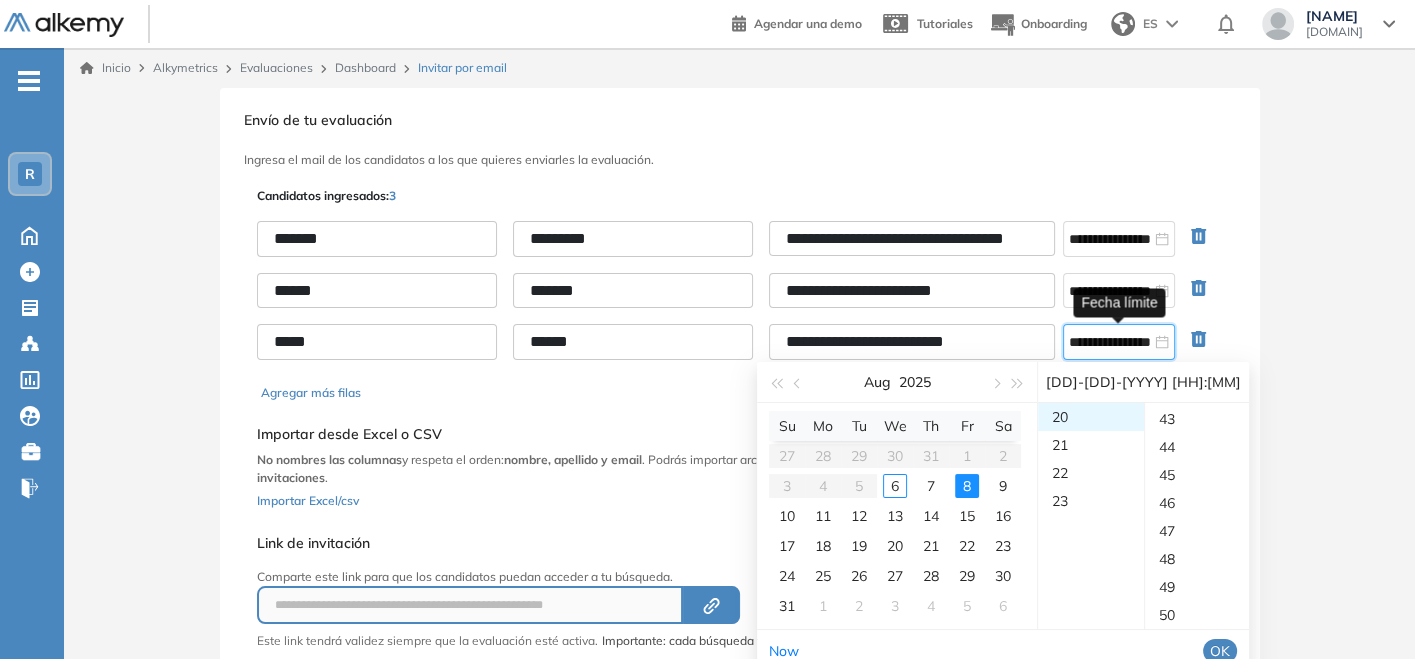 click on "OK" at bounding box center [1220, 651] 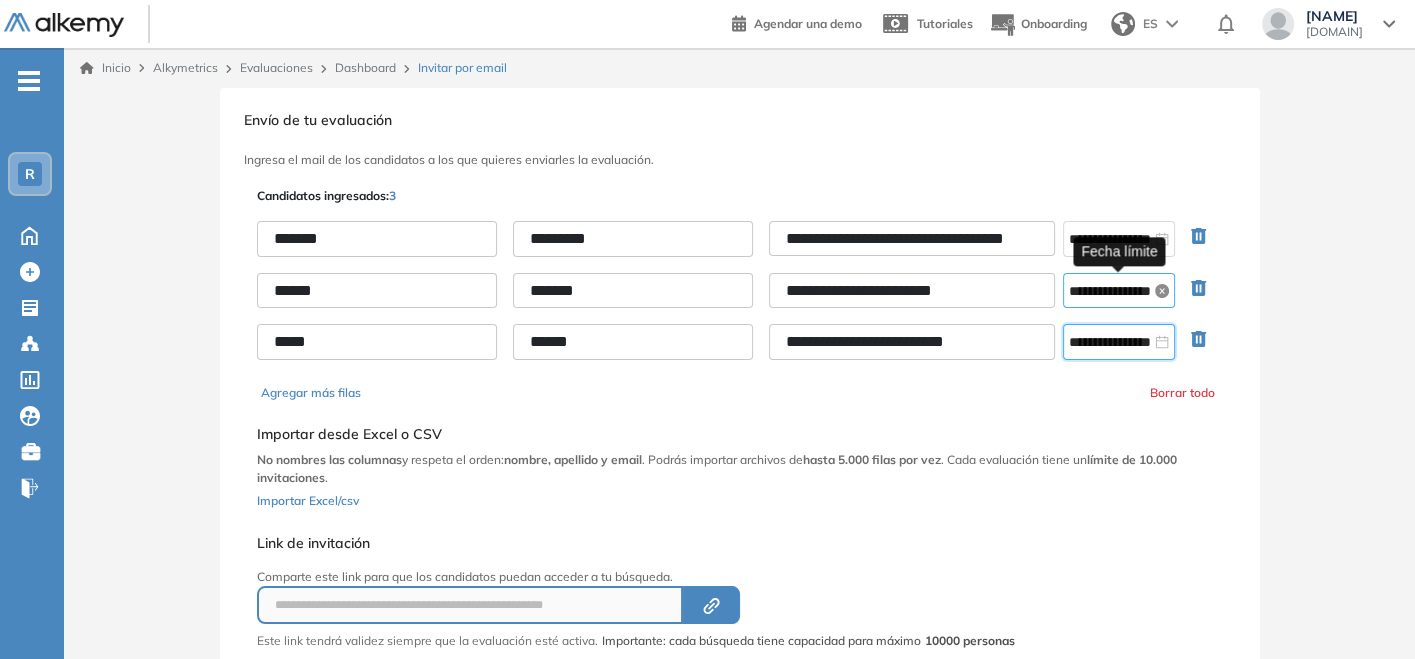 click 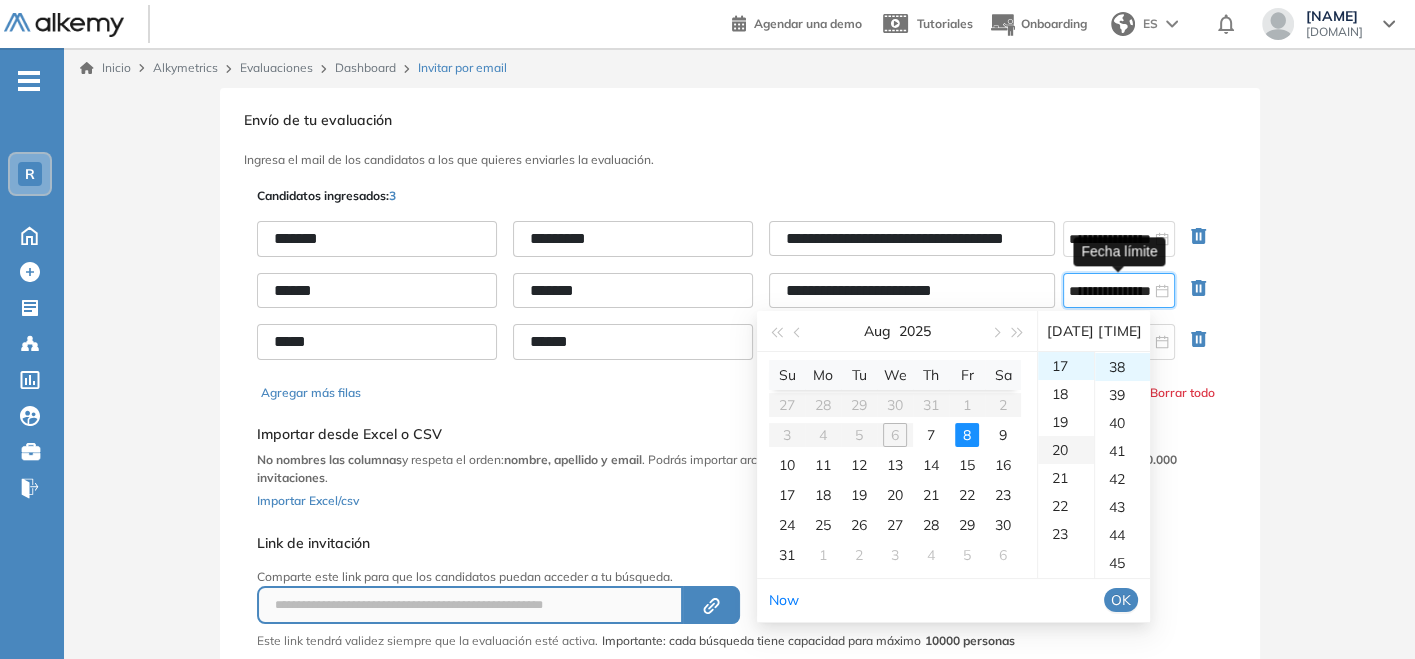 click on "20" at bounding box center (1066, 450) 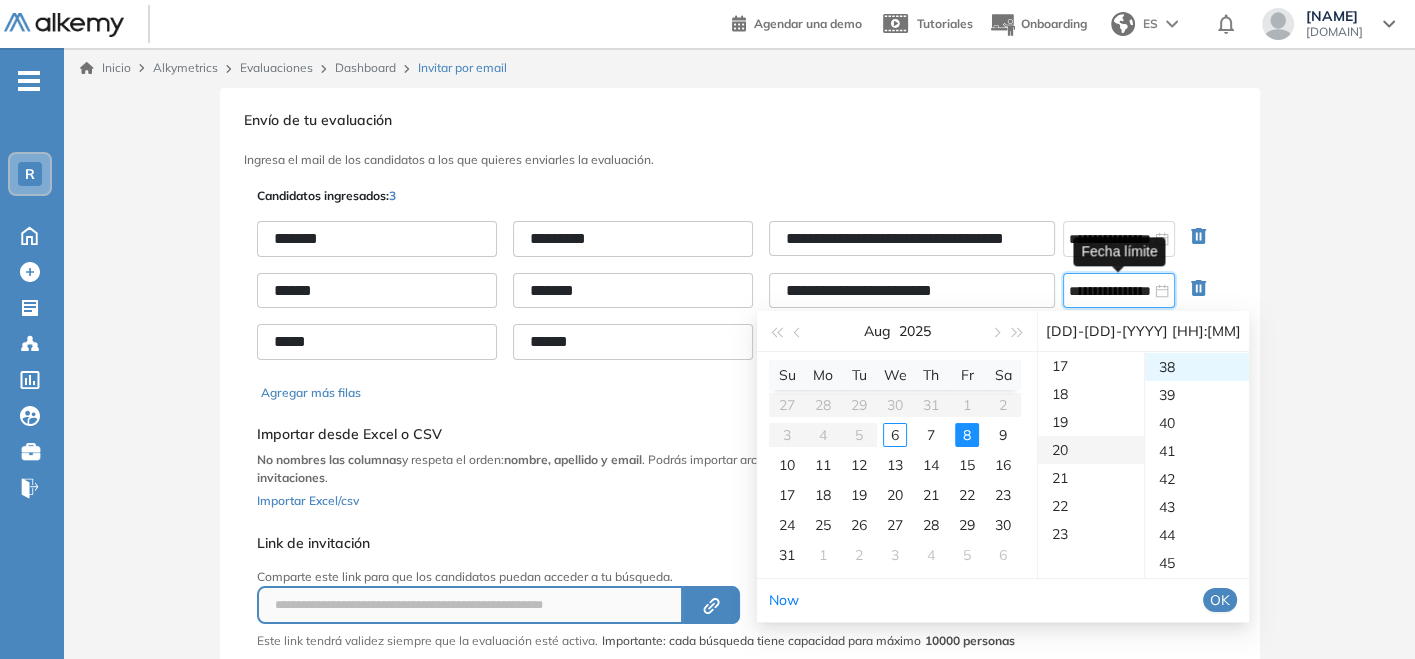 scroll, scrollTop: 560, scrollLeft: 0, axis: vertical 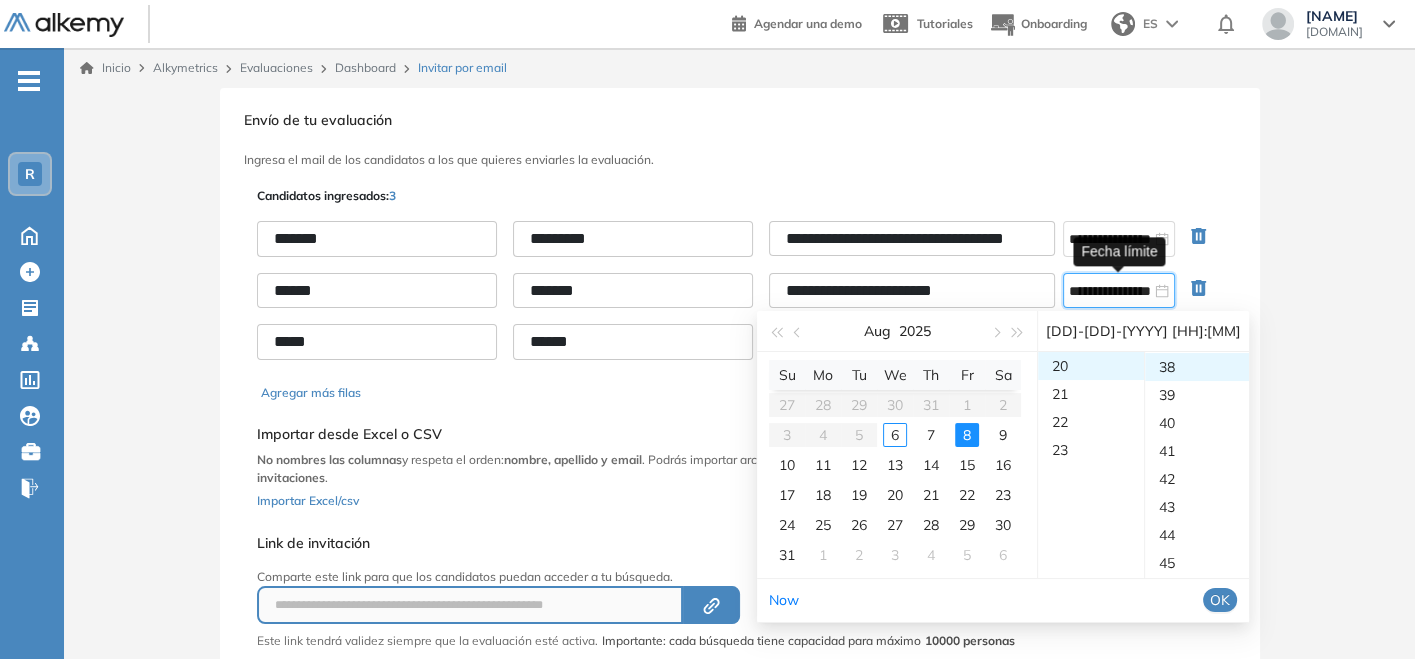 click on "OK" at bounding box center [1220, 600] 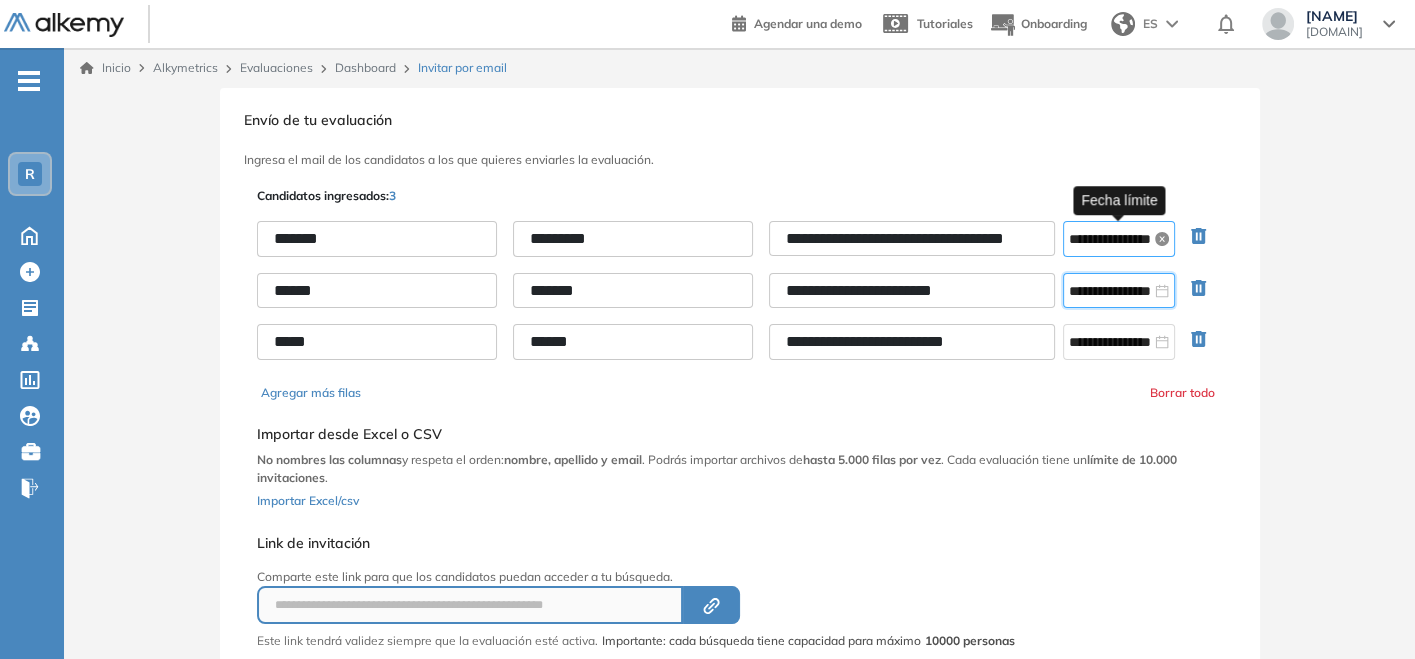 click 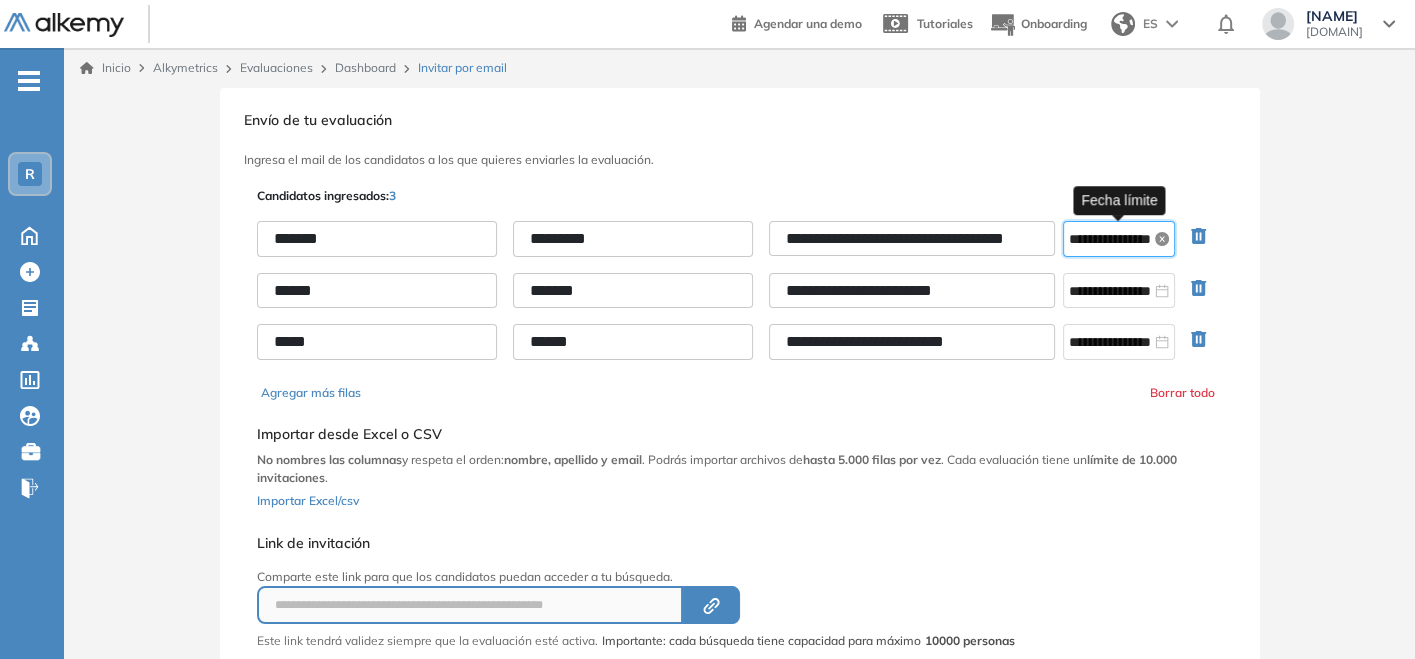 scroll, scrollTop: 0, scrollLeft: 0, axis: both 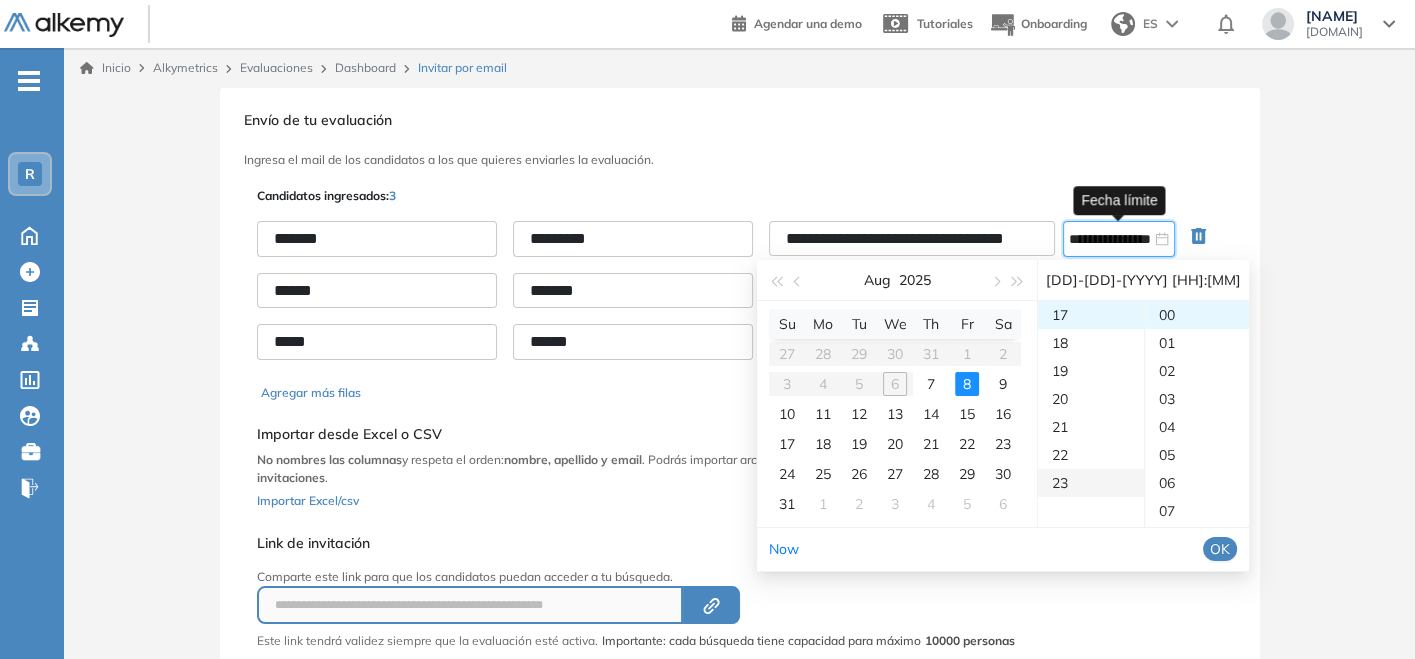 click on "23" at bounding box center (1091, 483) 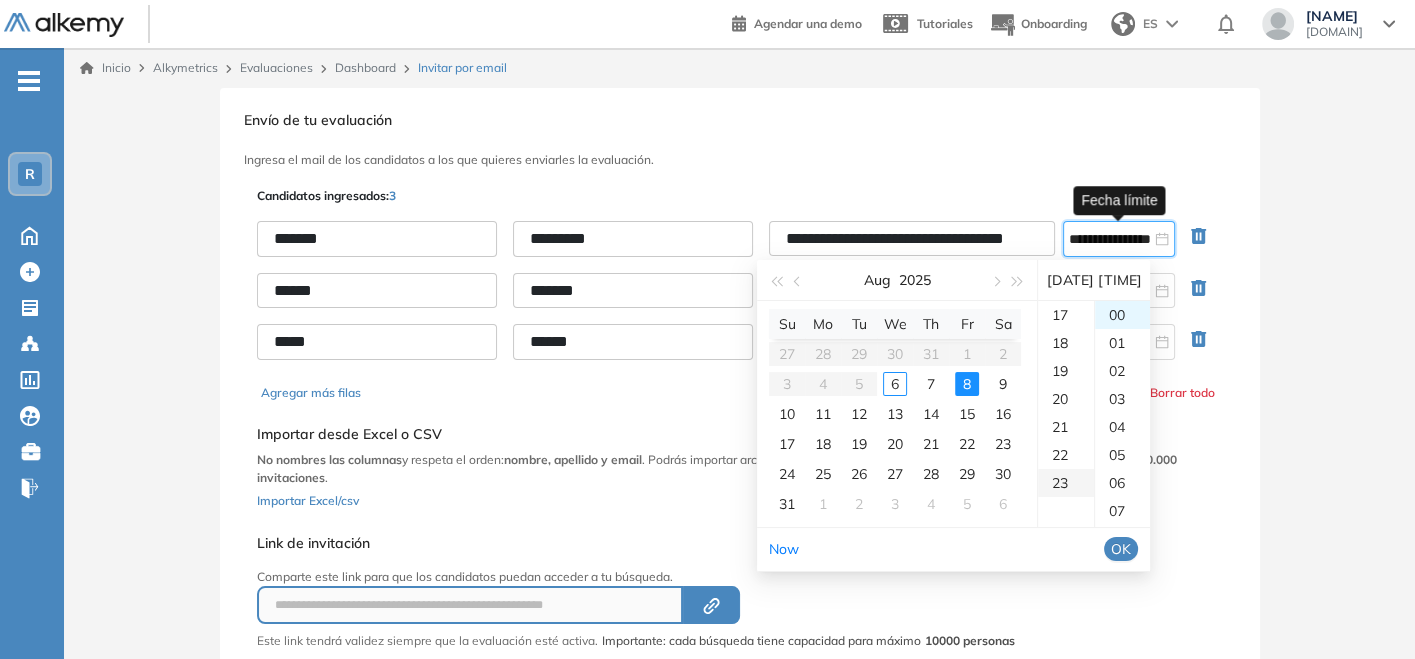 scroll, scrollTop: 643, scrollLeft: 0, axis: vertical 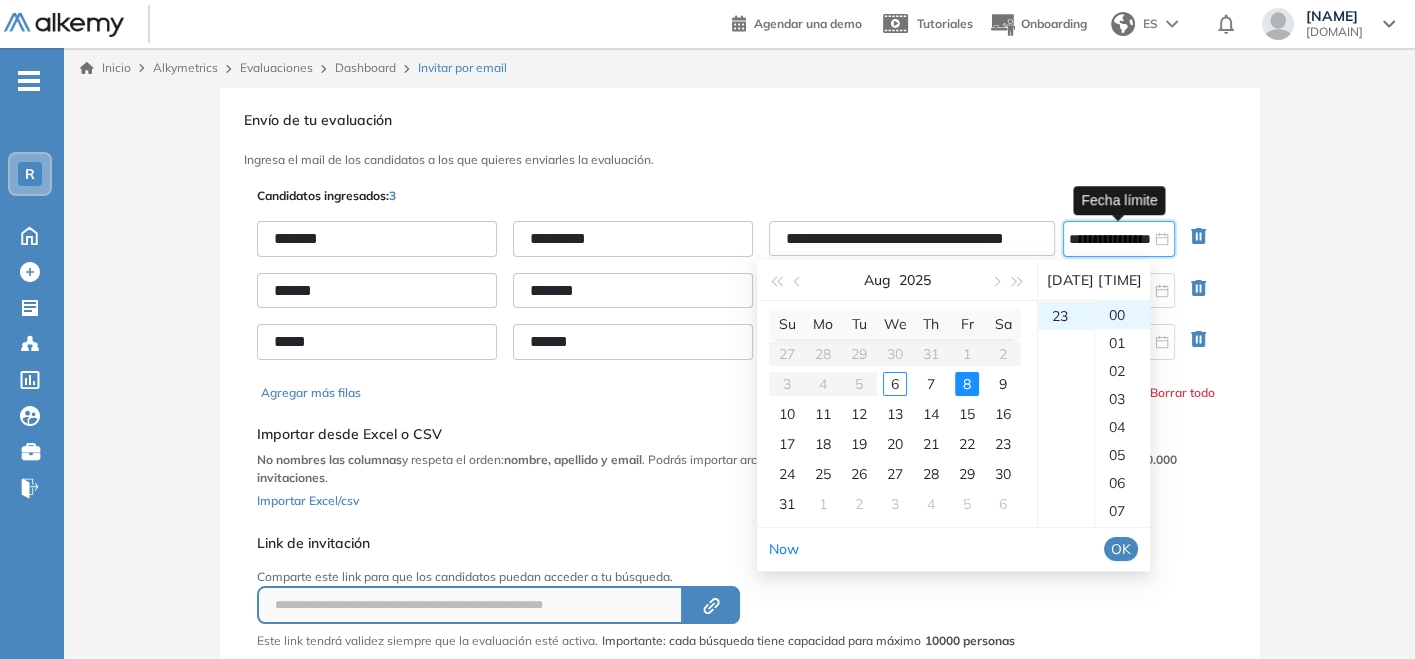 click on "OK" at bounding box center (1121, 549) 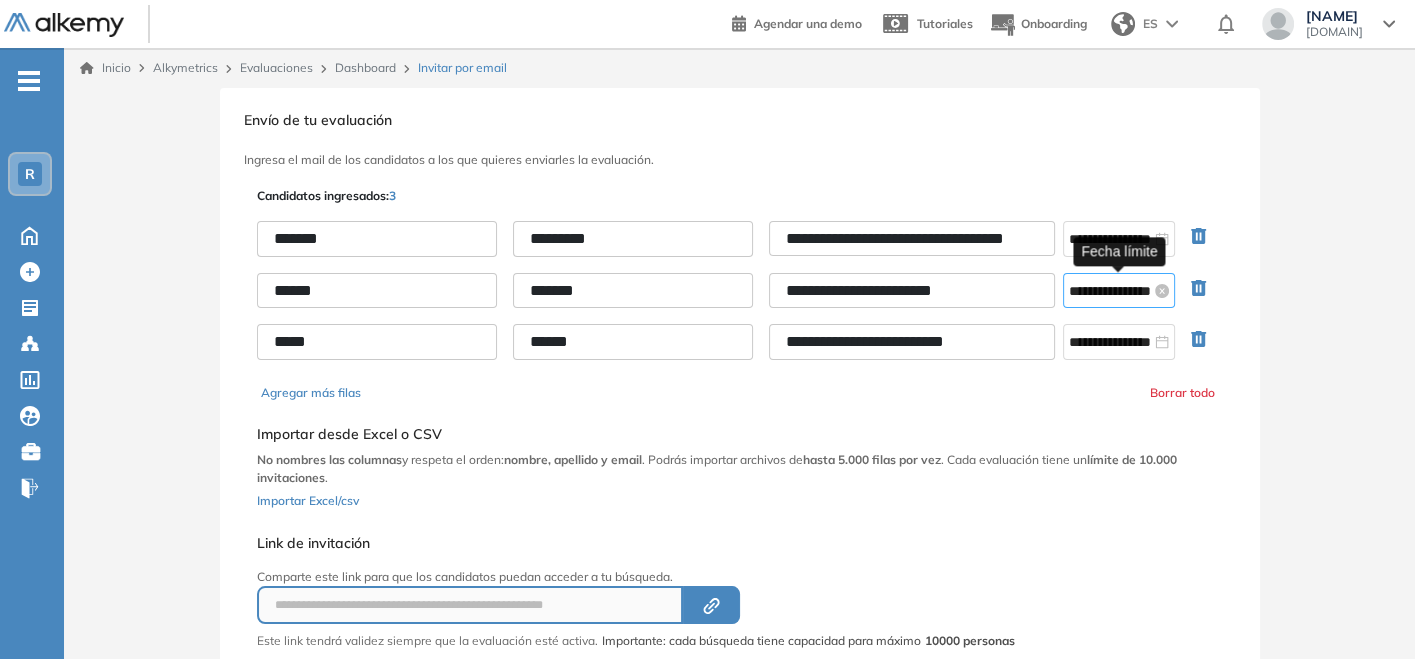 click on "**********" at bounding box center [1119, 291] 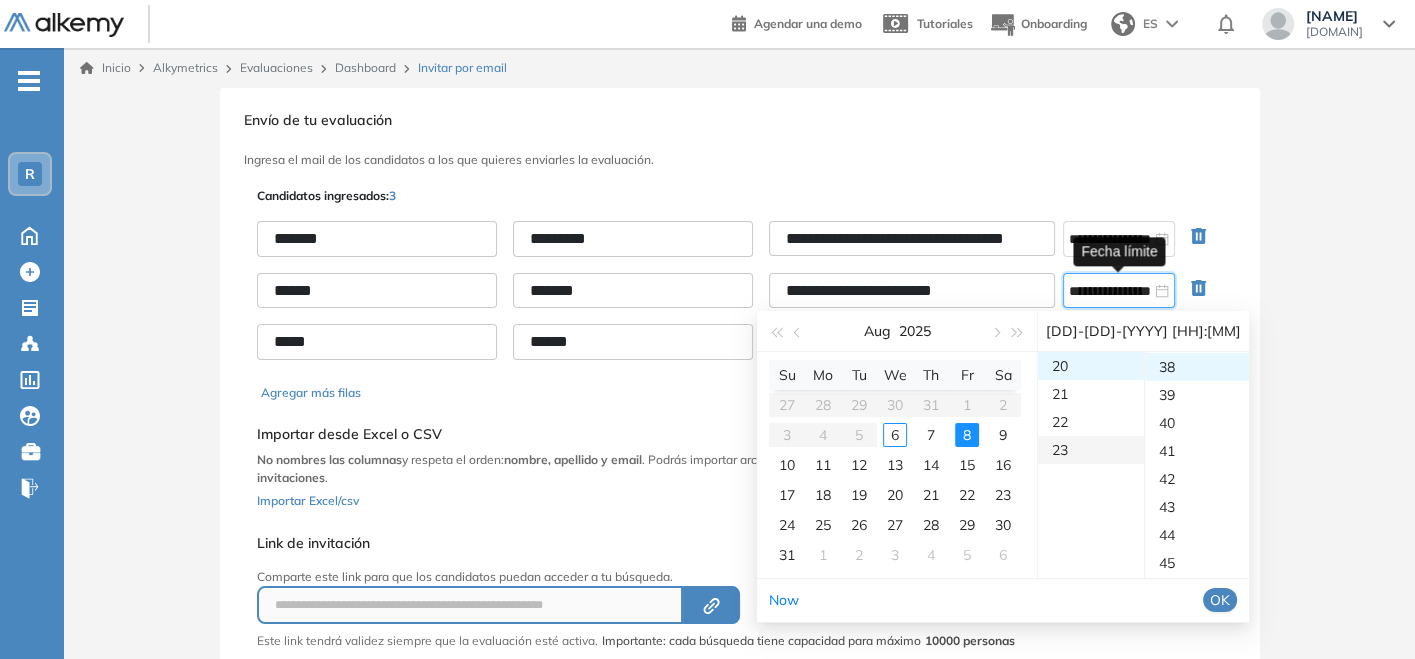click on "23" at bounding box center [1091, 450] 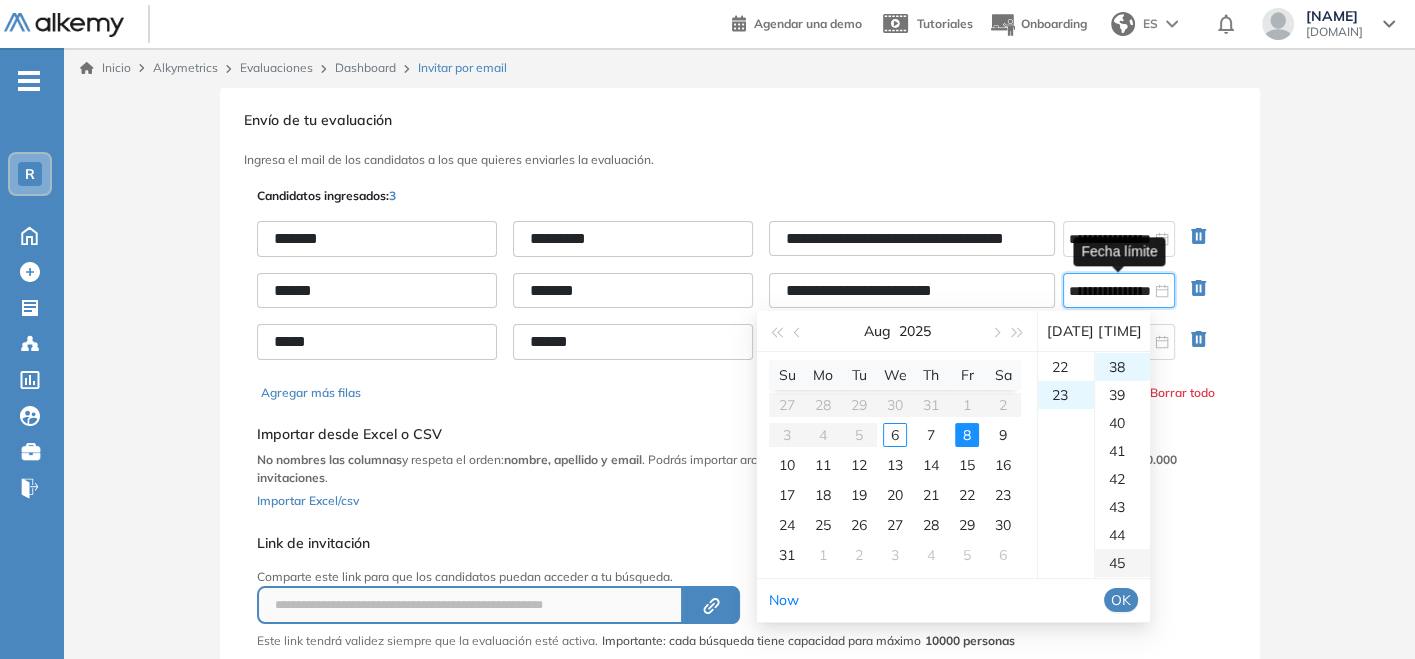 scroll, scrollTop: 643, scrollLeft: 0, axis: vertical 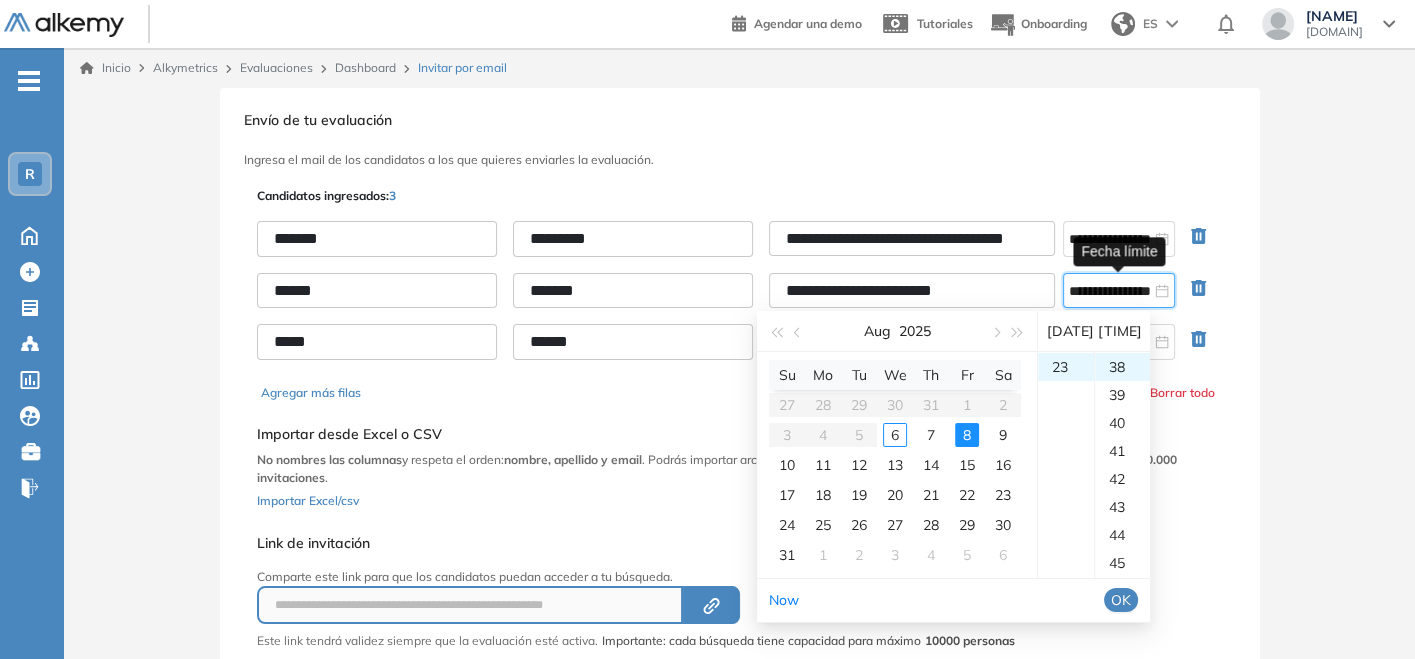 click on "OK" at bounding box center [1121, 600] 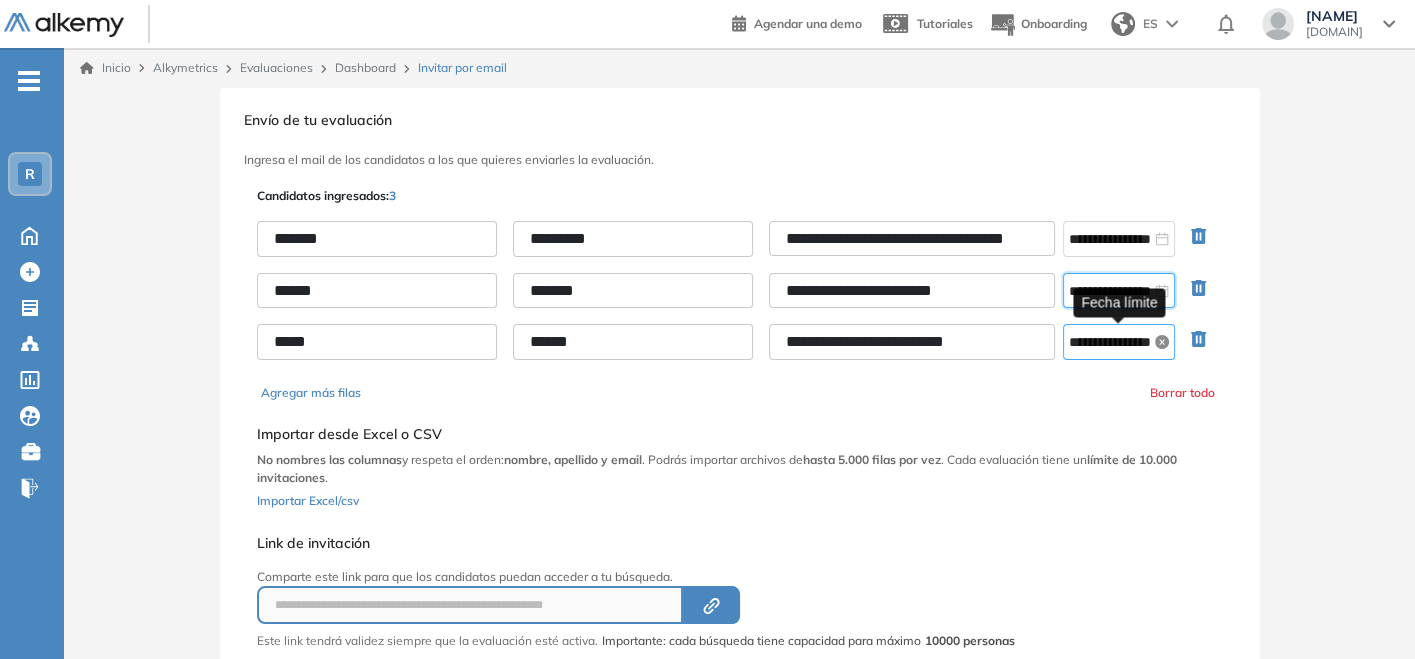 click 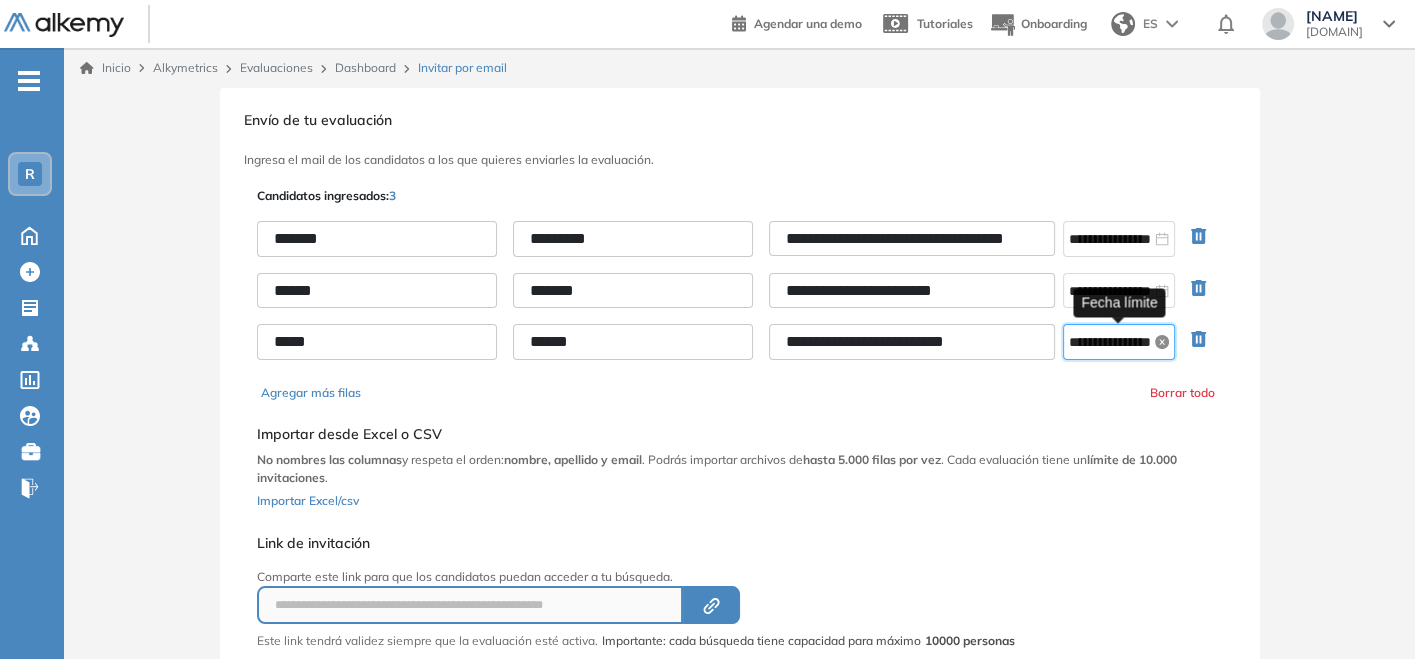 scroll, scrollTop: 0, scrollLeft: 0, axis: both 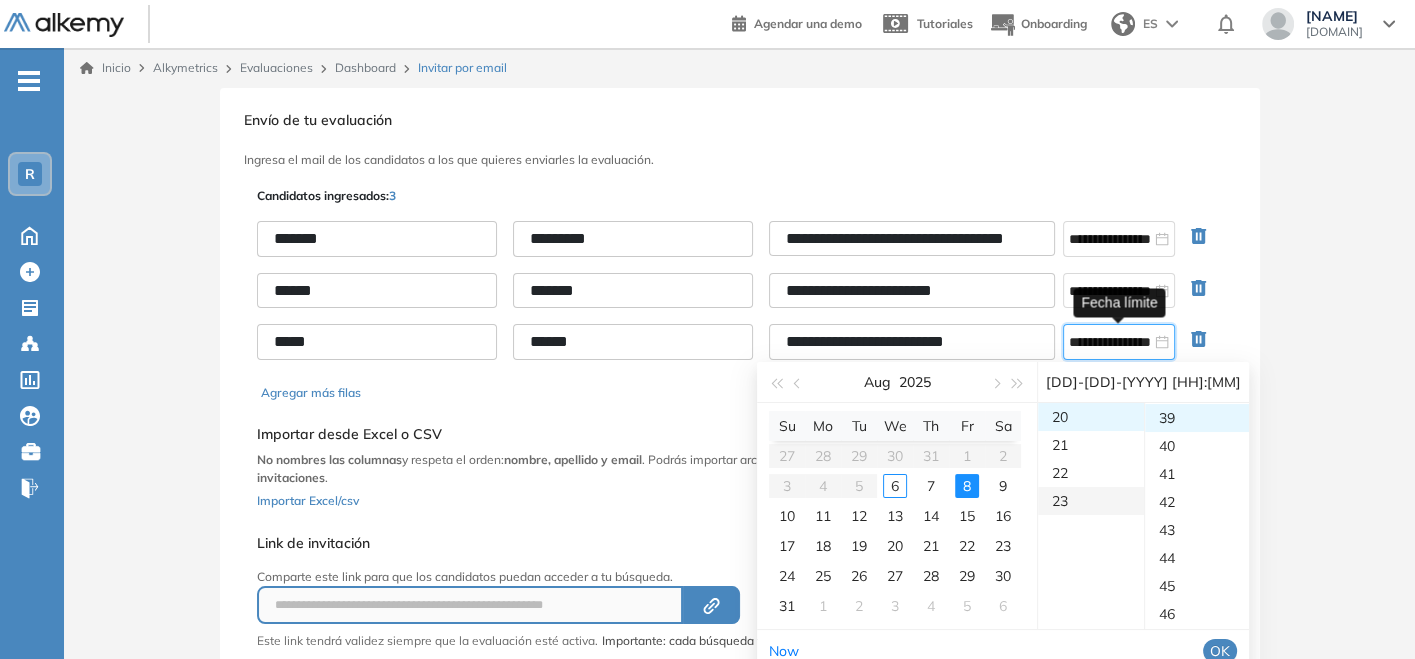 click on "23" at bounding box center (1091, 501) 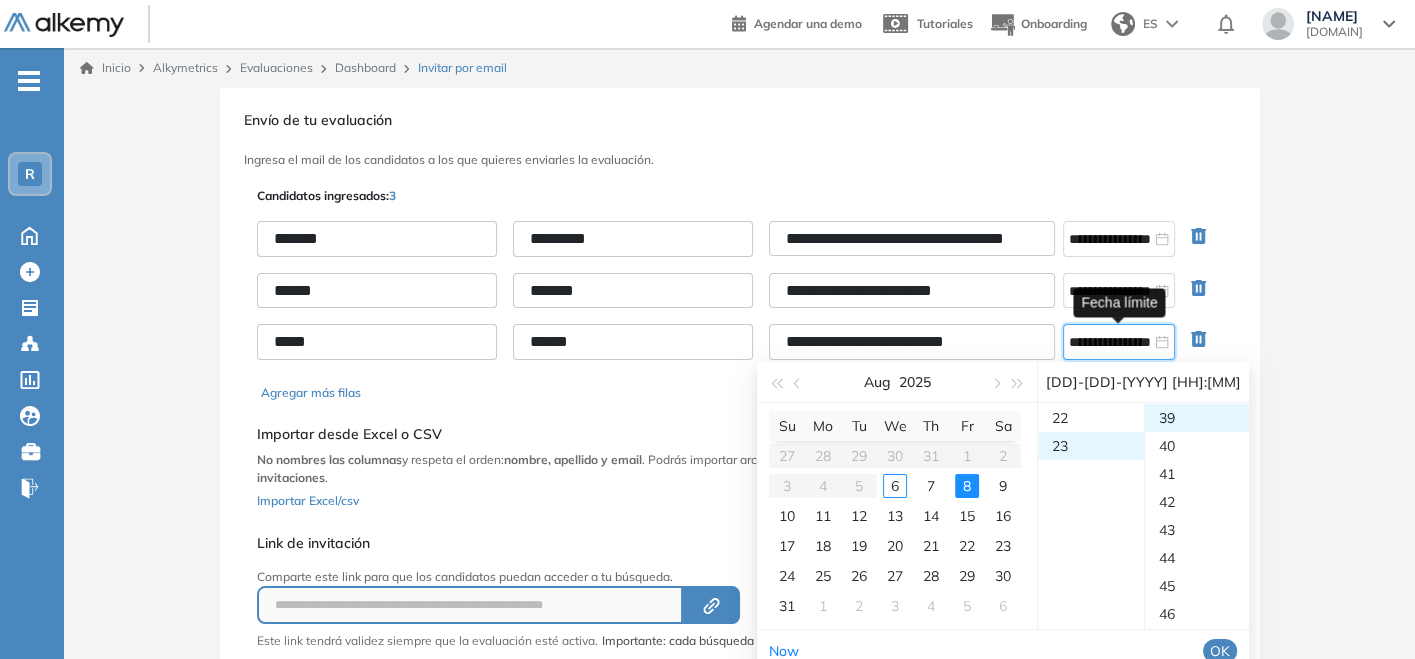 scroll, scrollTop: 643, scrollLeft: 0, axis: vertical 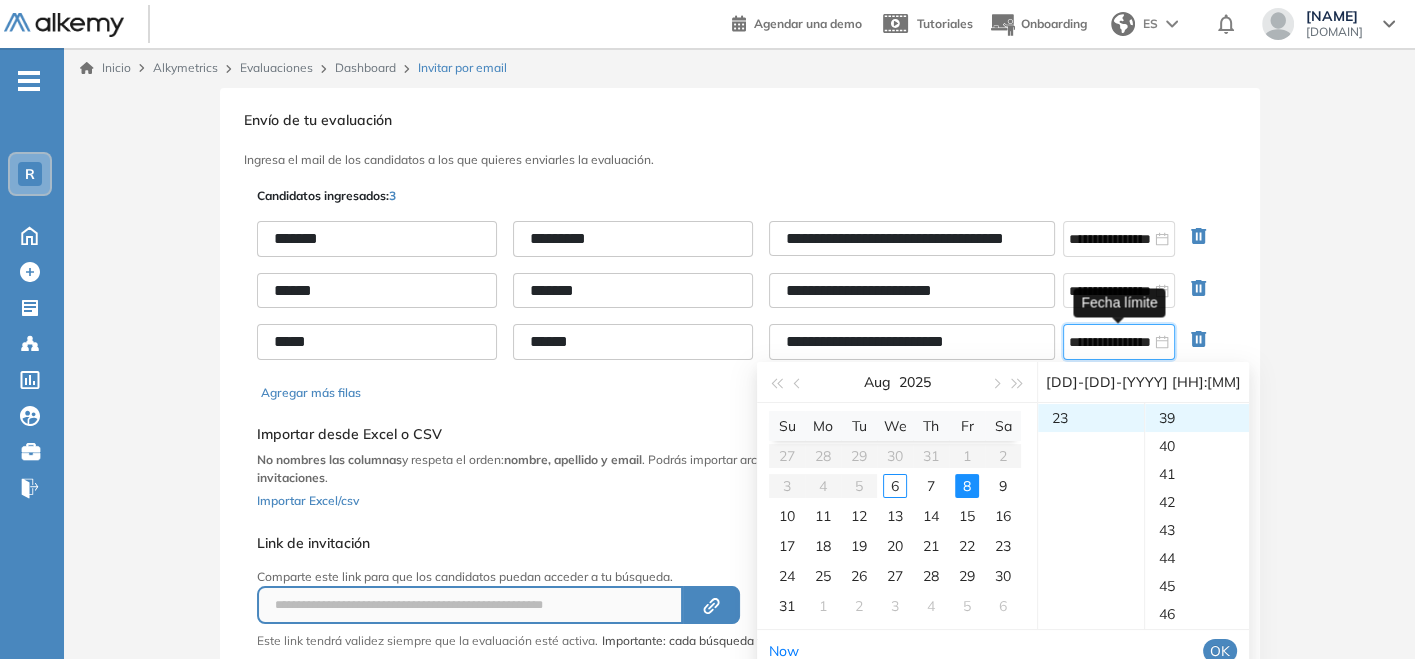 click on "OK" at bounding box center (1220, 651) 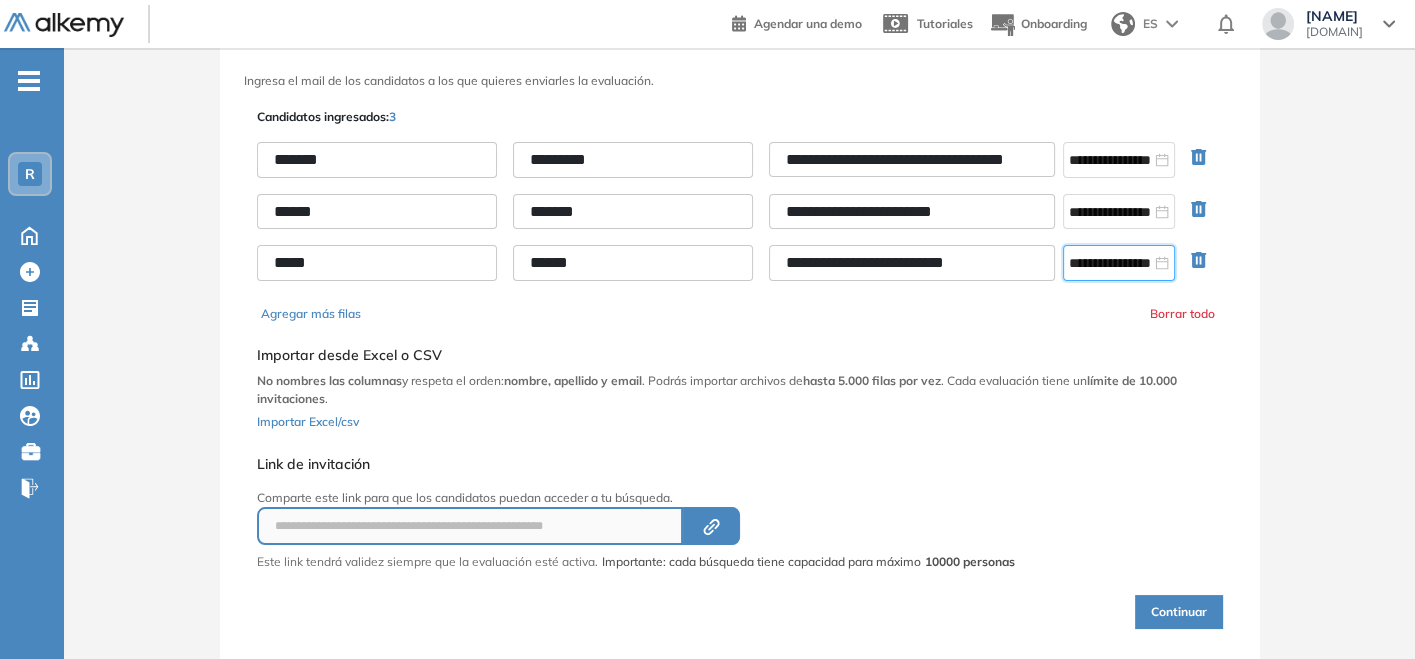 scroll, scrollTop: 129, scrollLeft: 0, axis: vertical 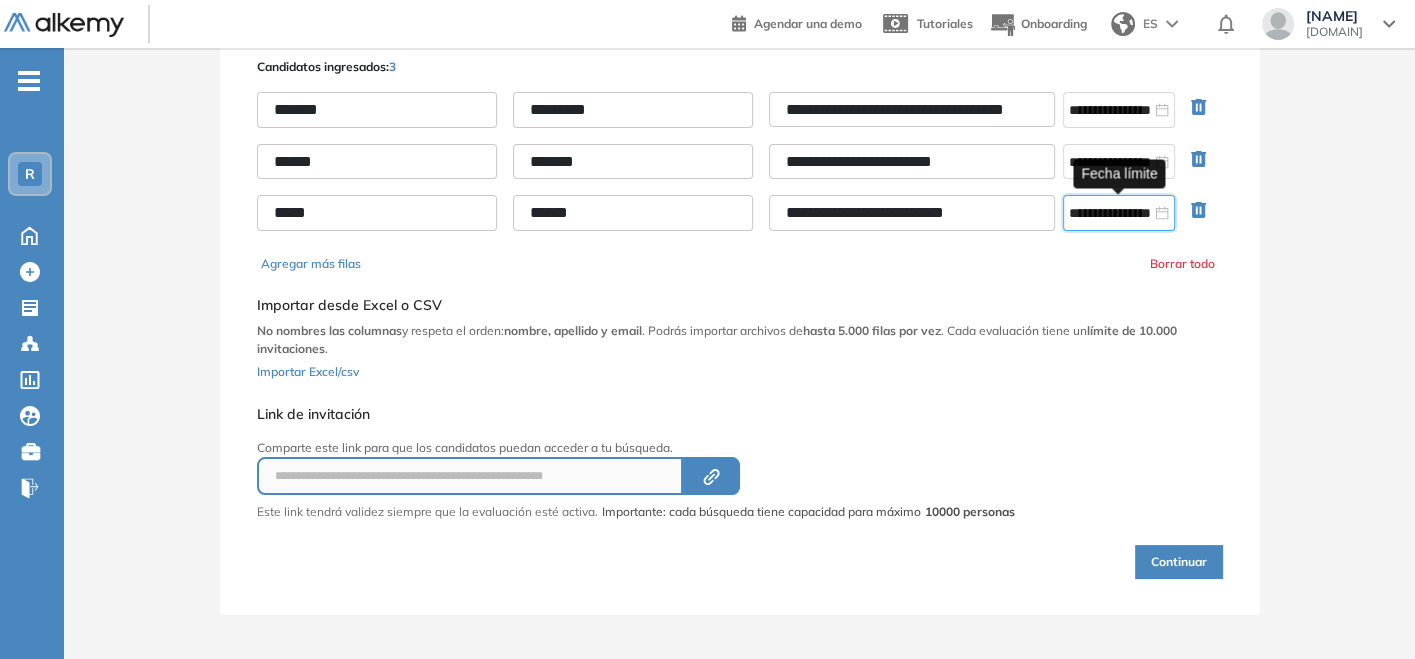 click on "Continuar" at bounding box center (1179, 562) 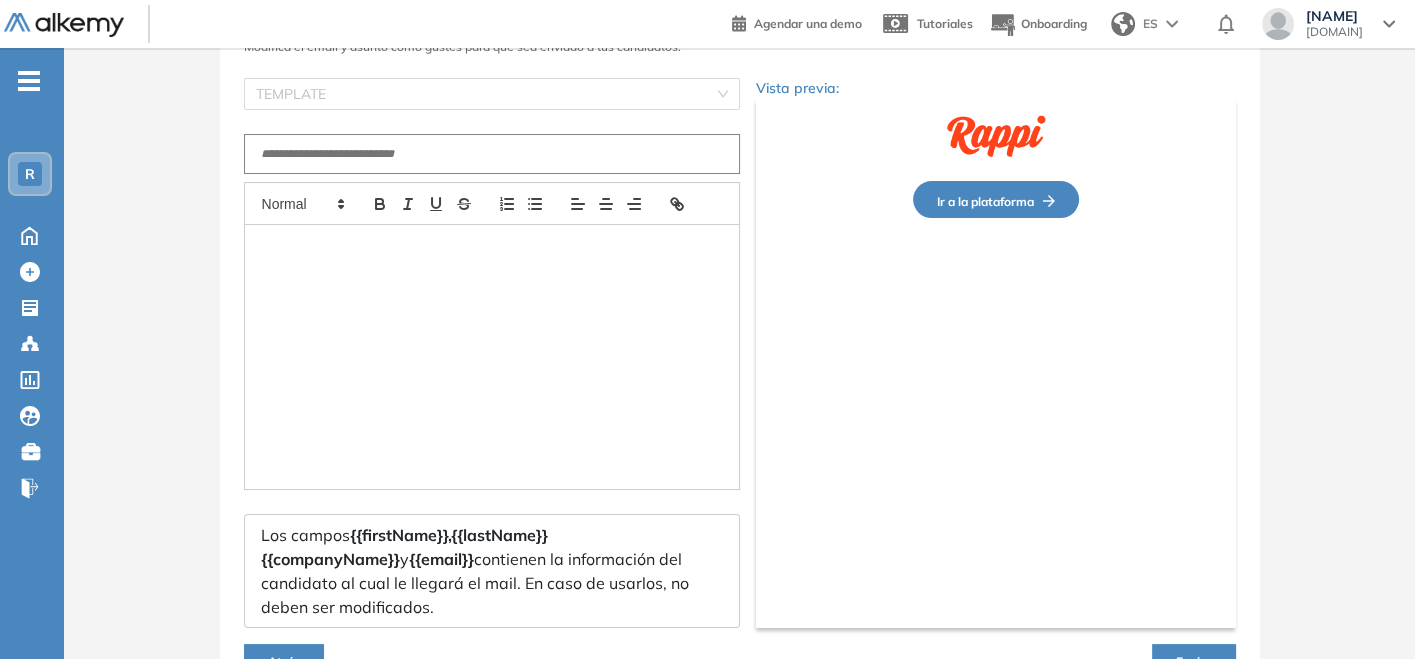 type on "**********" 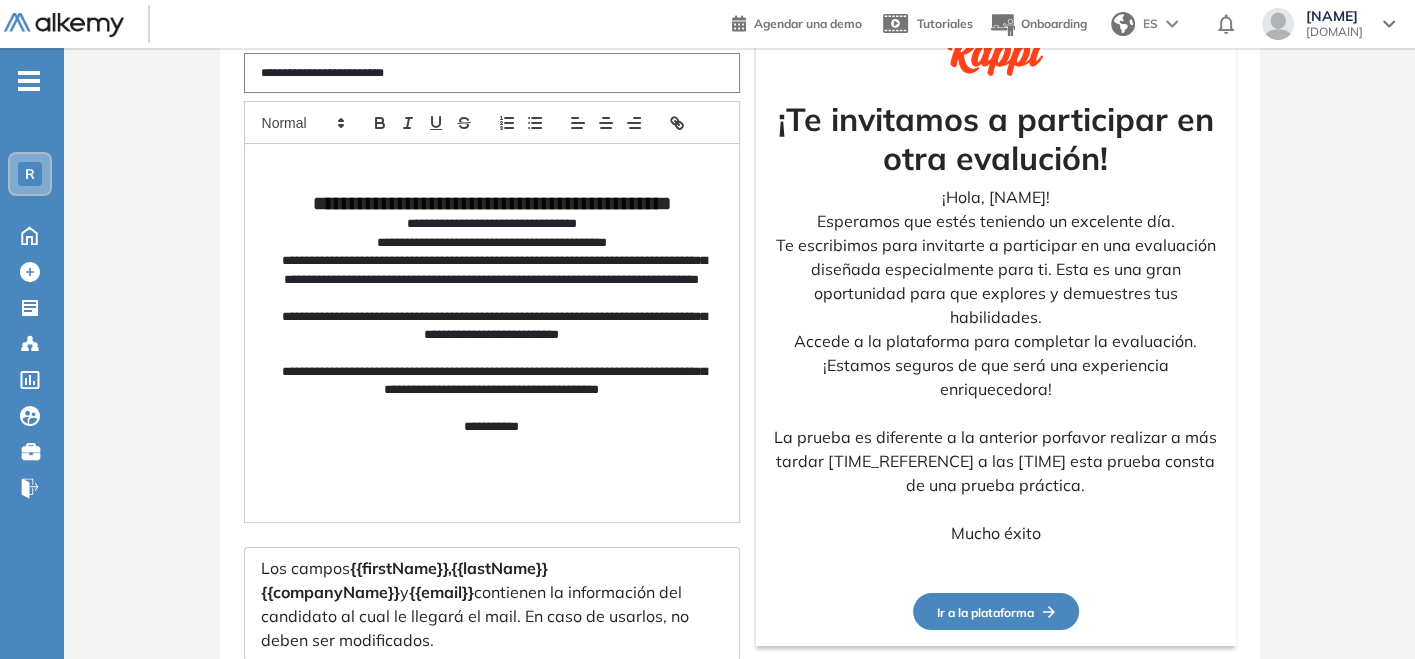 scroll, scrollTop: 240, scrollLeft: 0, axis: vertical 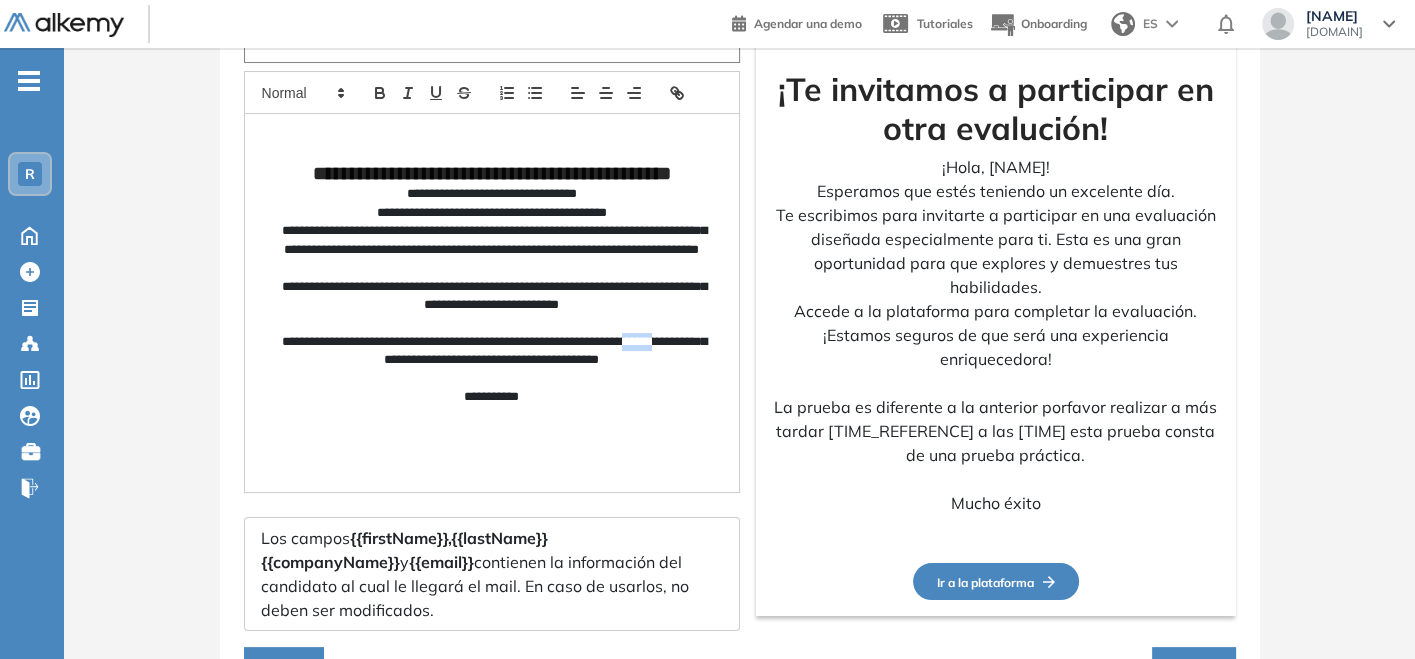 drag, startPoint x: 705, startPoint y: 344, endPoint x: 661, endPoint y: 344, distance: 44 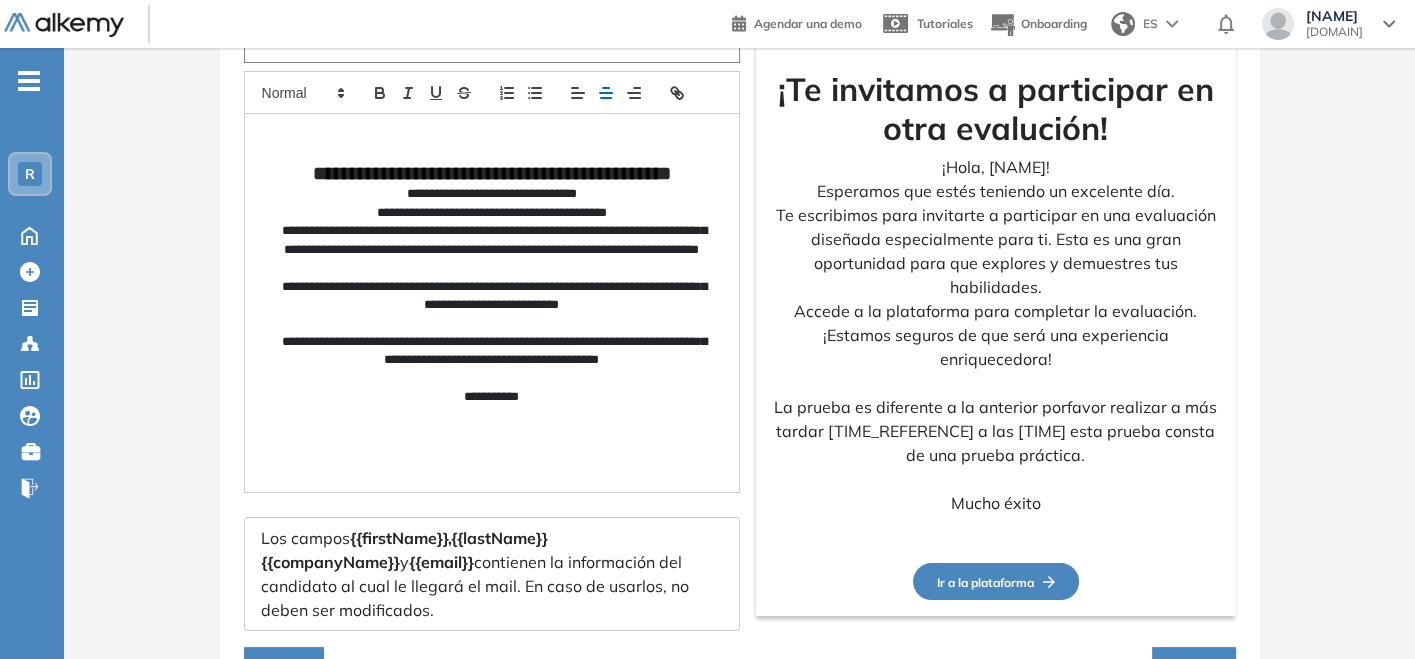 type 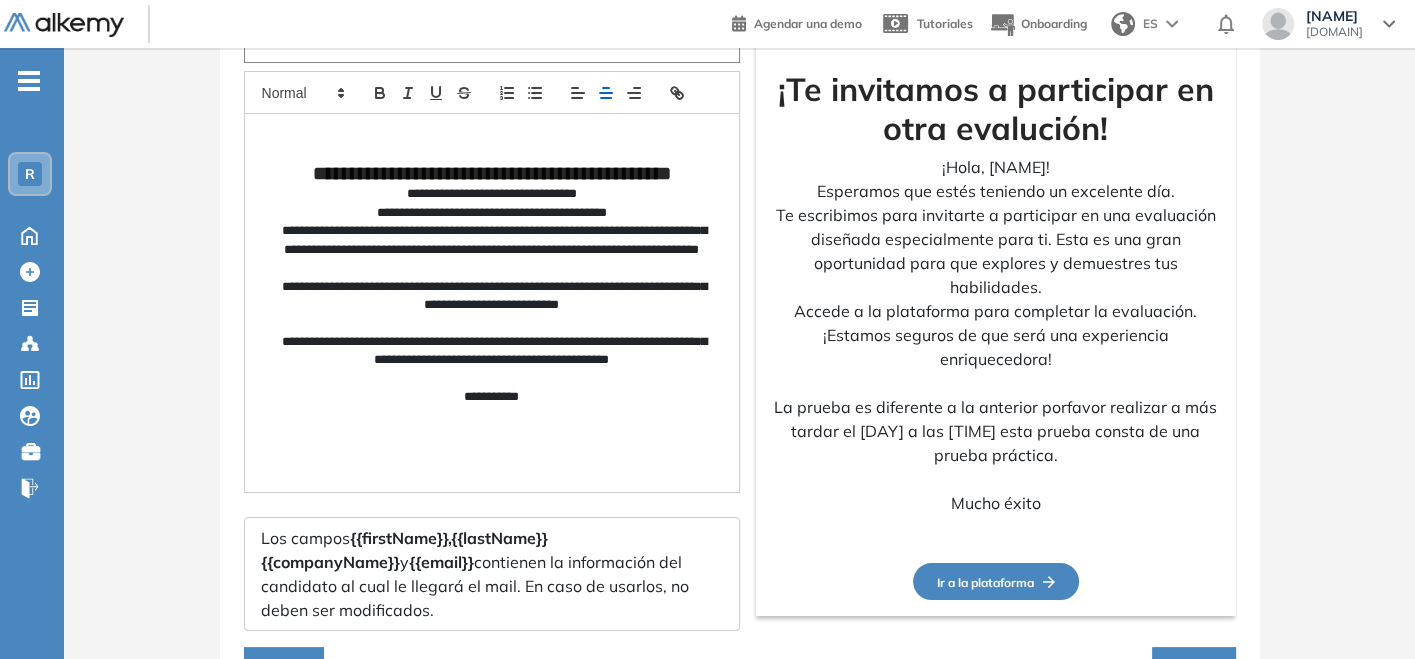 click on "**********" at bounding box center (492, 351) 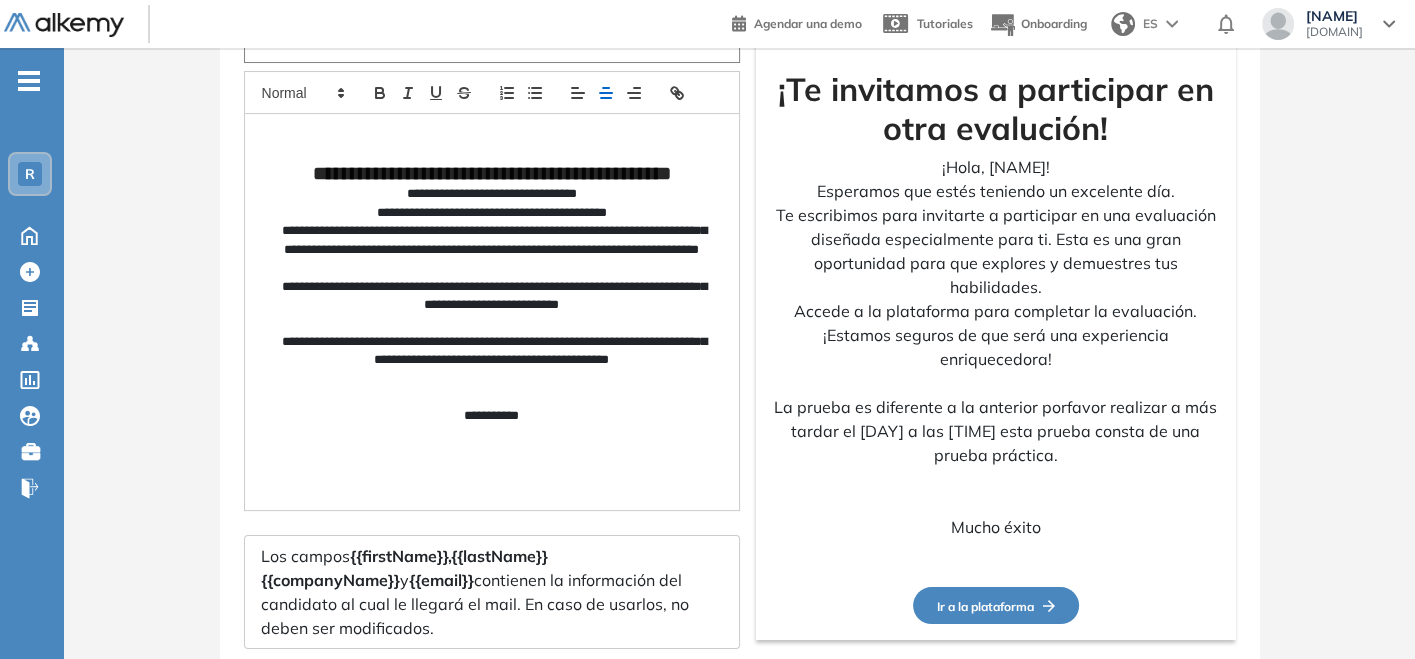 click on "**********" at bounding box center [492, 351] 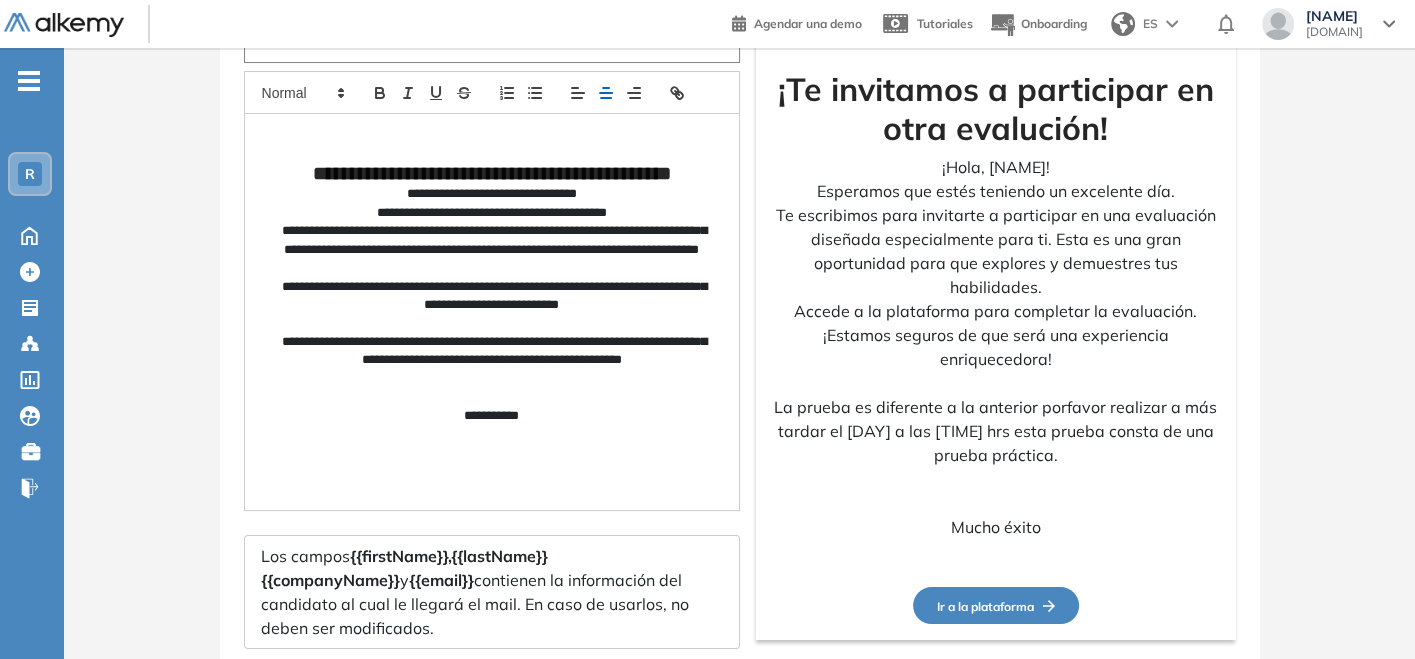 click at bounding box center (492, 379) 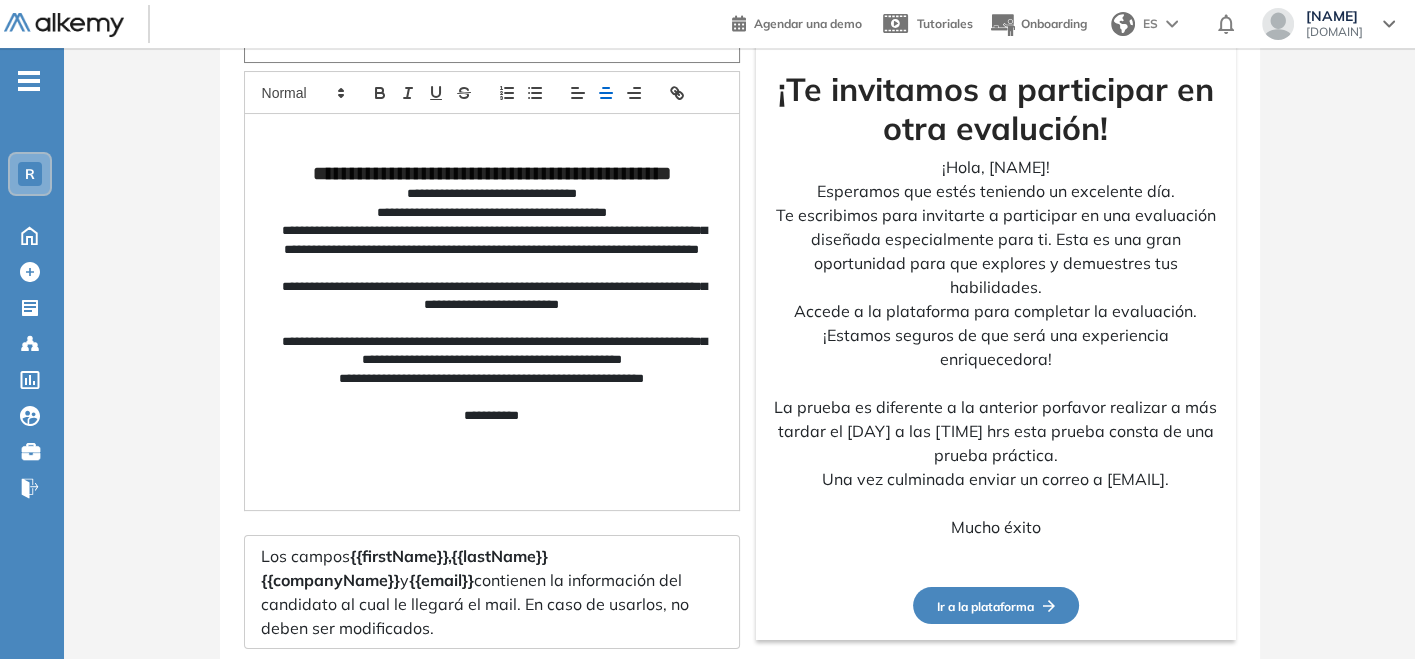 click on "**********" at bounding box center [492, 379] 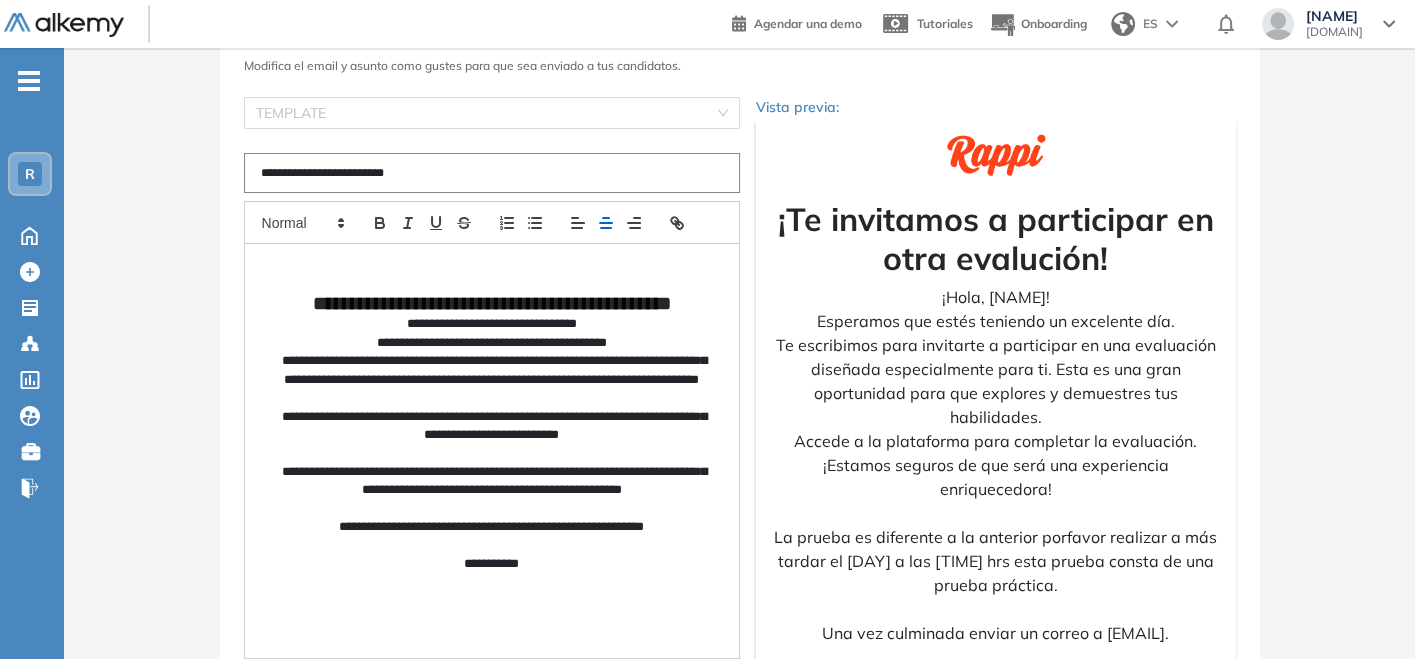 scroll, scrollTop: 0, scrollLeft: 0, axis: both 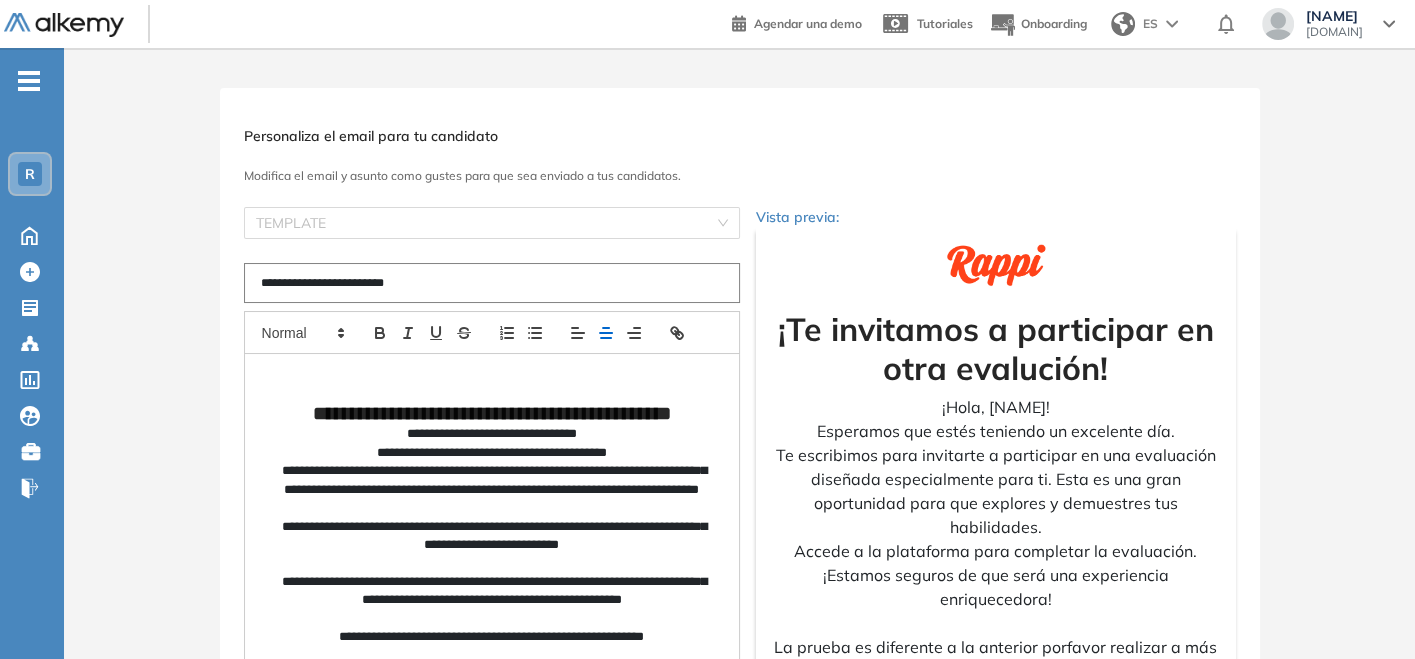 click on "**********" at bounding box center [492, 283] 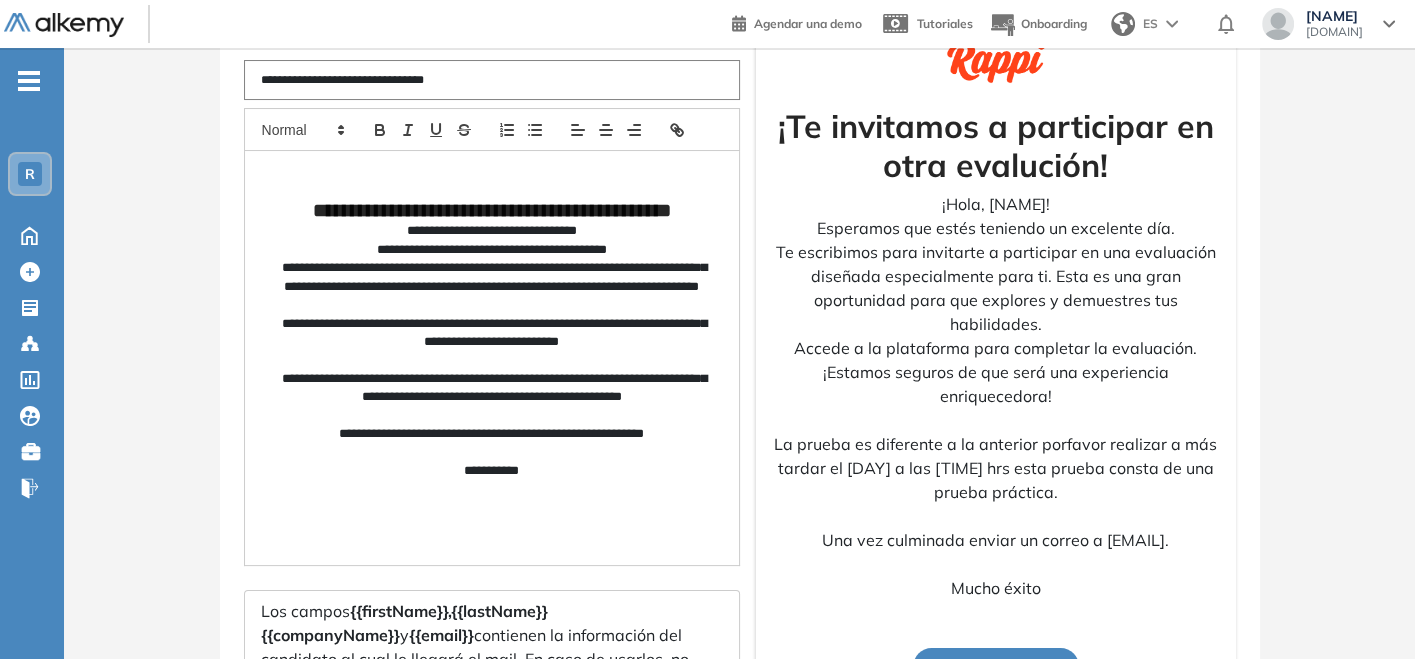 scroll, scrollTop: 222, scrollLeft: 0, axis: vertical 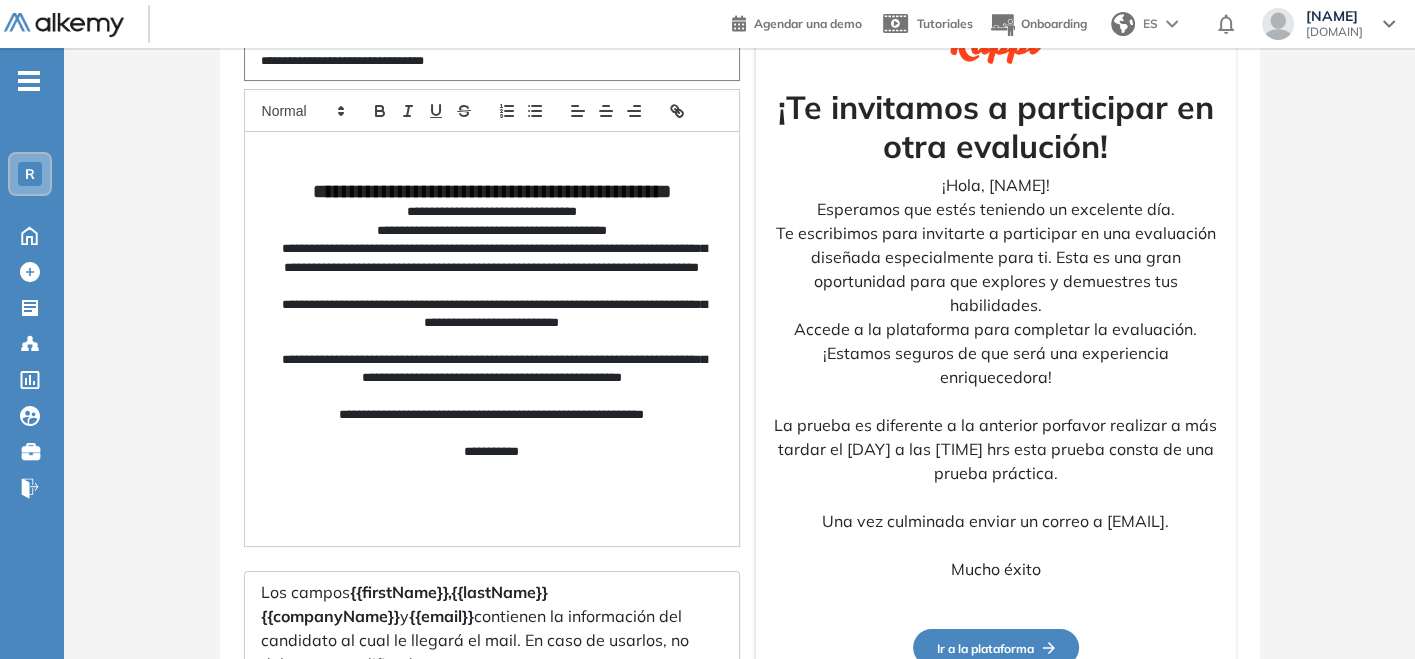 type on "**********" 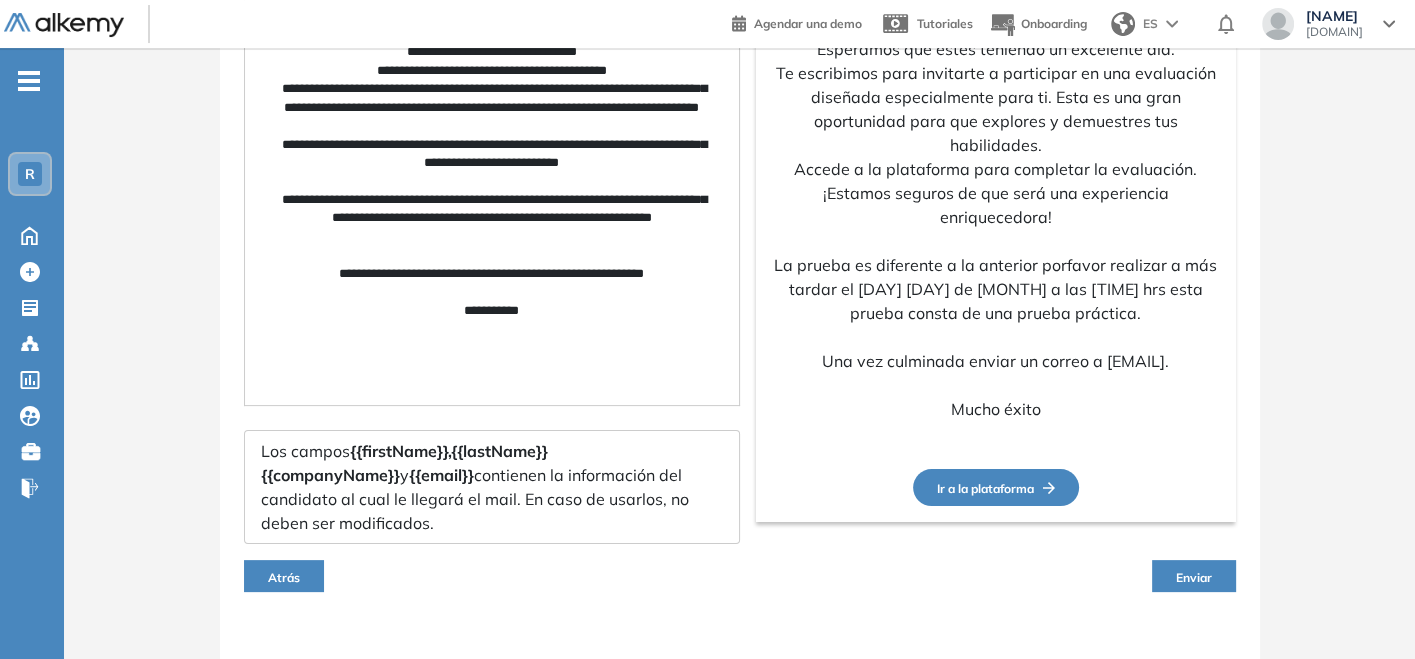 scroll, scrollTop: 385, scrollLeft: 0, axis: vertical 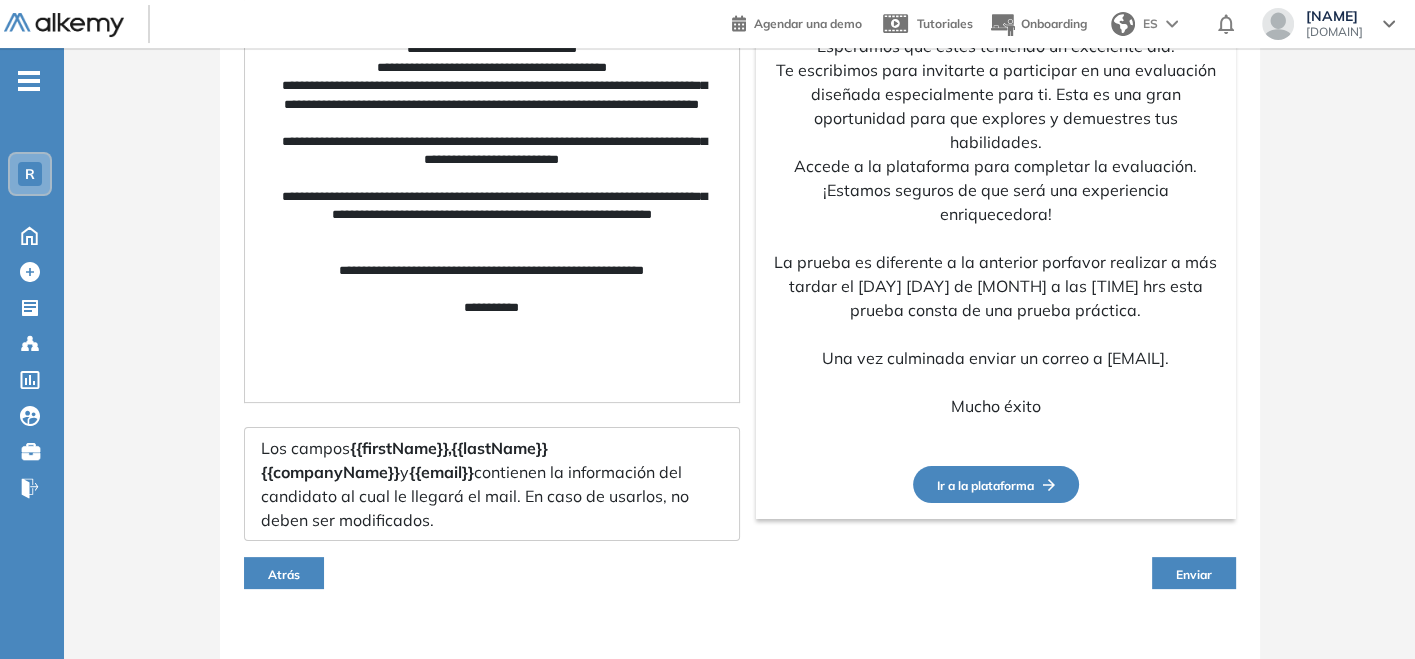 click on "Enviar" at bounding box center [1194, 574] 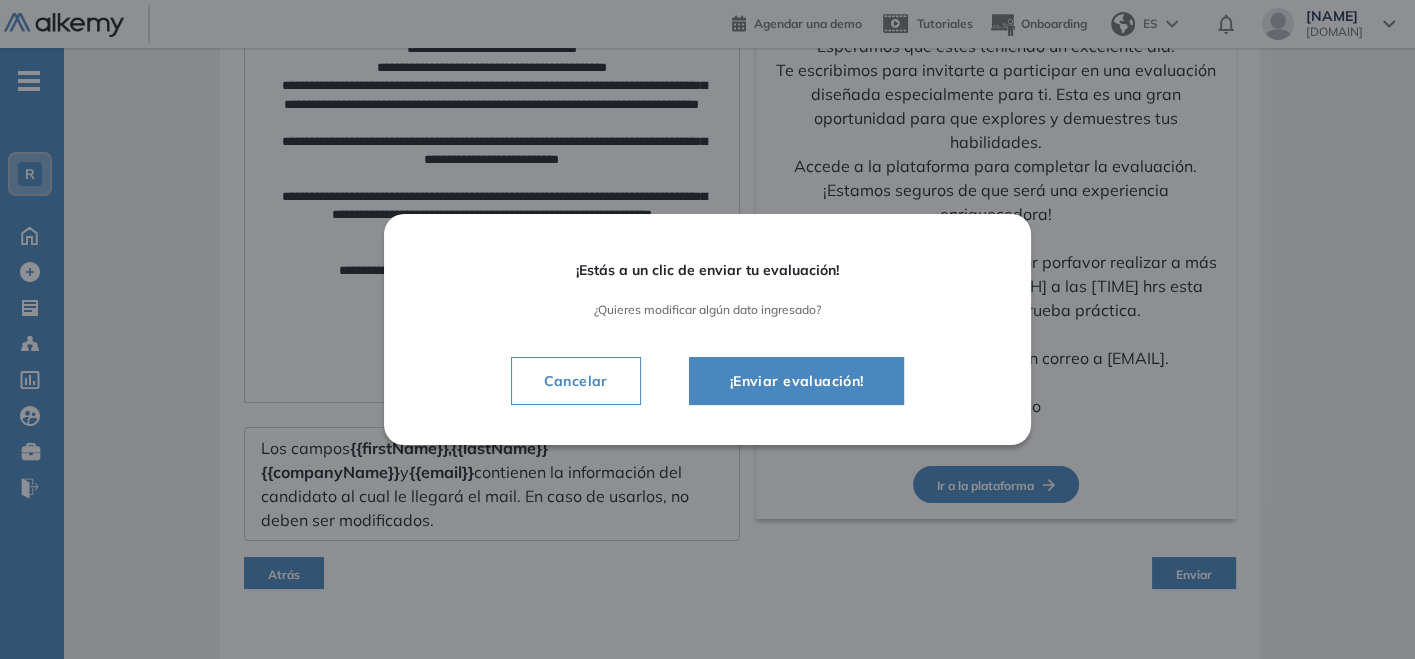 click on "Cancelar" at bounding box center [576, 381] 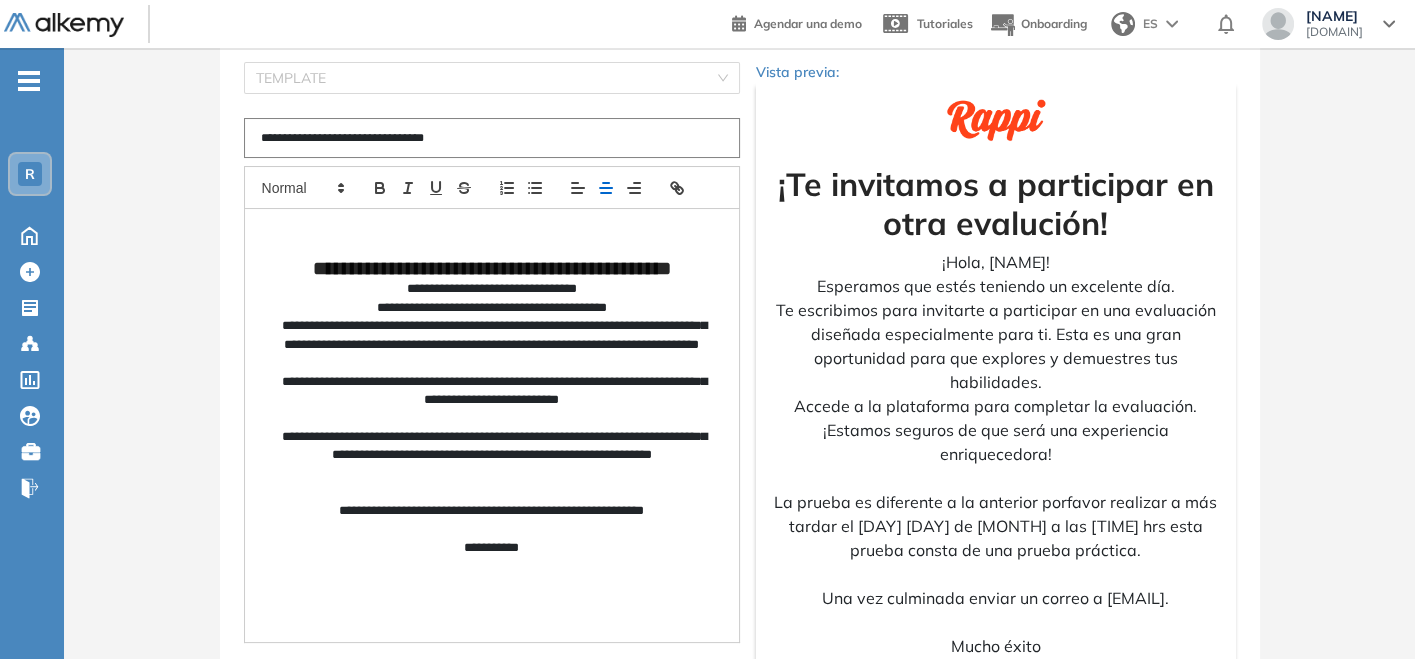 scroll, scrollTop: 333, scrollLeft: 0, axis: vertical 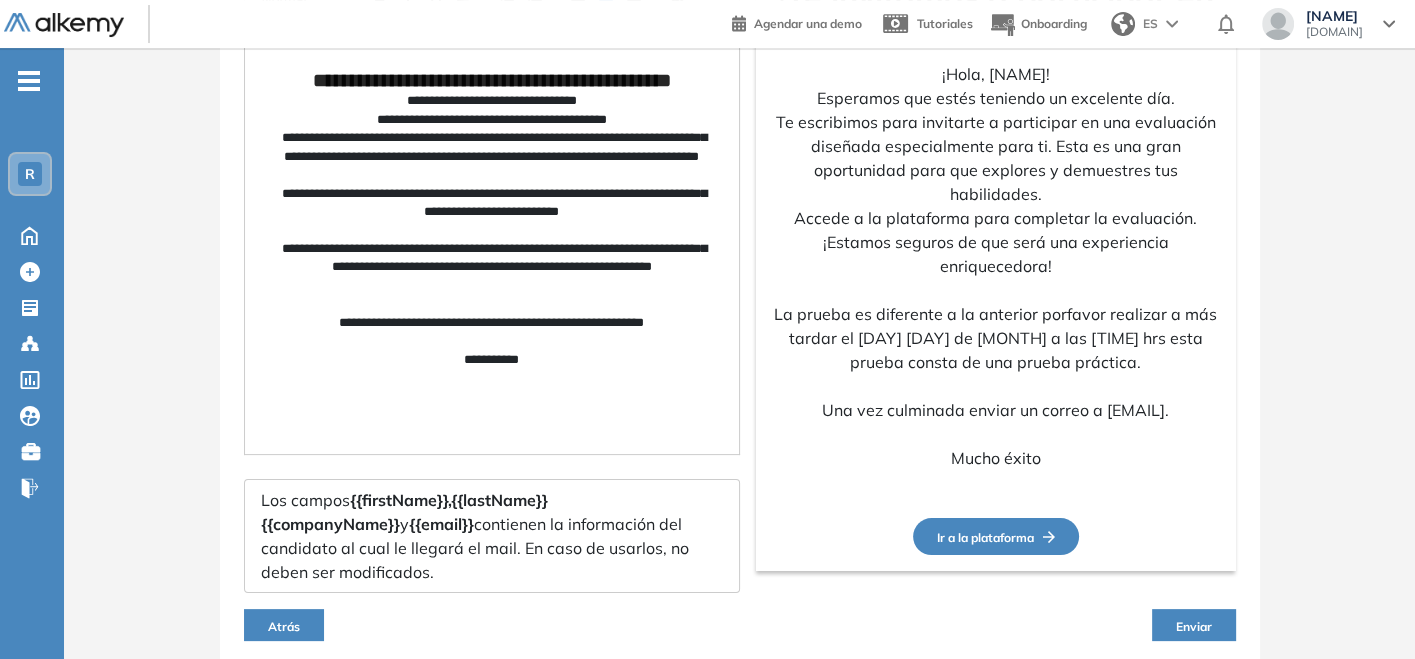 click on "Atrás" at bounding box center (284, 626) 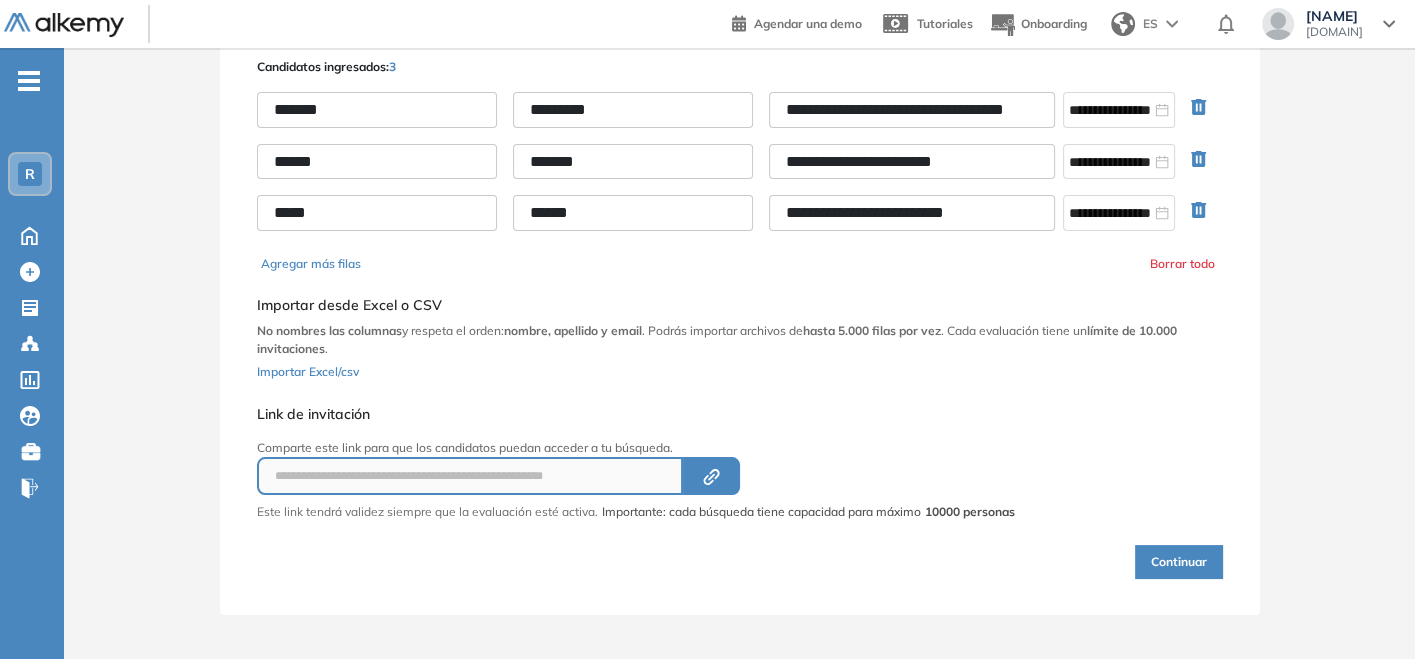 scroll, scrollTop: 18, scrollLeft: 0, axis: vertical 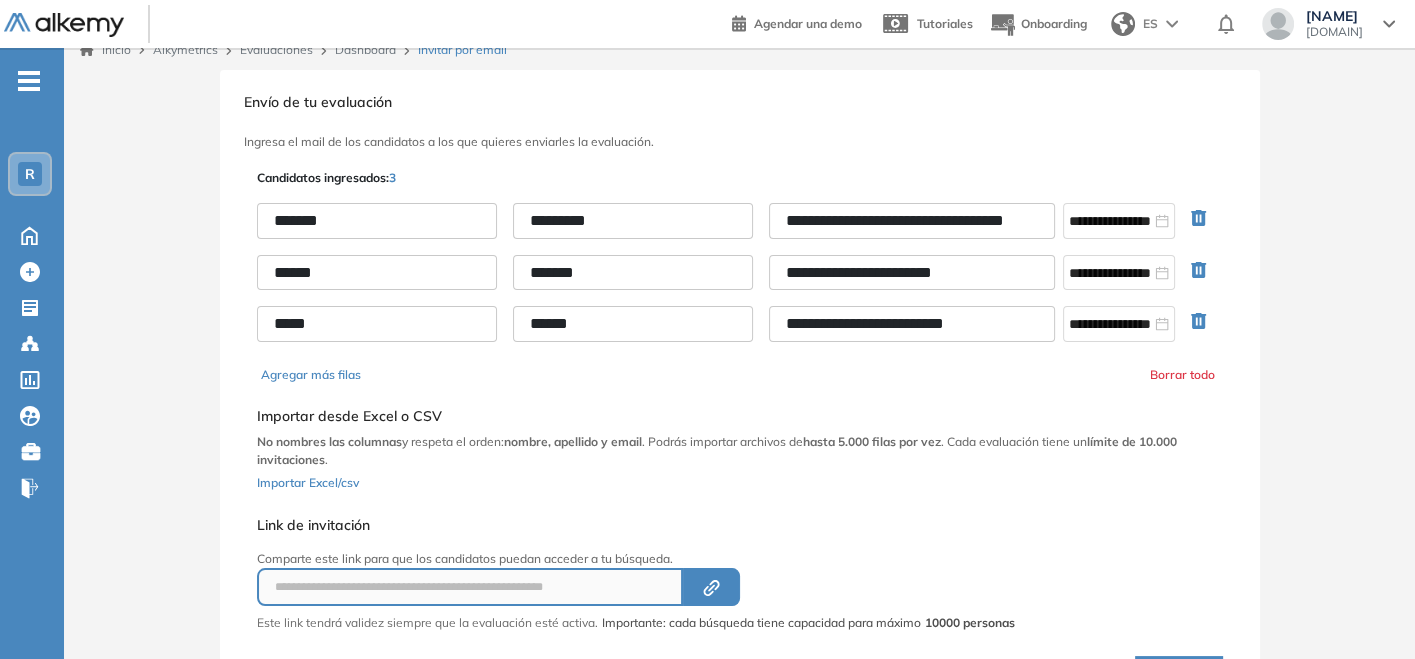click on "Agregar más filas" at bounding box center (311, 375) 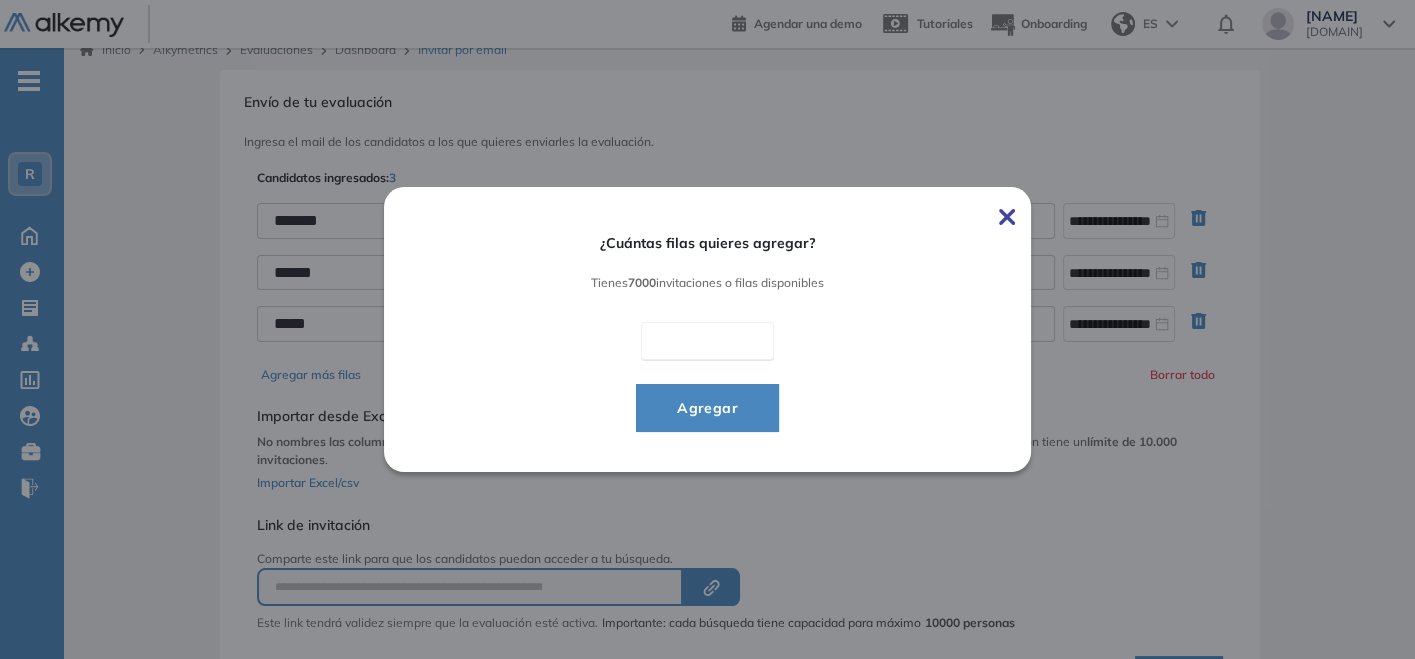click on "Agregar" at bounding box center [707, 408] 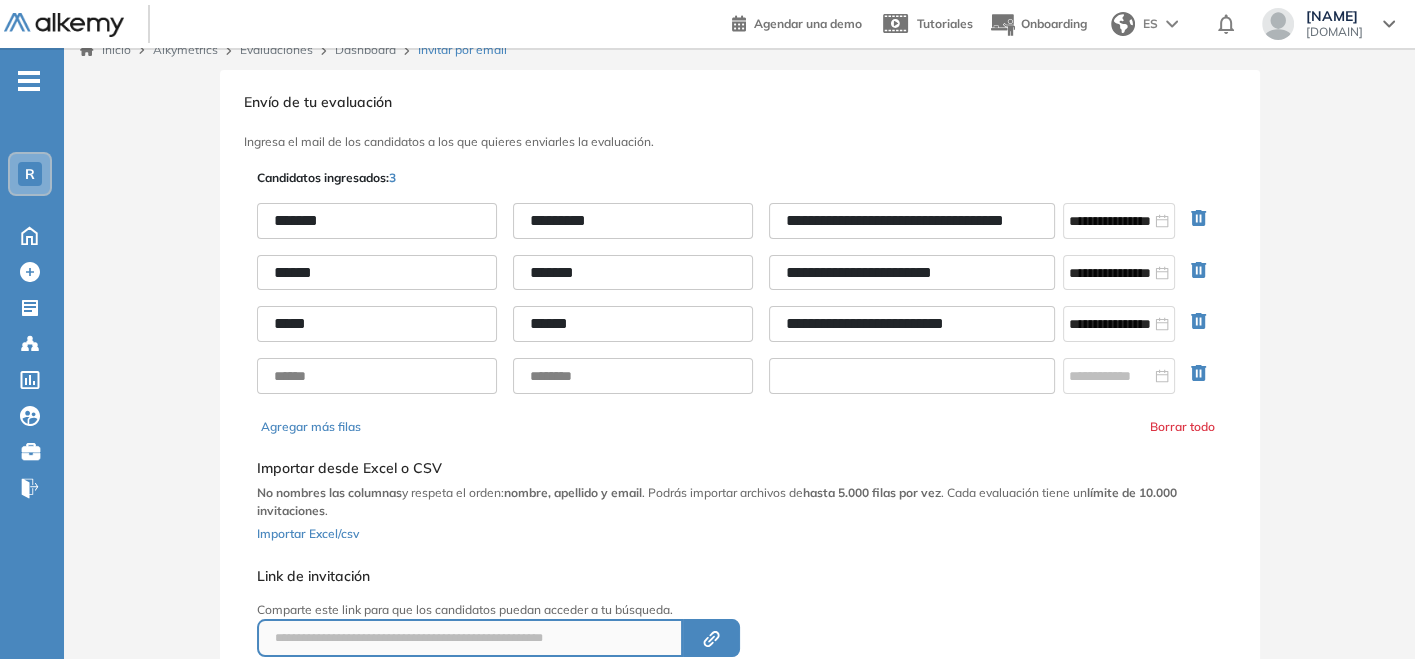 click at bounding box center [912, 376] 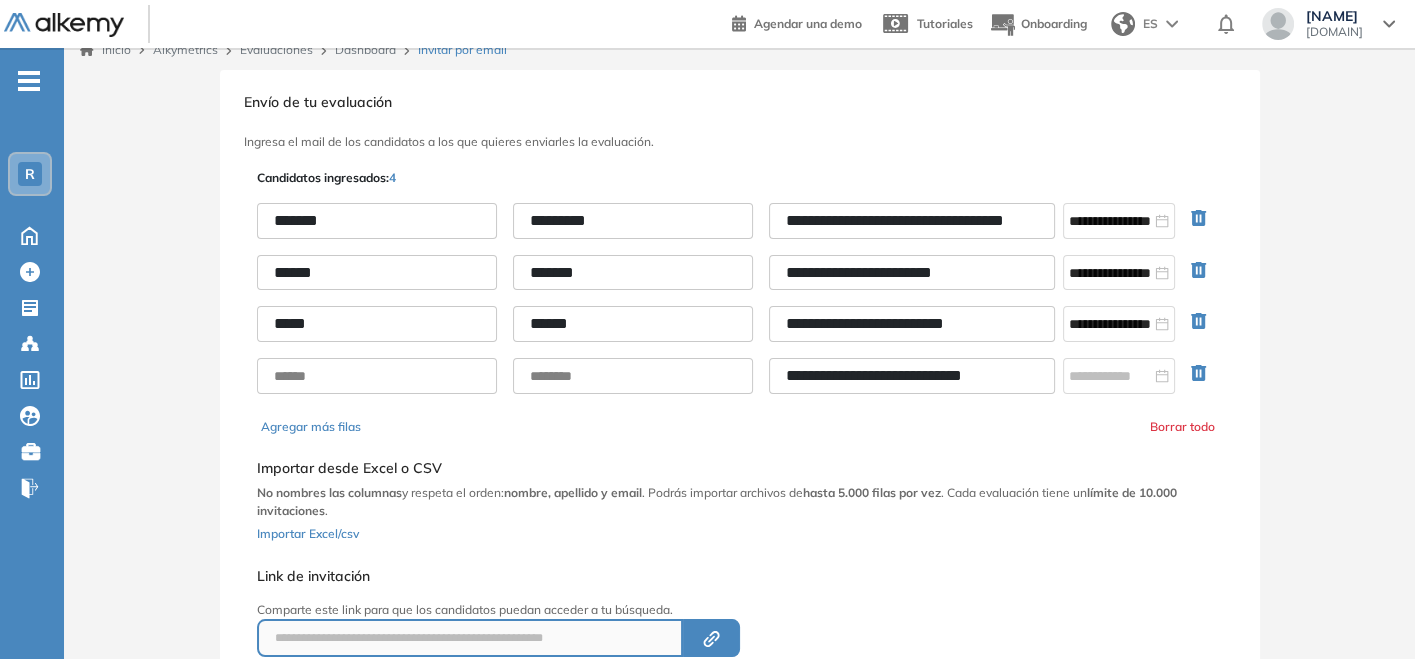 type on "**********" 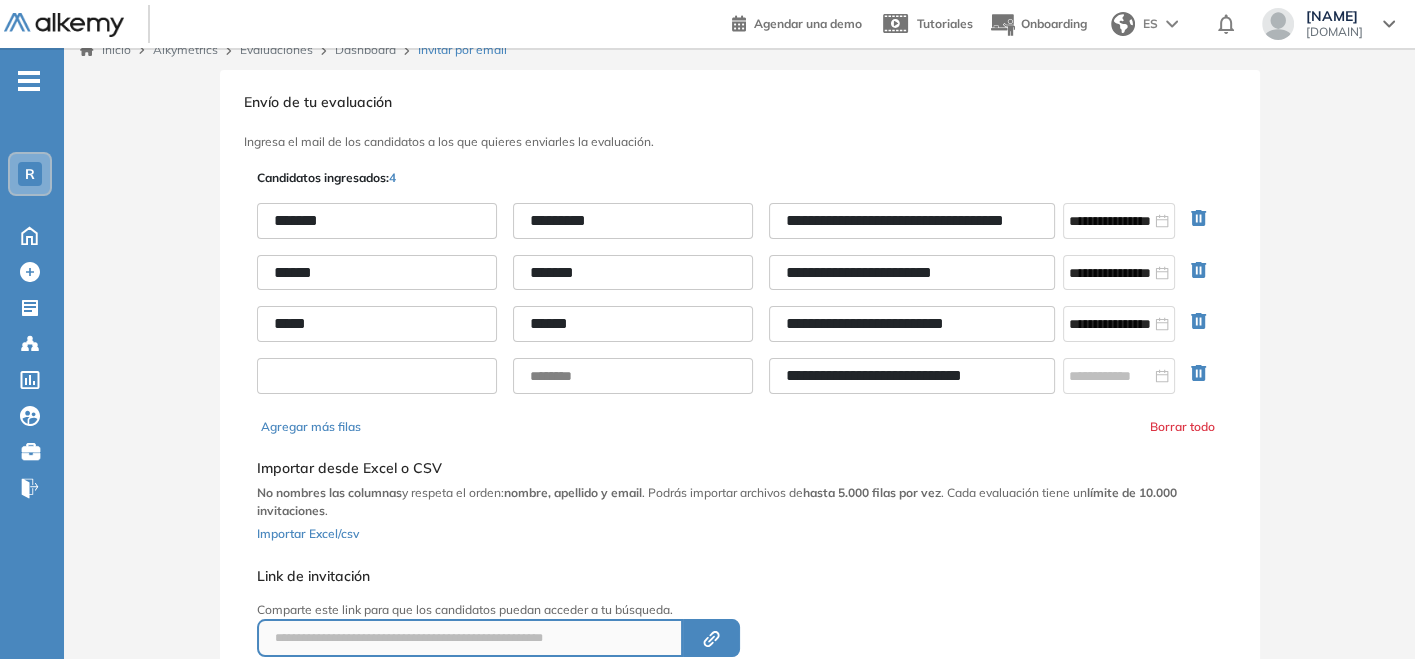click at bounding box center (377, 376) 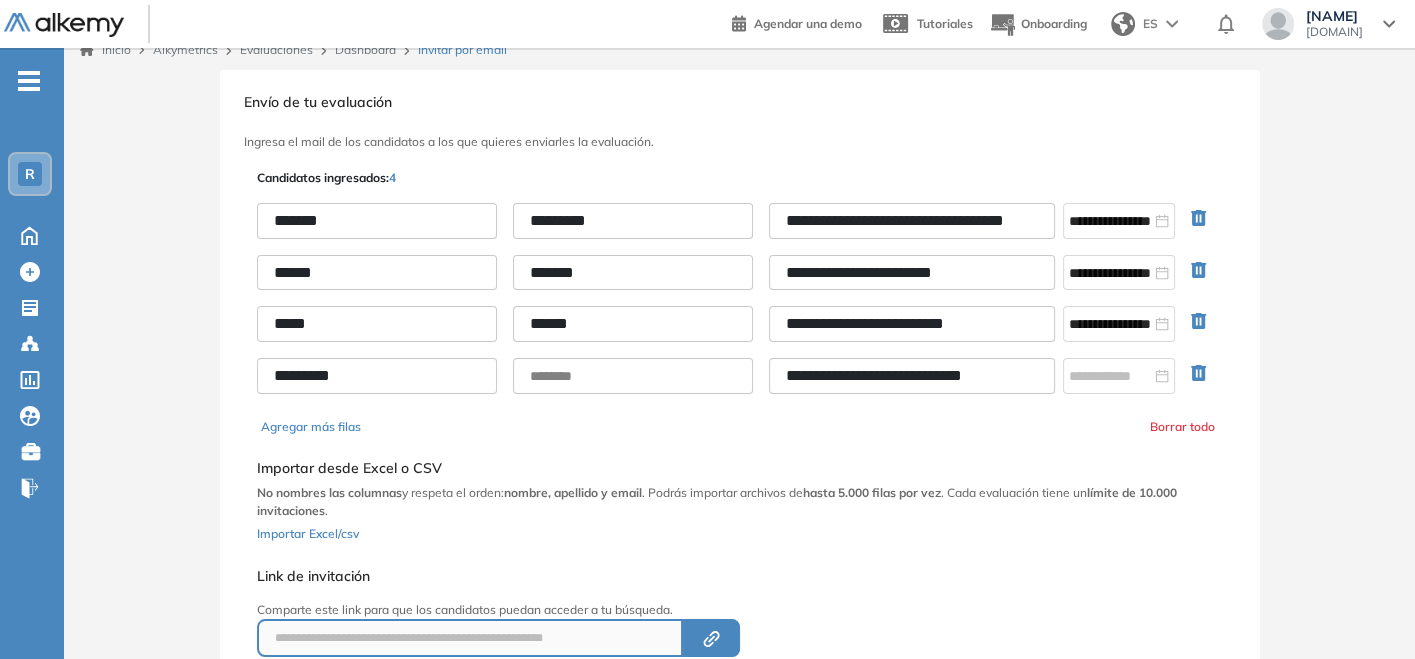 type on "********" 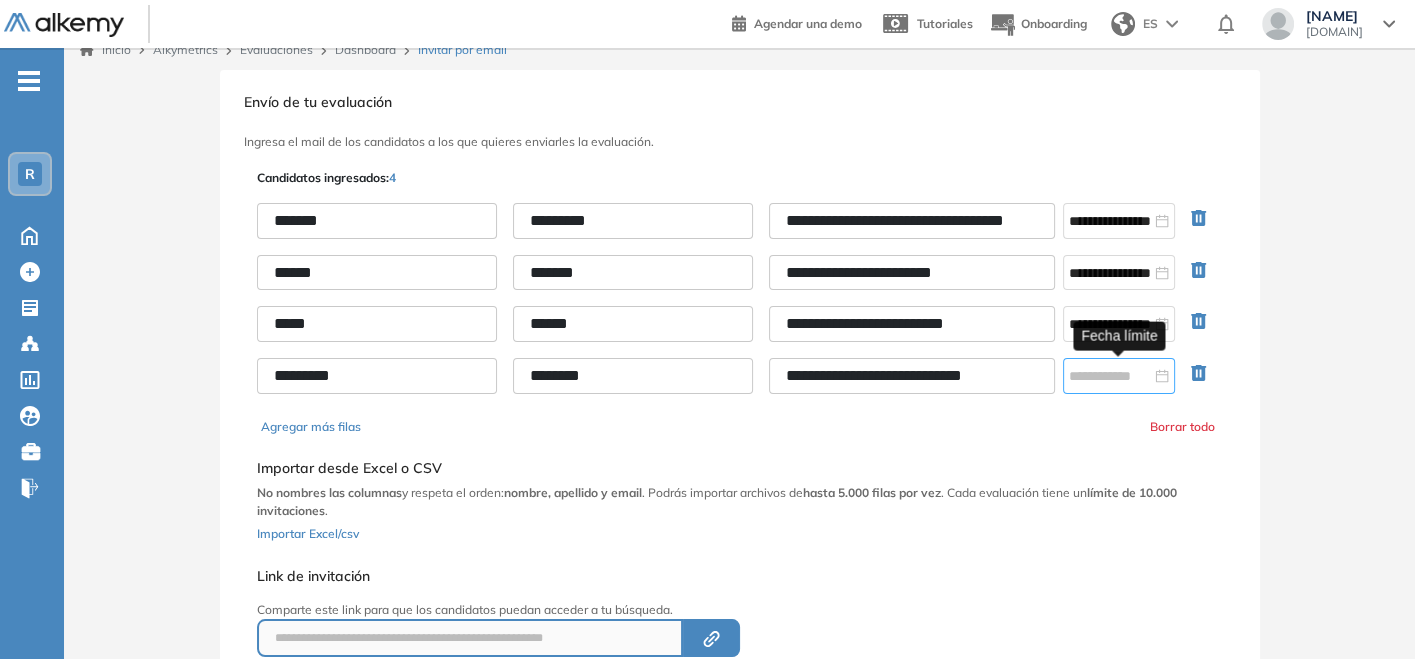 type on "********" 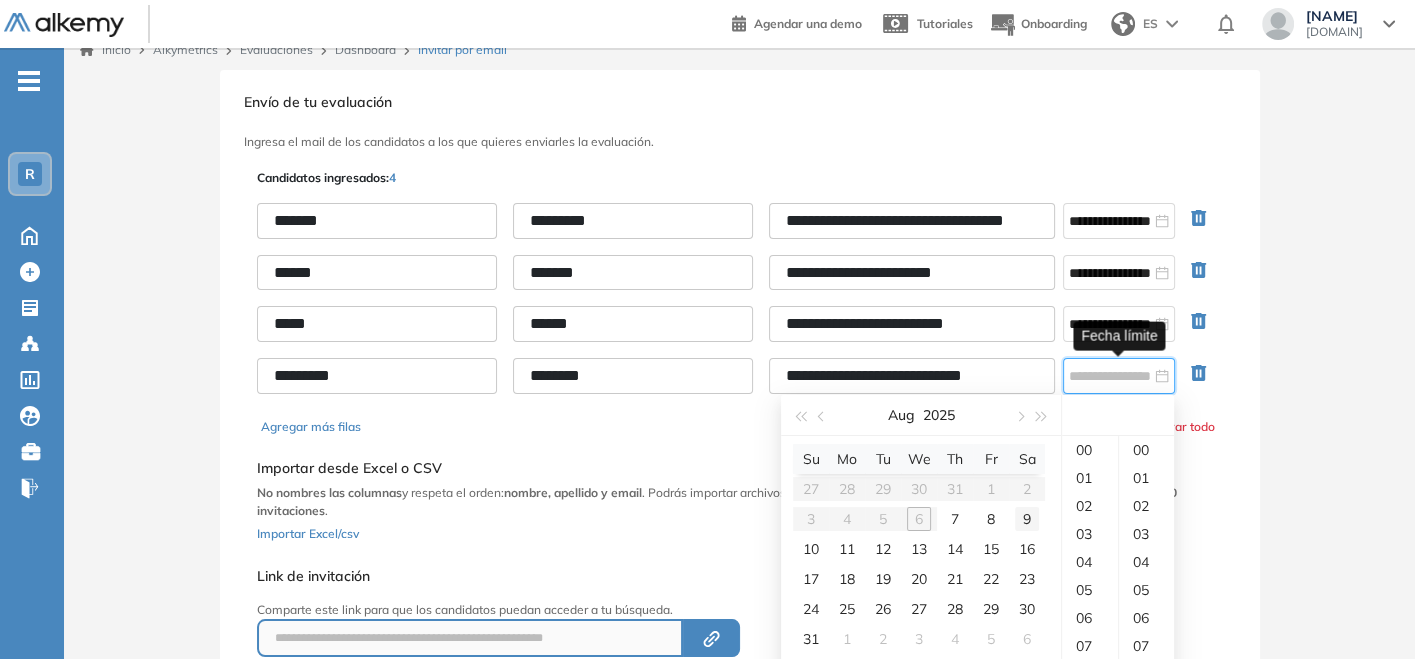 click on "9" at bounding box center (1027, 519) 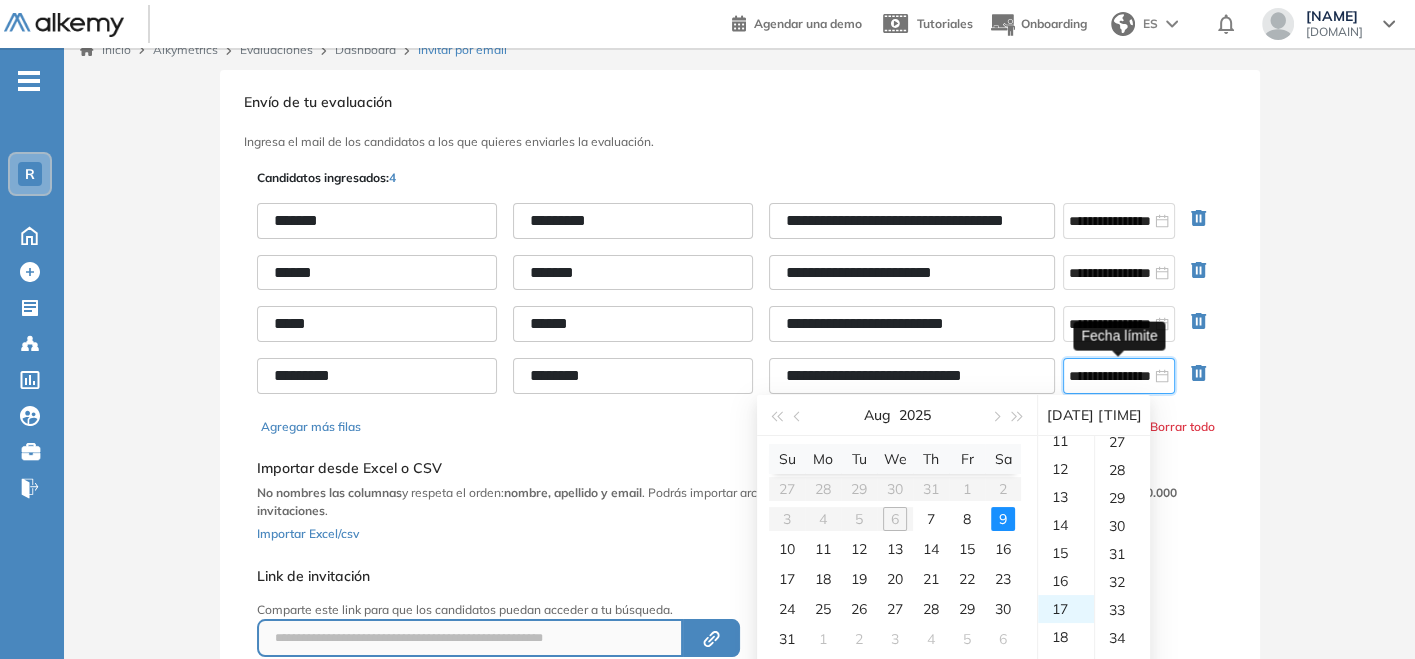 scroll, scrollTop: 476, scrollLeft: 0, axis: vertical 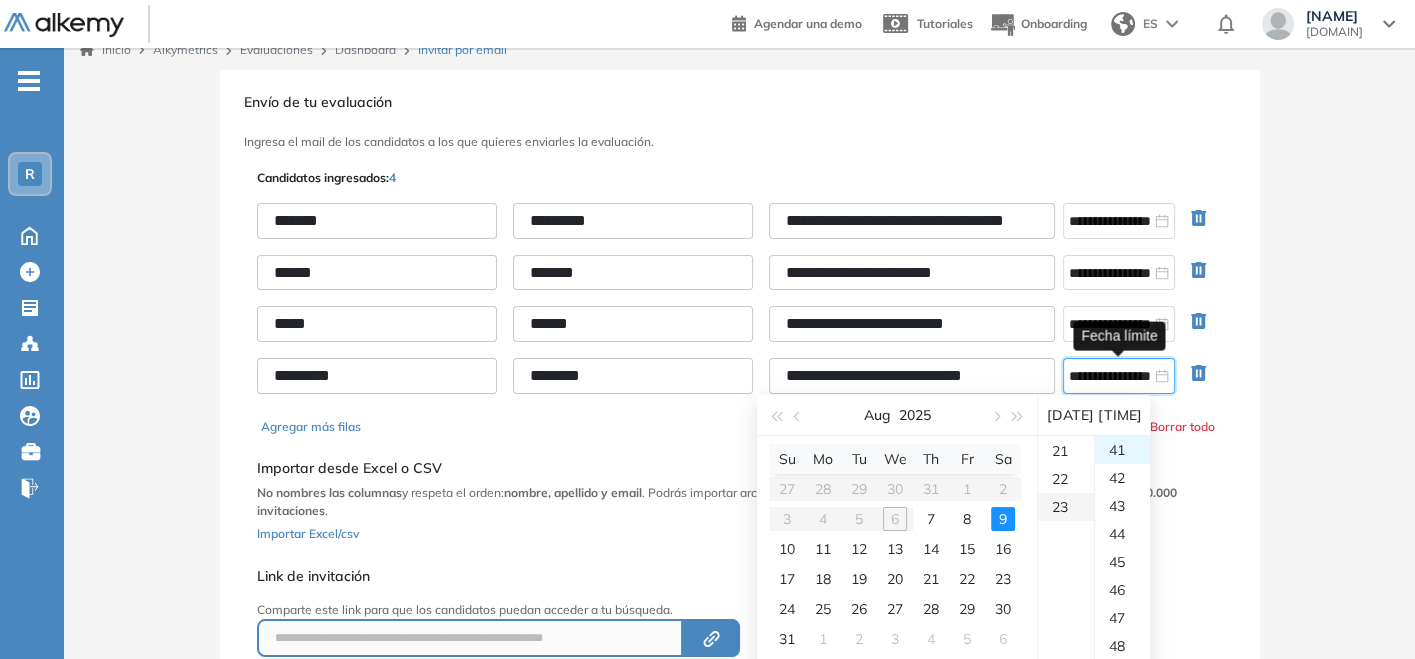 click on "23" at bounding box center [1066, 507] 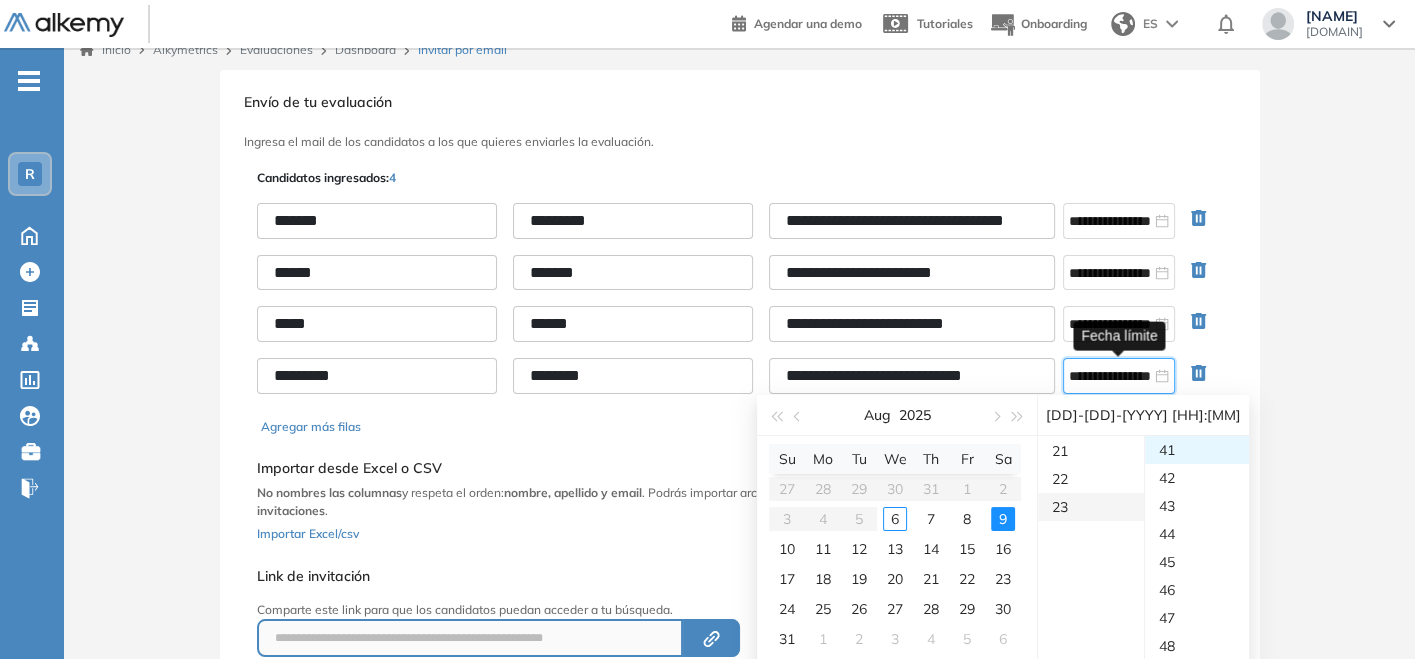 scroll, scrollTop: 643, scrollLeft: 0, axis: vertical 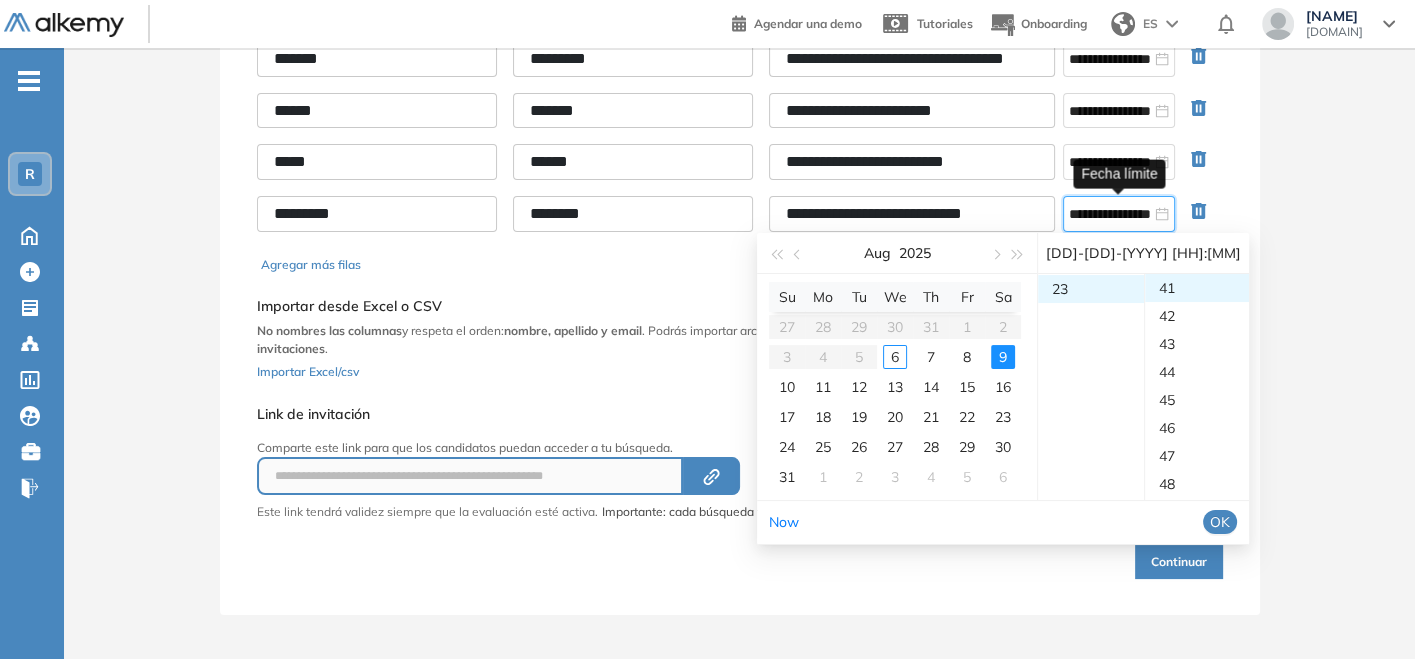 click on "OK" at bounding box center (1220, 522) 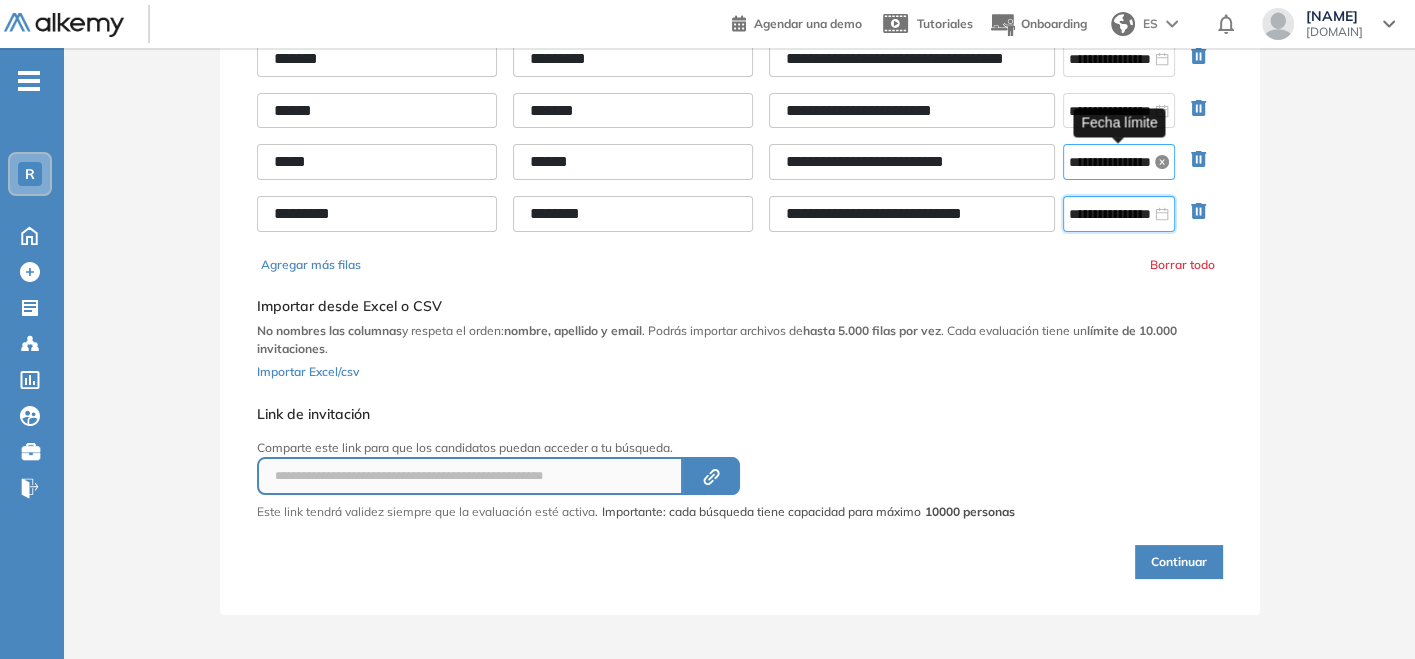 click 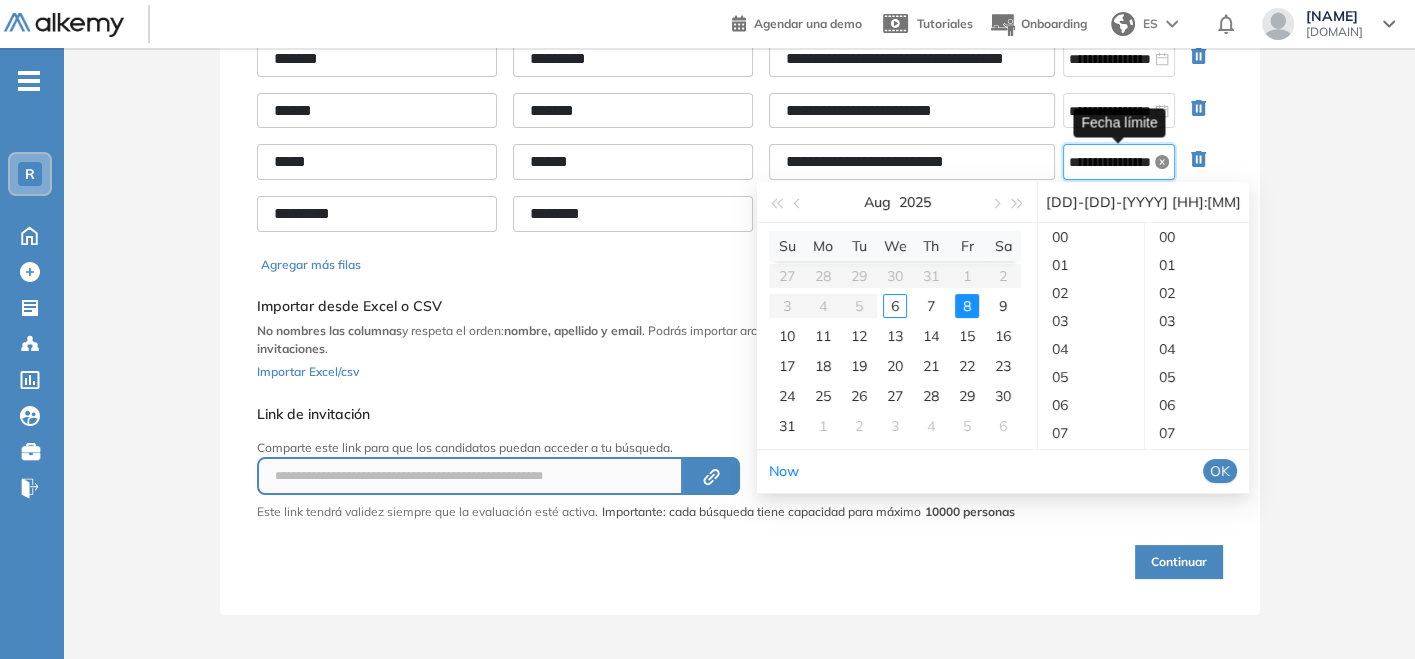 scroll, scrollTop: 0, scrollLeft: 37, axis: horizontal 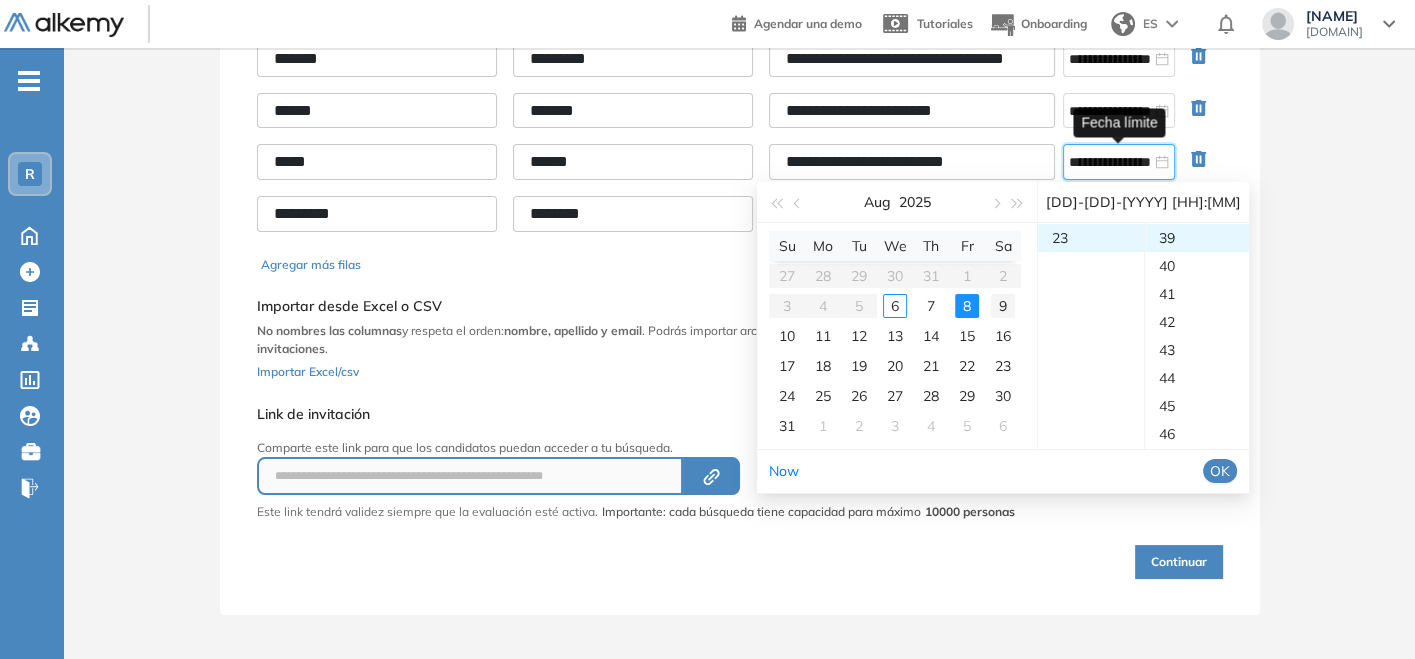 type on "**********" 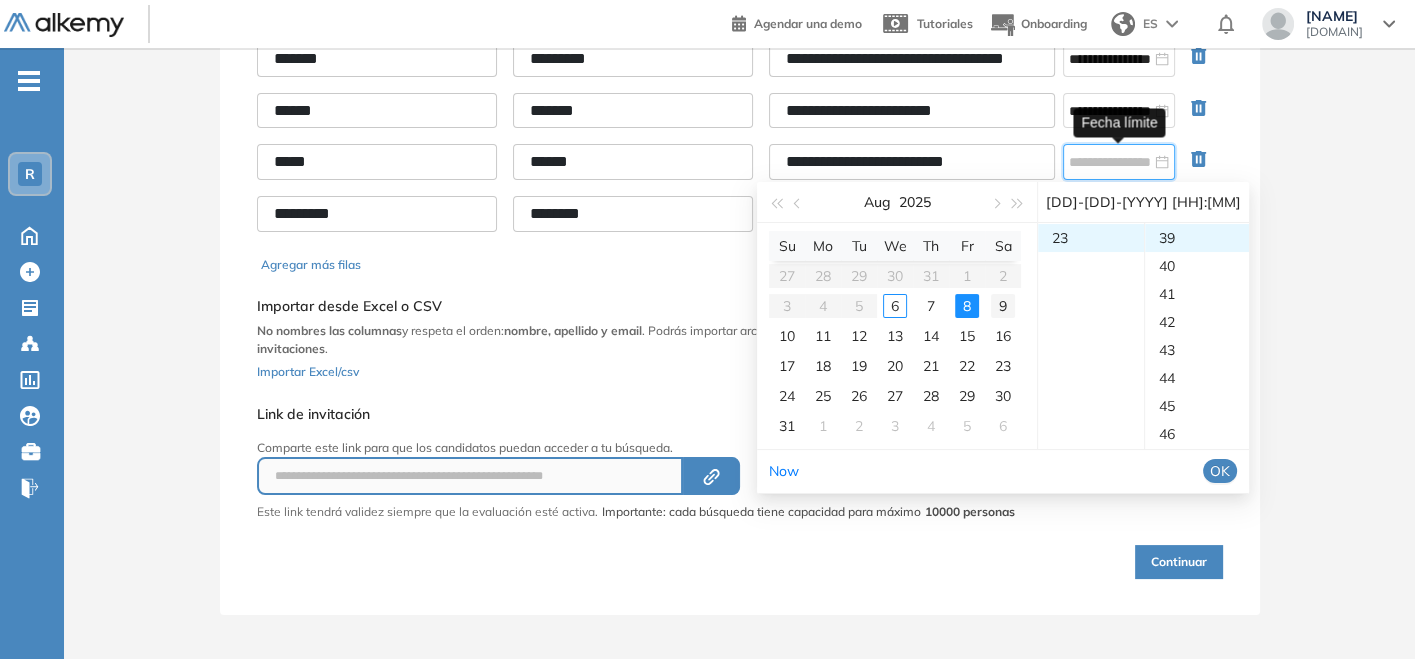 click on "9" at bounding box center [1003, 306] 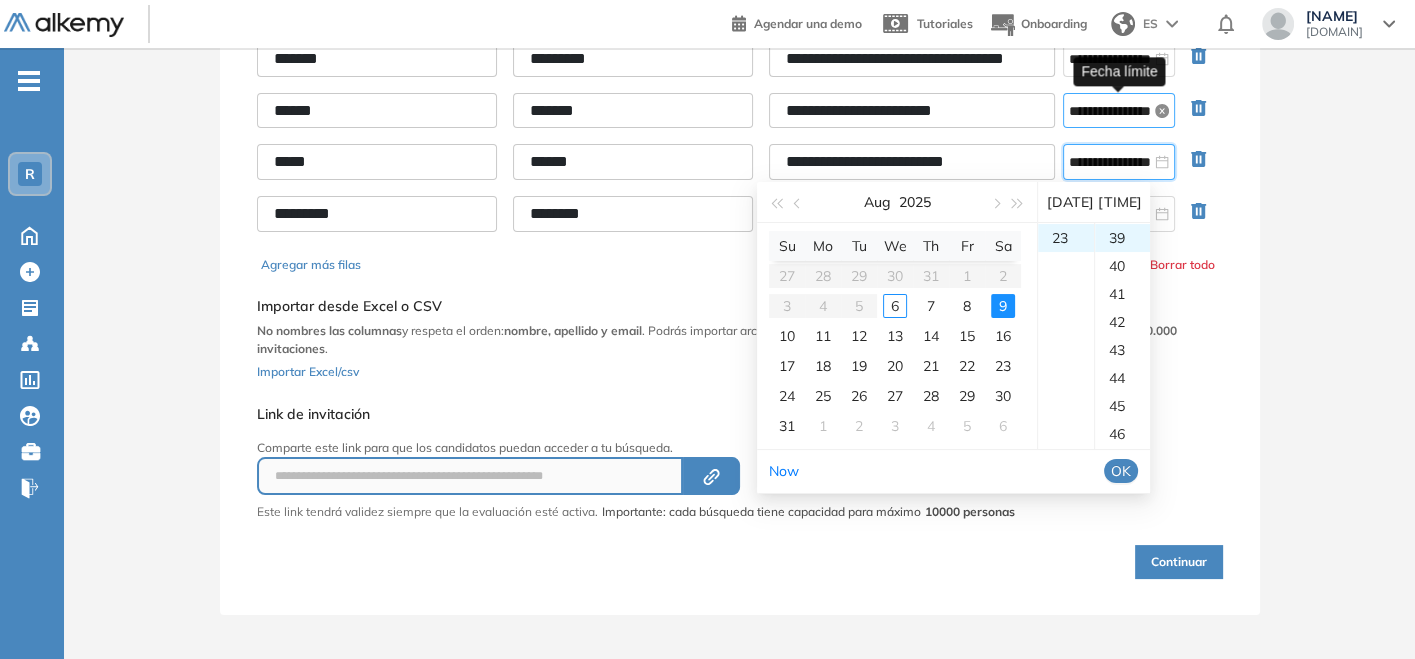click 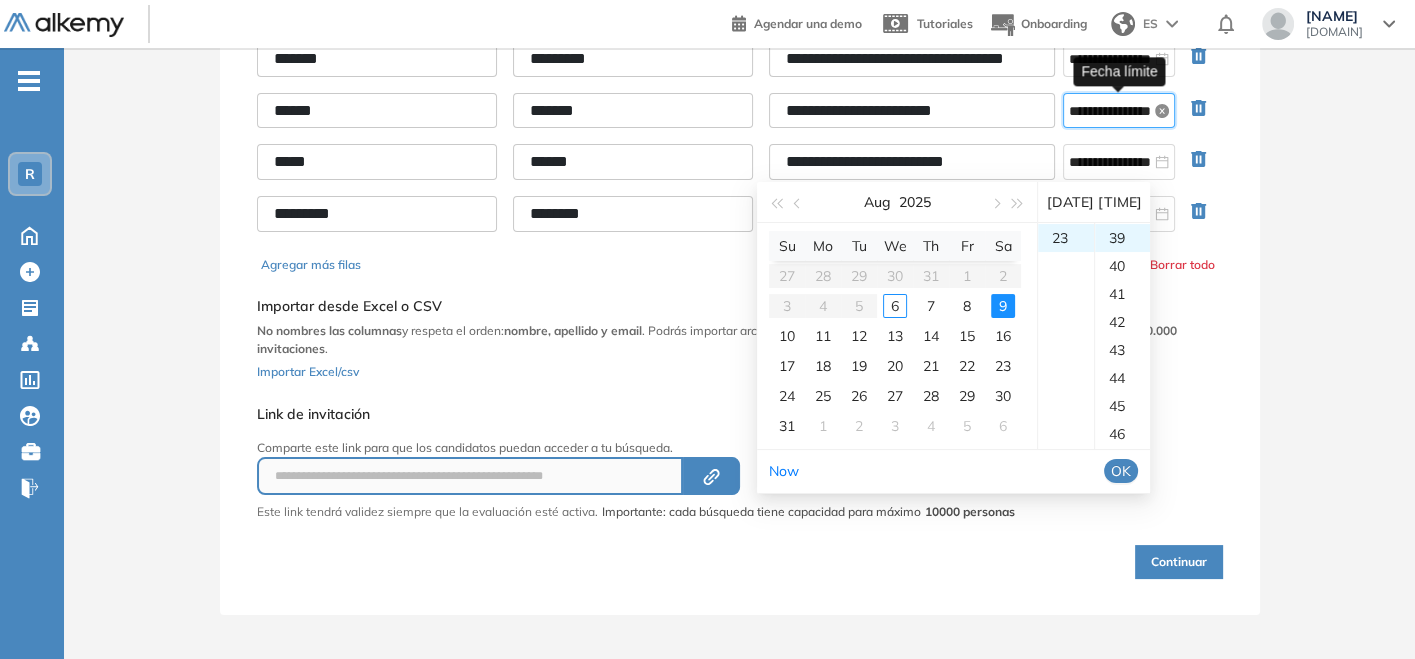 type on "**********" 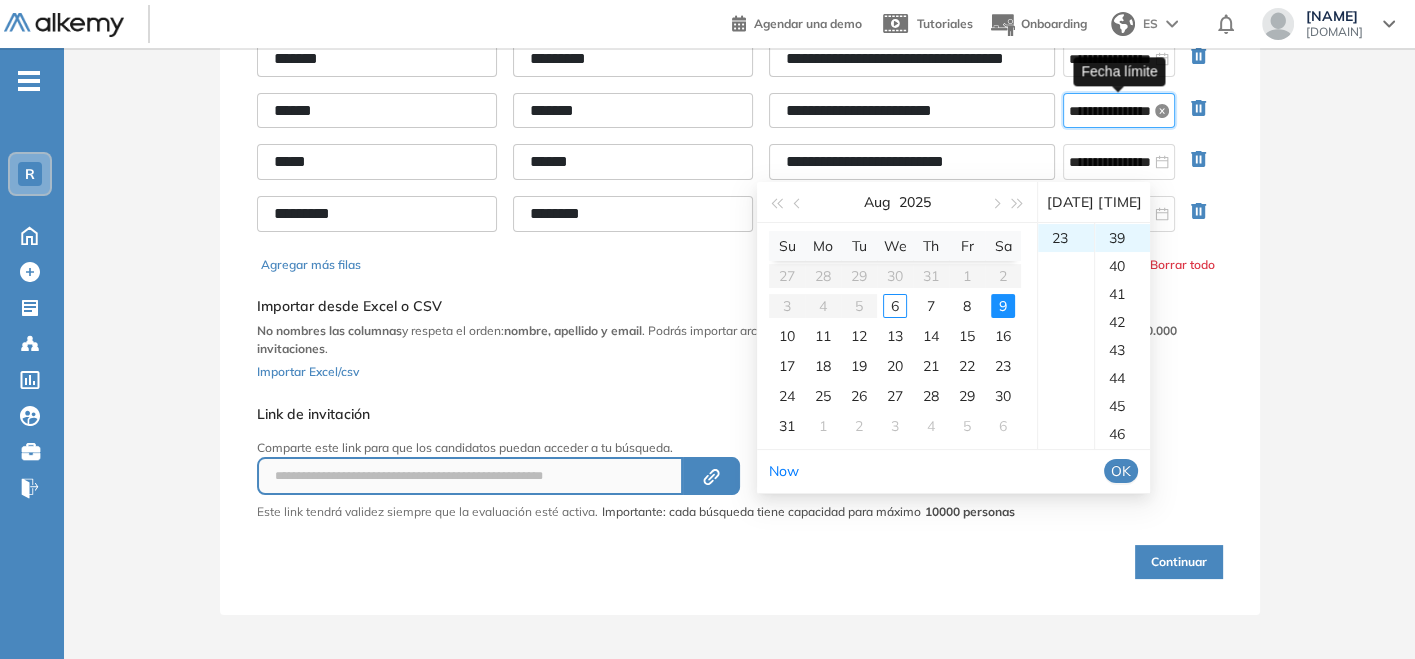 scroll, scrollTop: 0, scrollLeft: 37, axis: horizontal 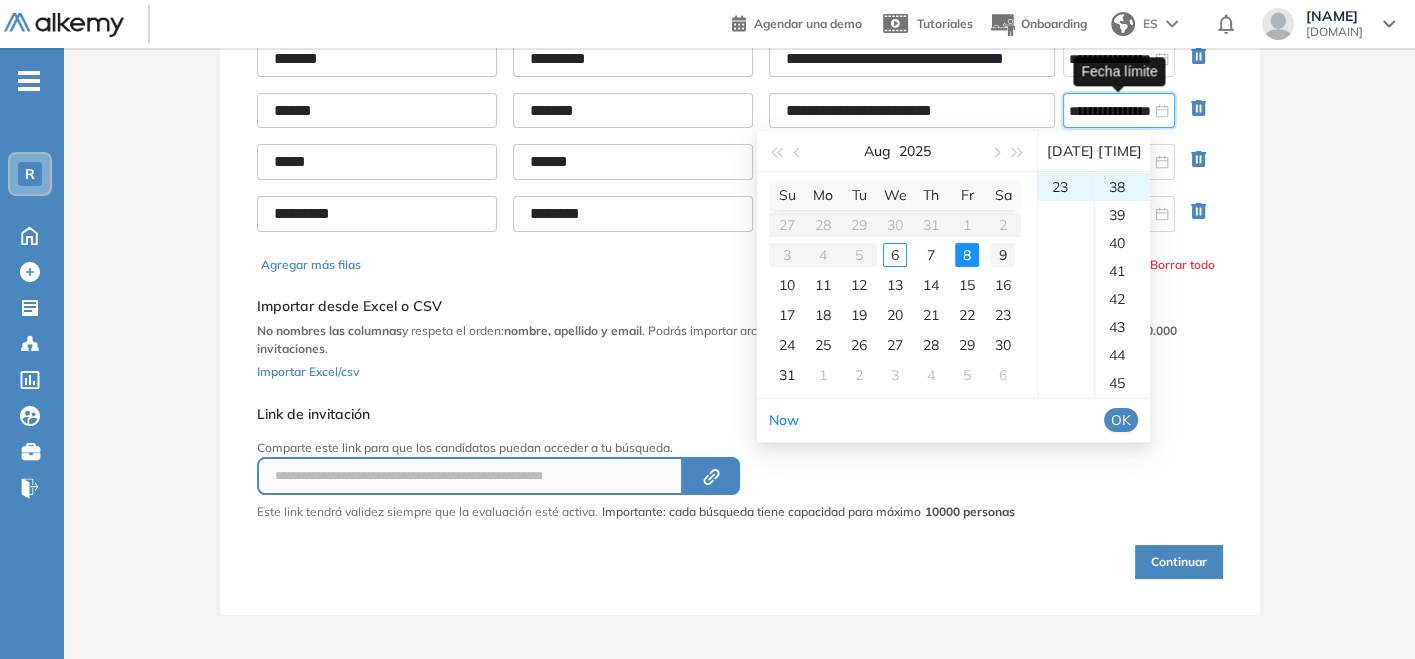 type on "**********" 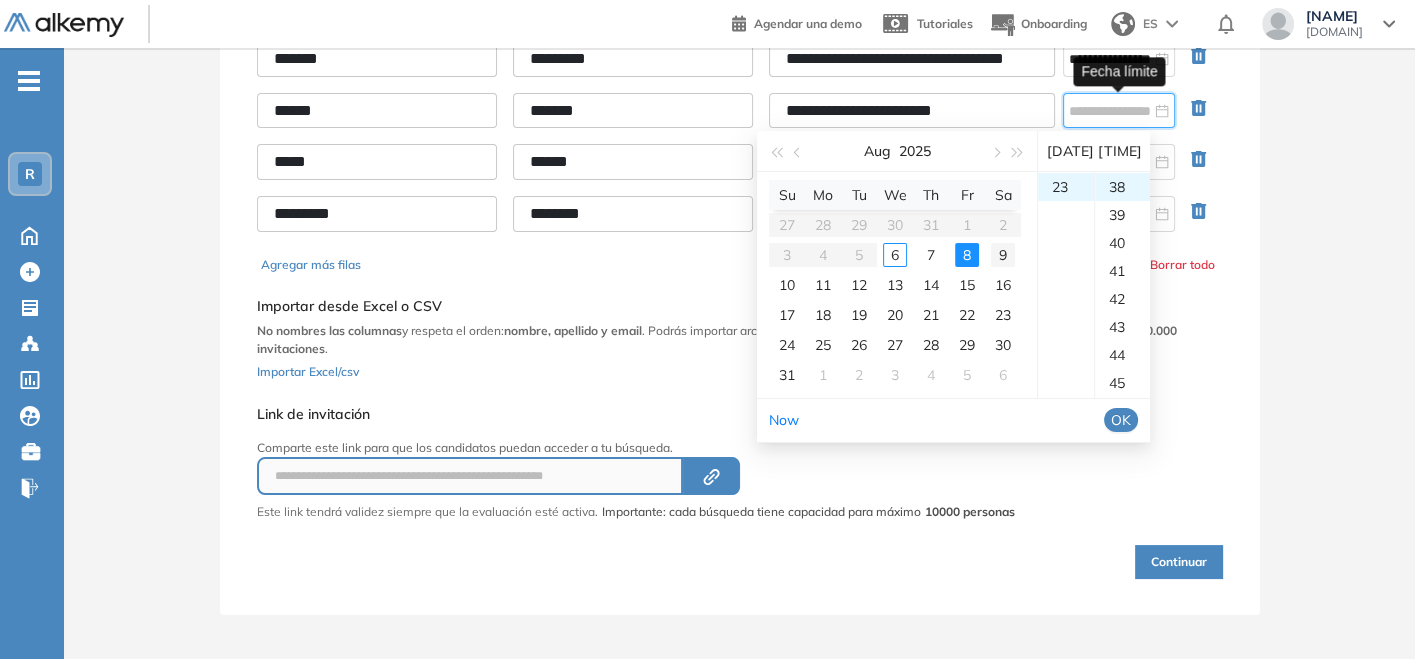 click on "9" at bounding box center (1003, 255) 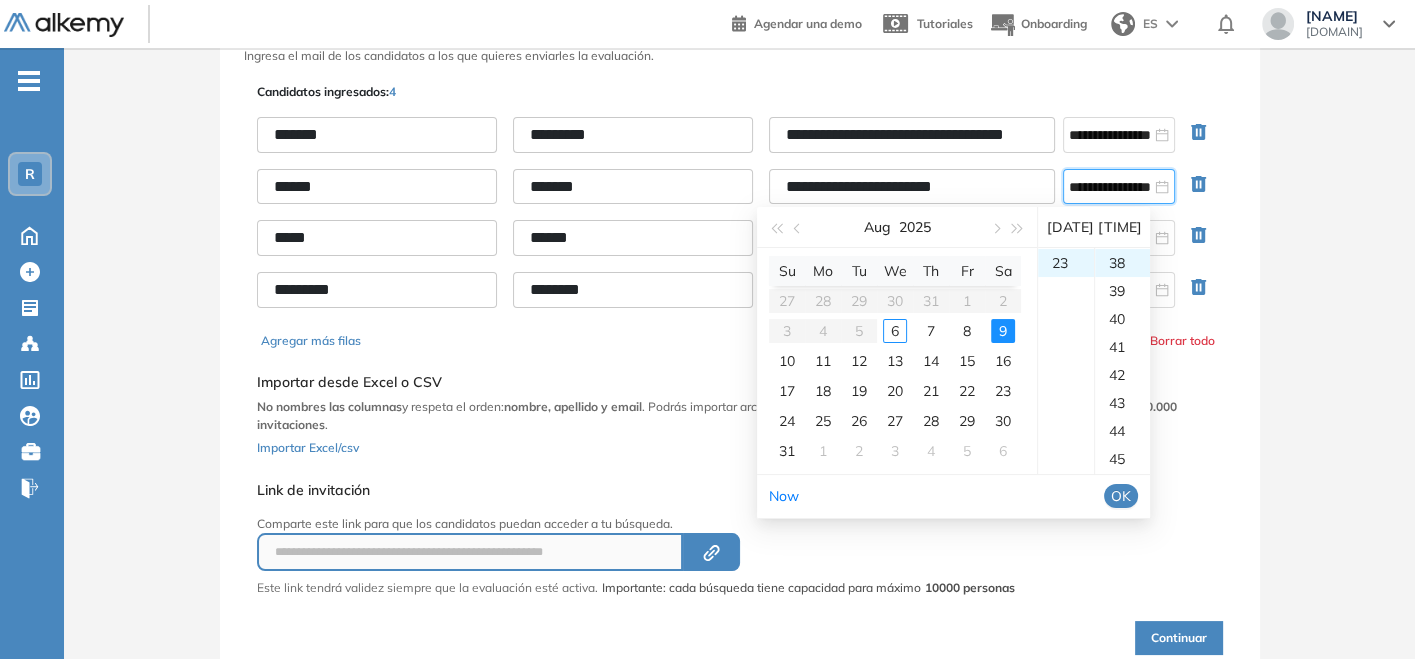 scroll, scrollTop: 69, scrollLeft: 0, axis: vertical 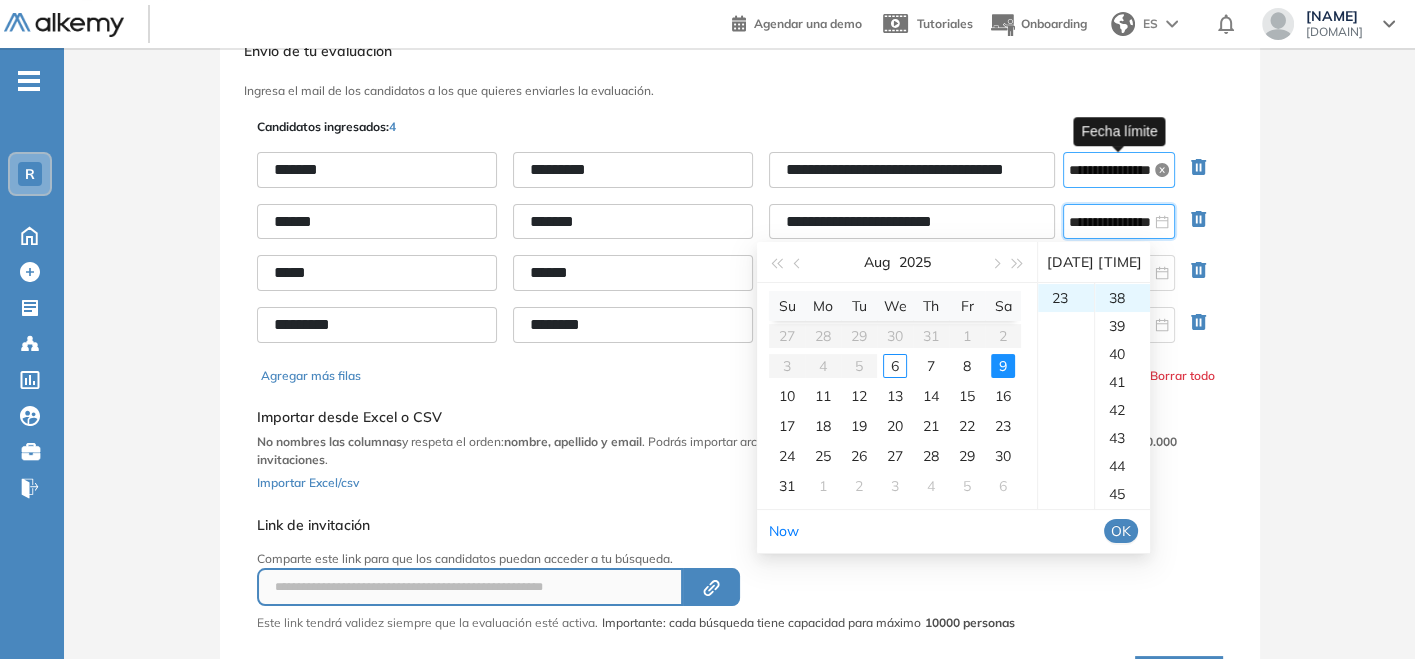 click 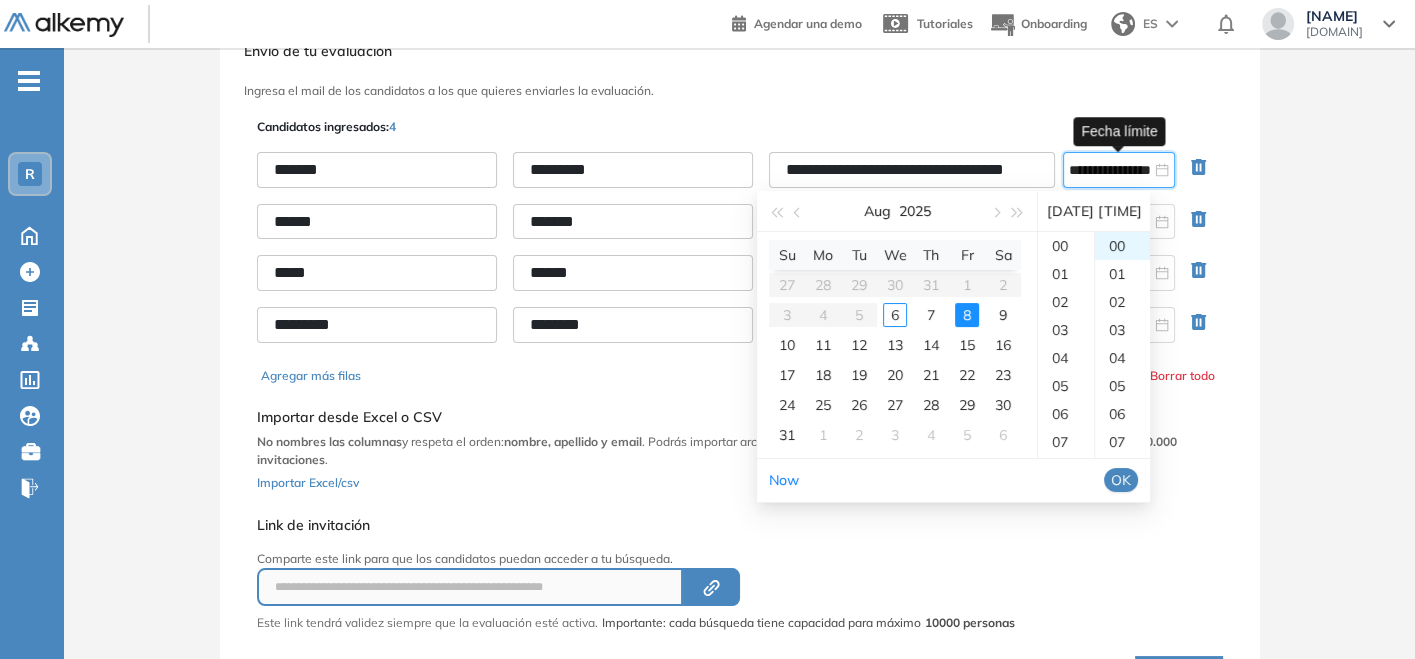 scroll, scrollTop: 643, scrollLeft: 0, axis: vertical 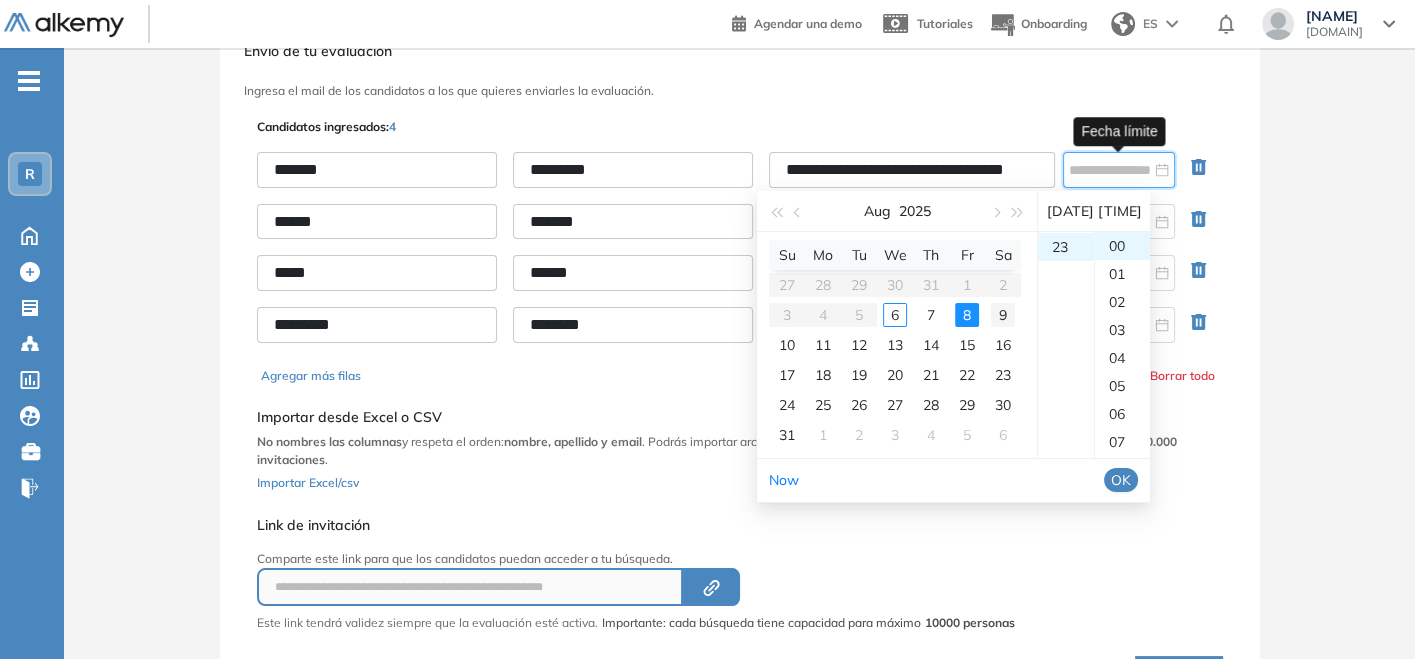 click on "9" at bounding box center [1003, 315] 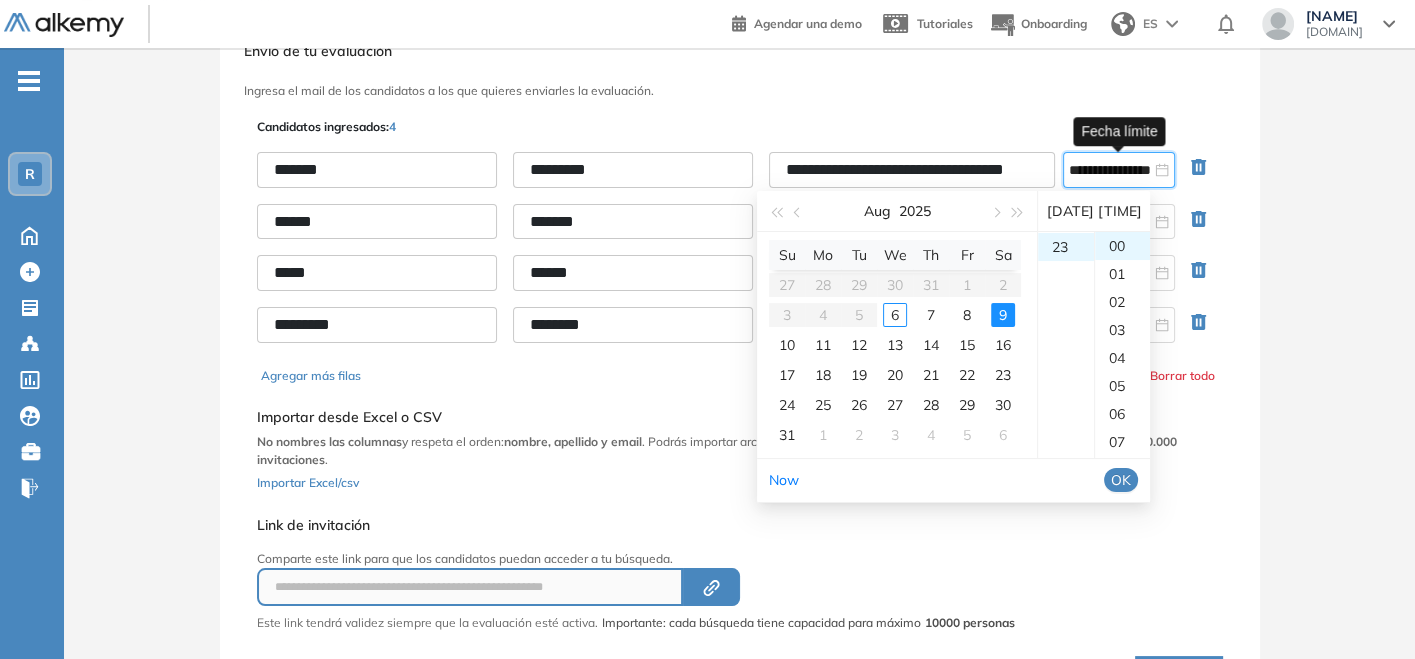type on "**********" 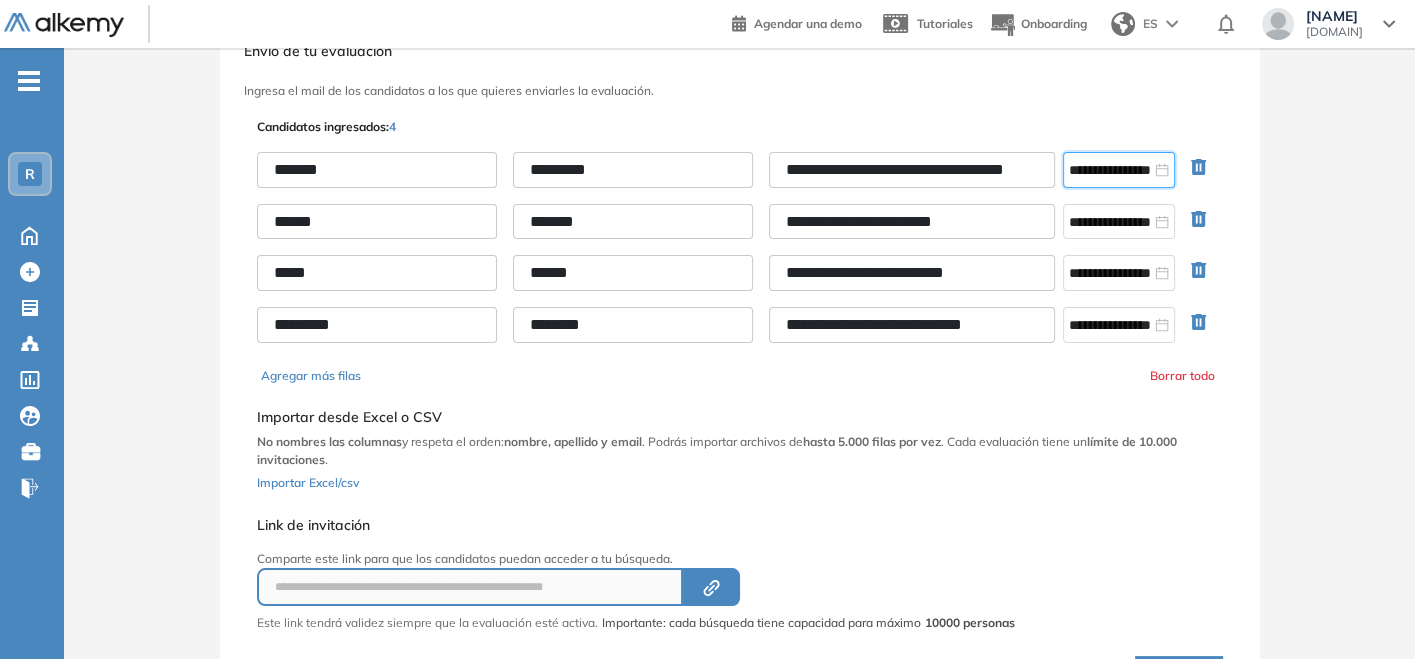 click on "No nombres las columnas  y respeta el orden:  nombre, apellido y email . Podrás importar archivos de  hasta 5.000 filas por vez . Cada evaluación tiene un  límite de 10.000 invitaciones ." at bounding box center (740, 451) 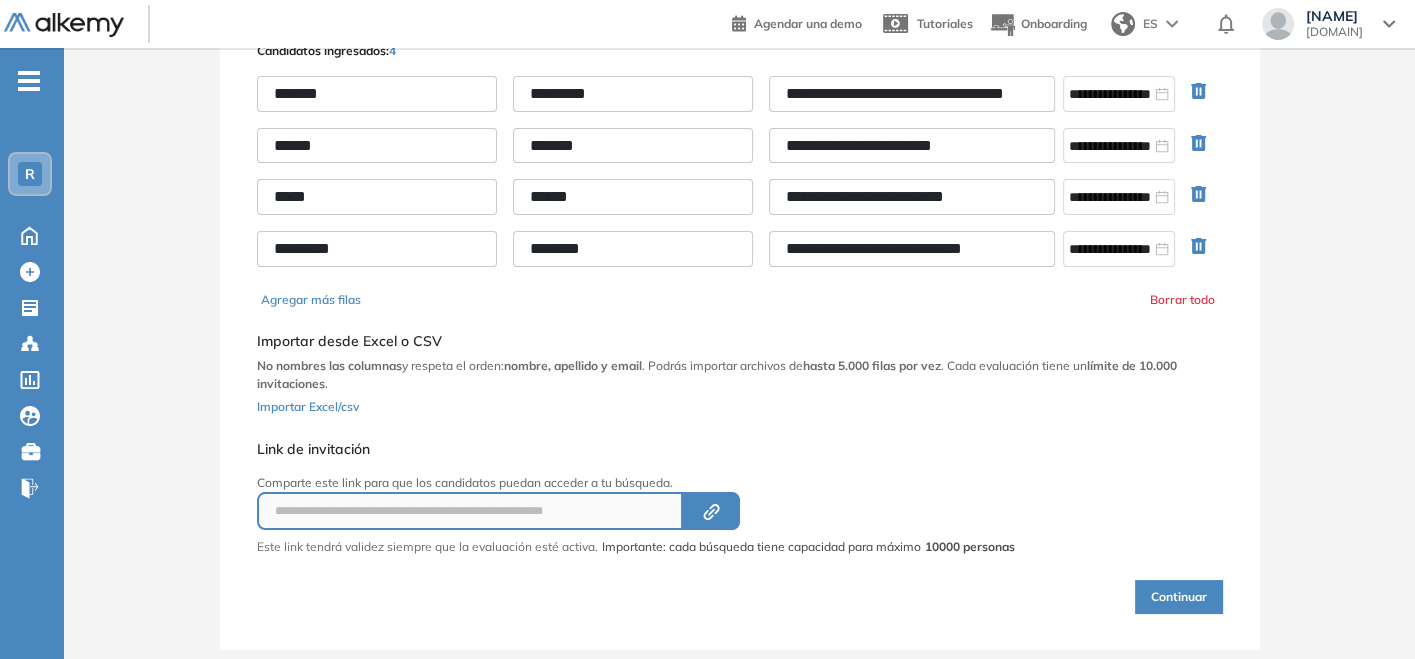 scroll, scrollTop: 180, scrollLeft: 0, axis: vertical 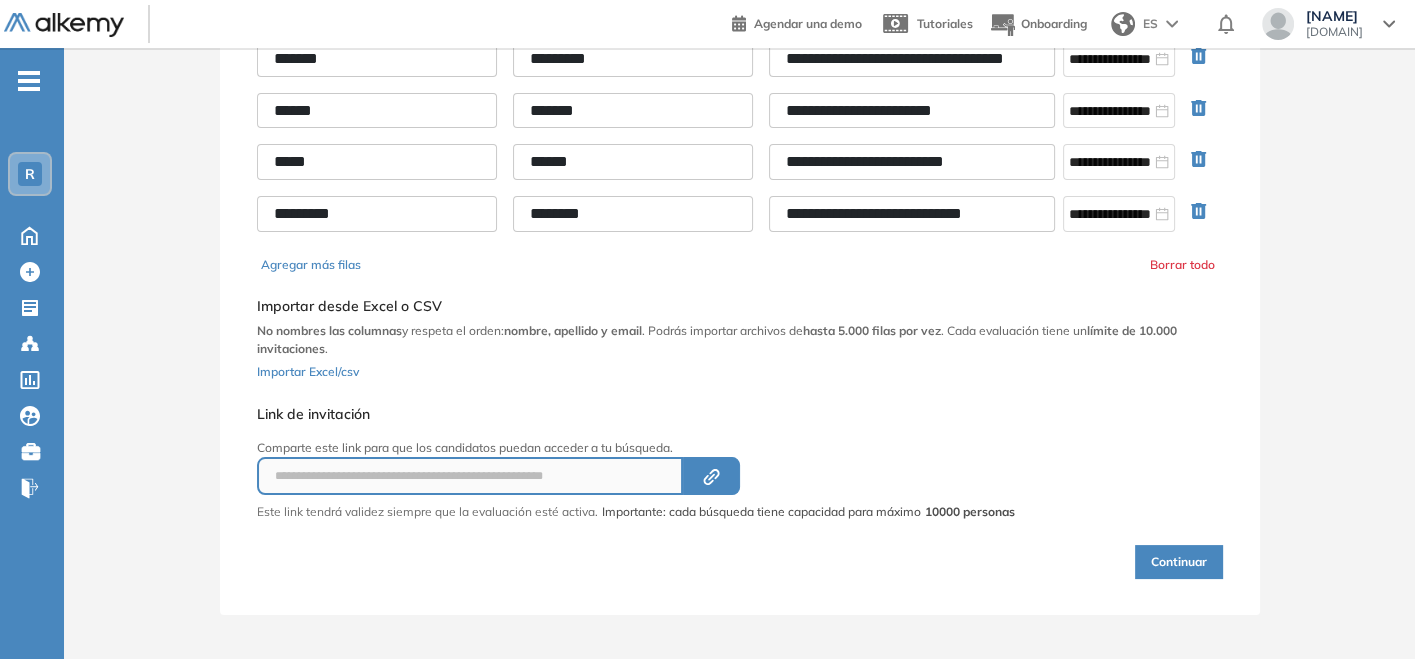 click on "Continuar" at bounding box center [1179, 562] 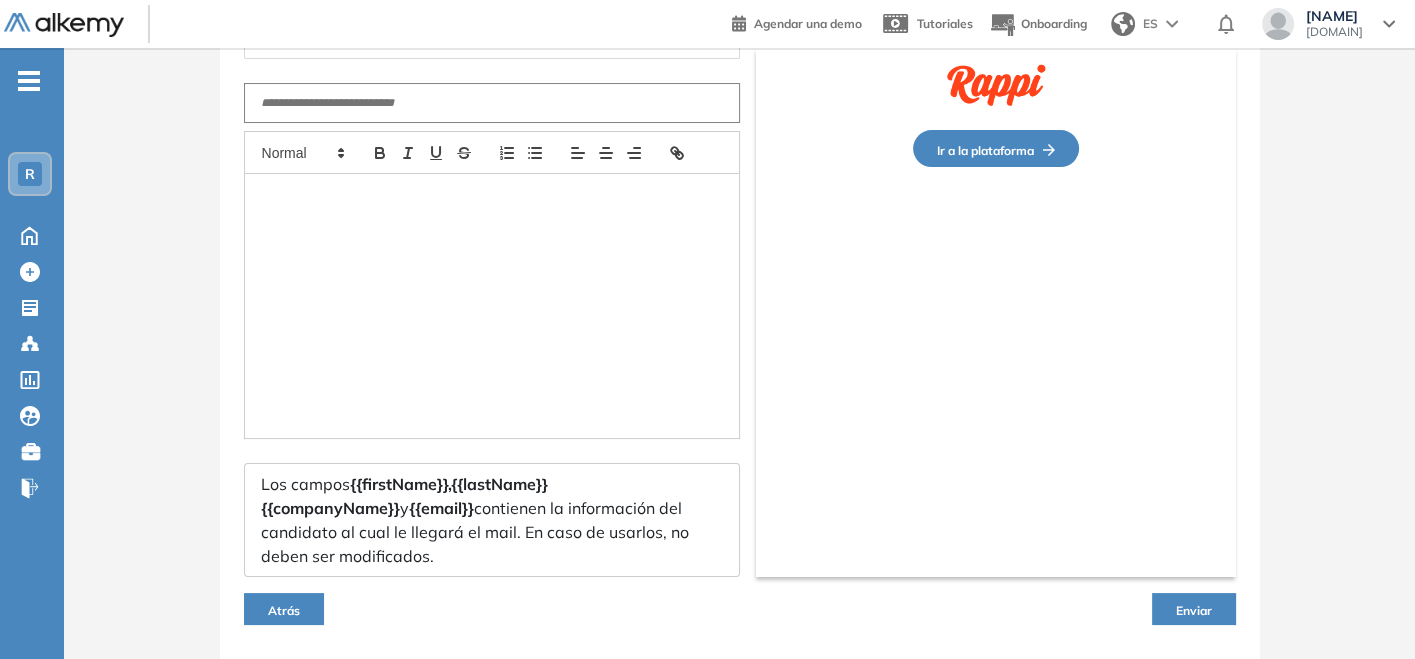 type on "**********" 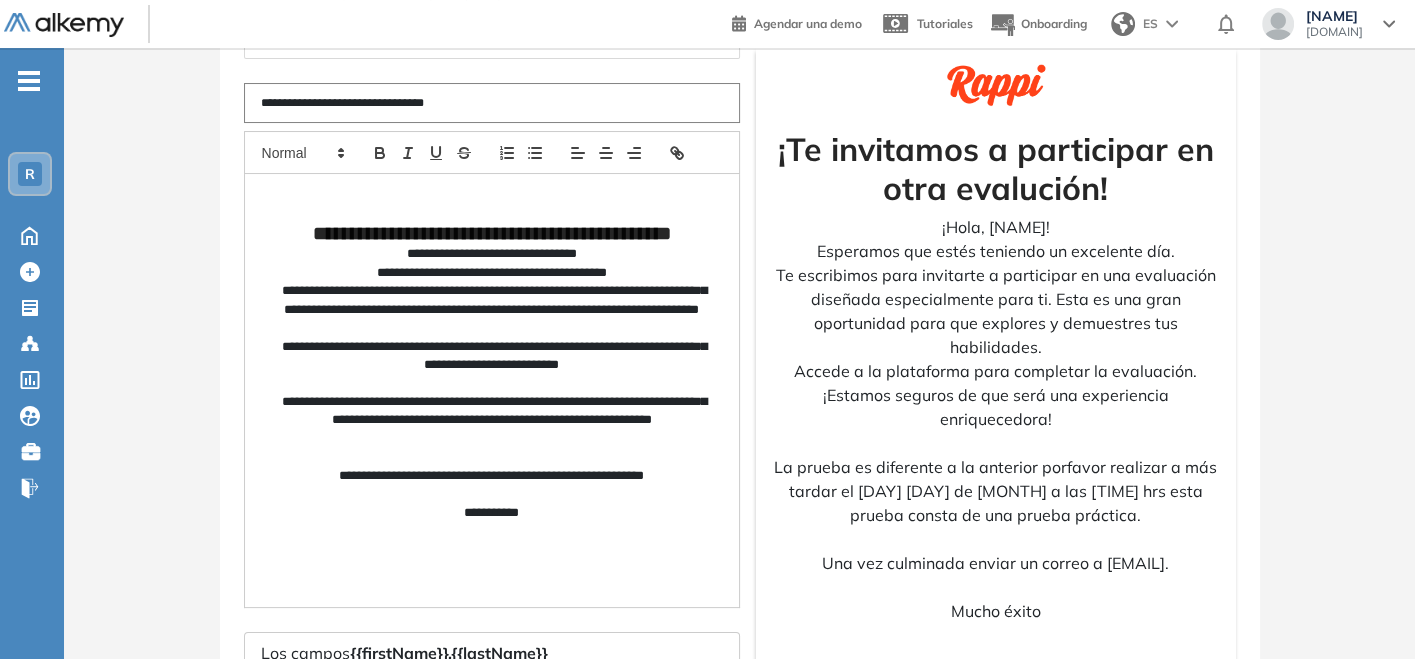 click on "**********" at bounding box center [492, 420] 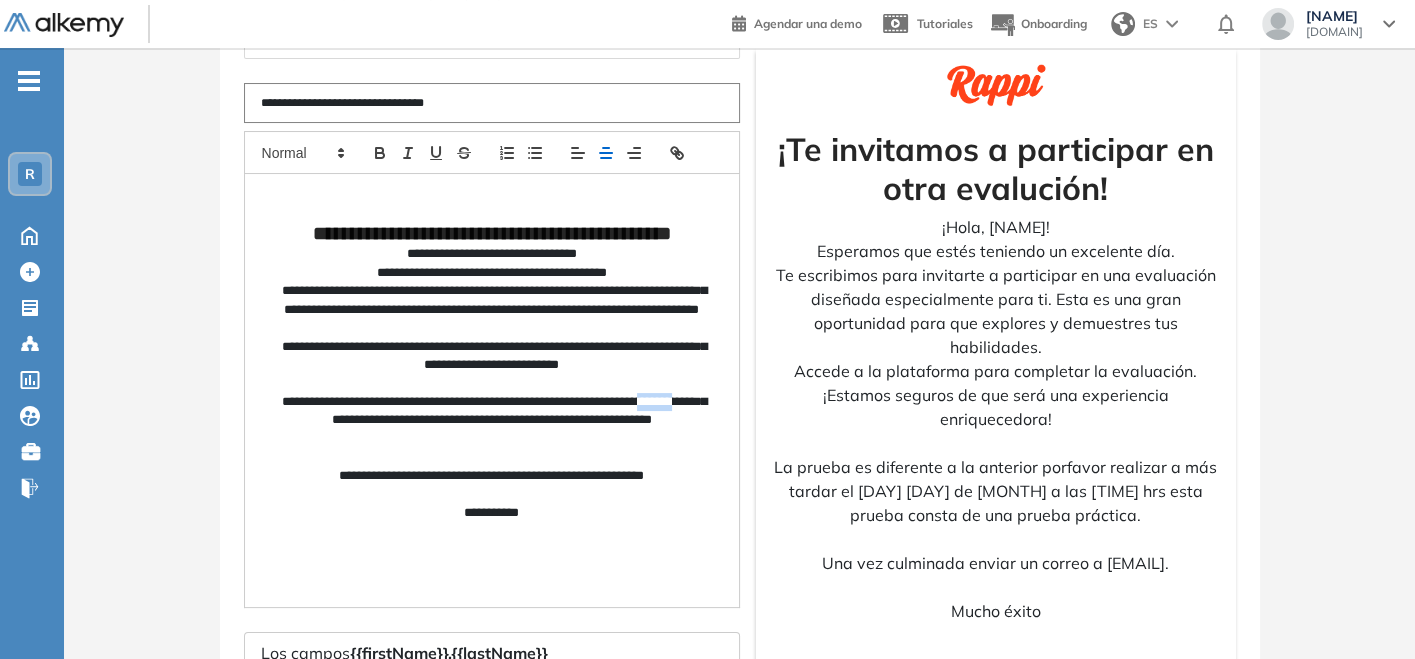 drag, startPoint x: 331, startPoint y: 422, endPoint x: 278, endPoint y: 422, distance: 53 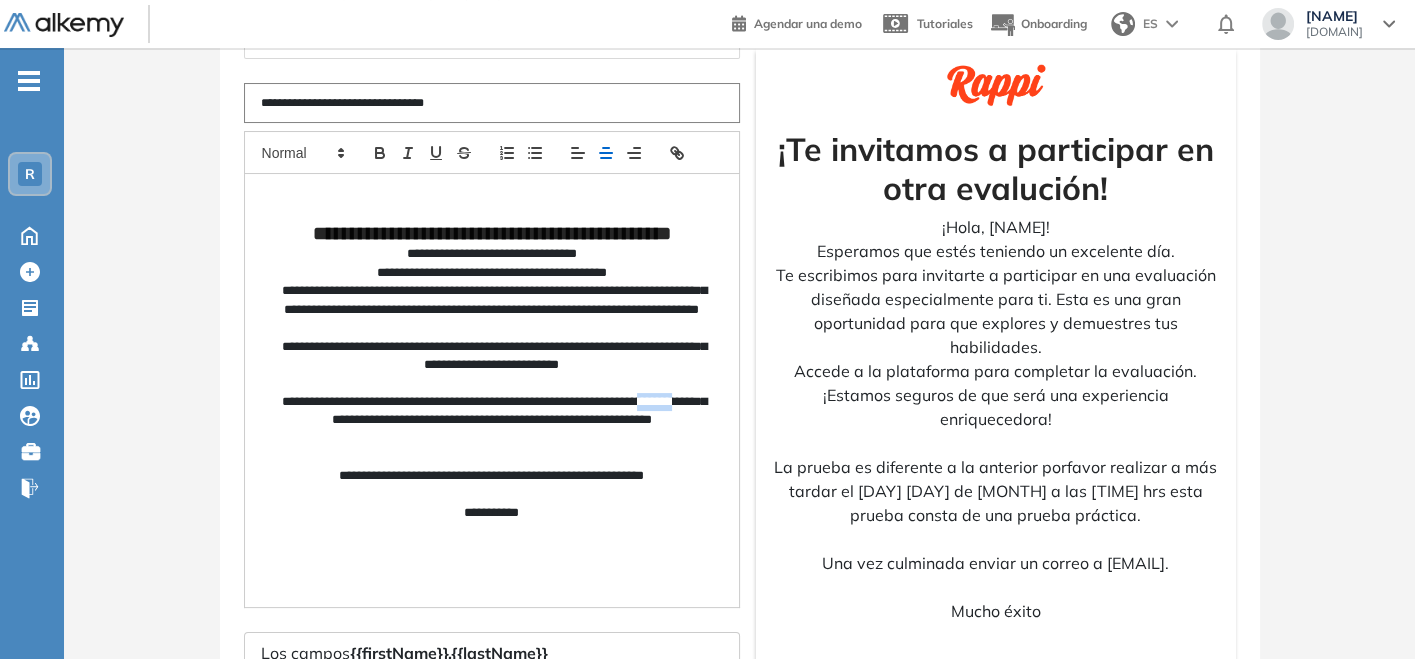 click on "**********" at bounding box center [492, 420] 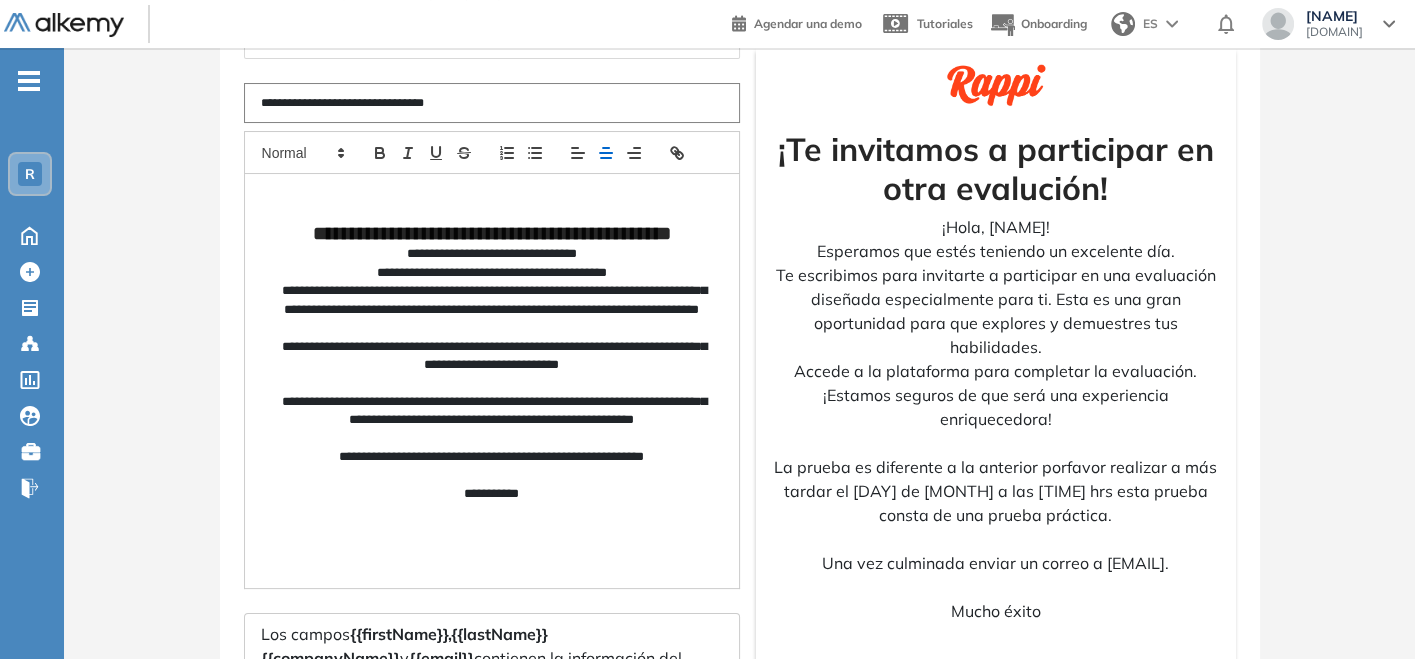 type 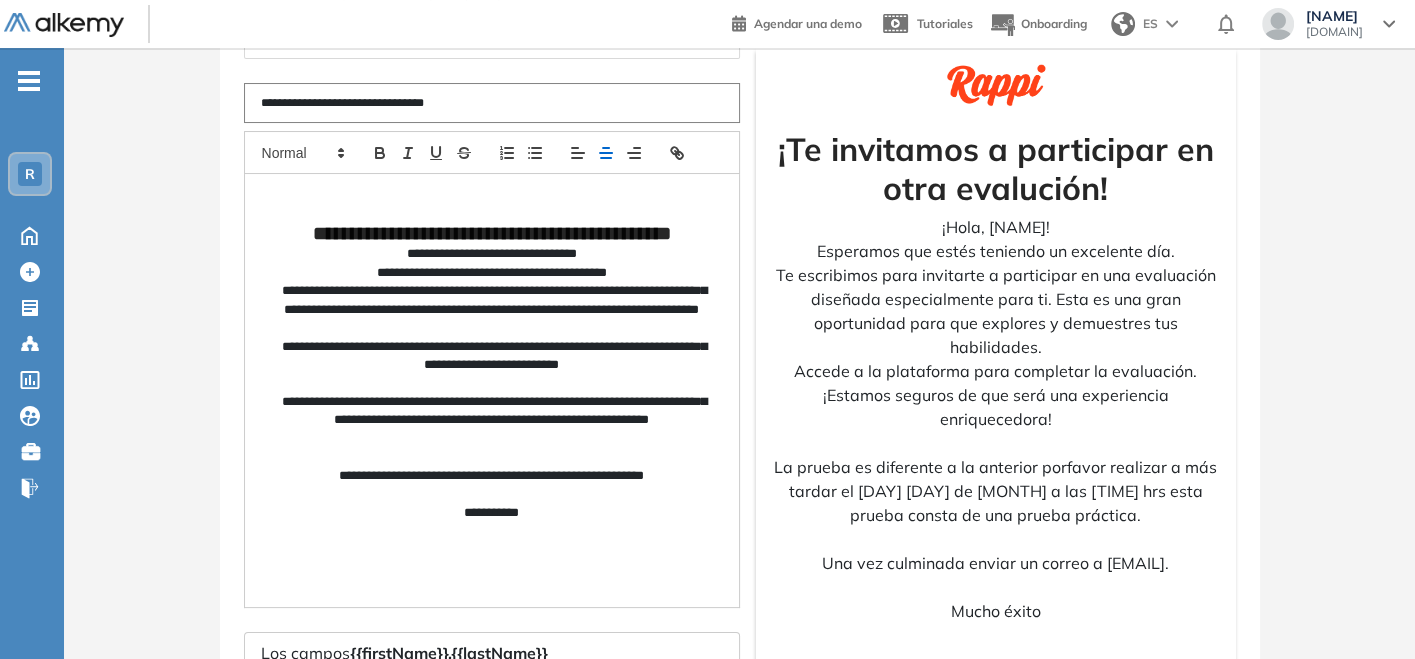 click on "**********" at bounding box center [492, 420] 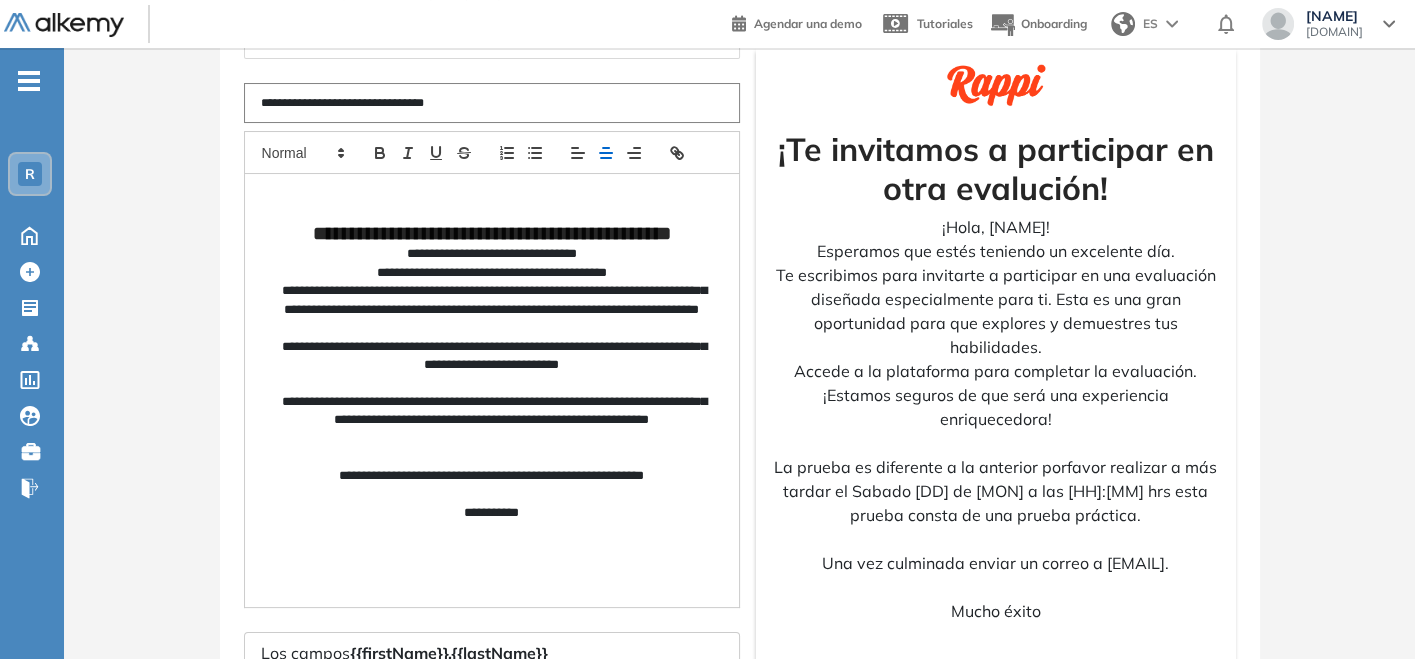 click on "**********" at bounding box center [492, 356] 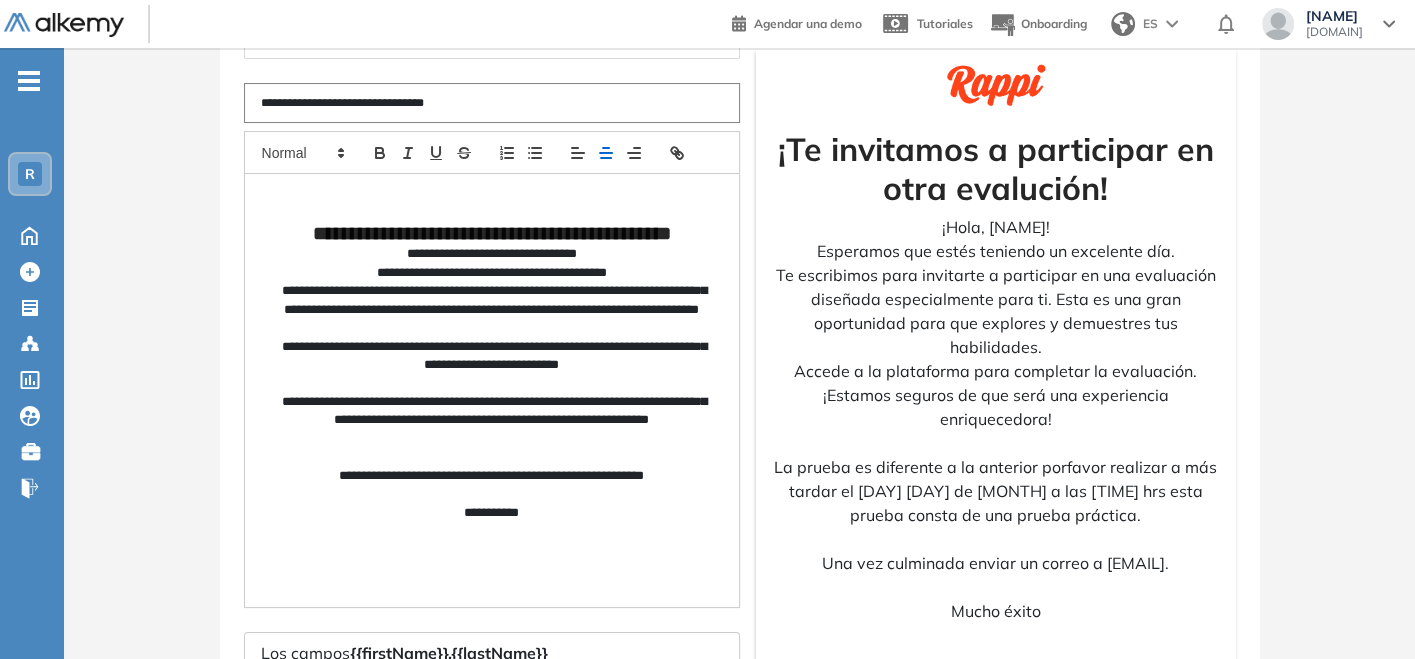 click on "**********" at bounding box center [492, 356] 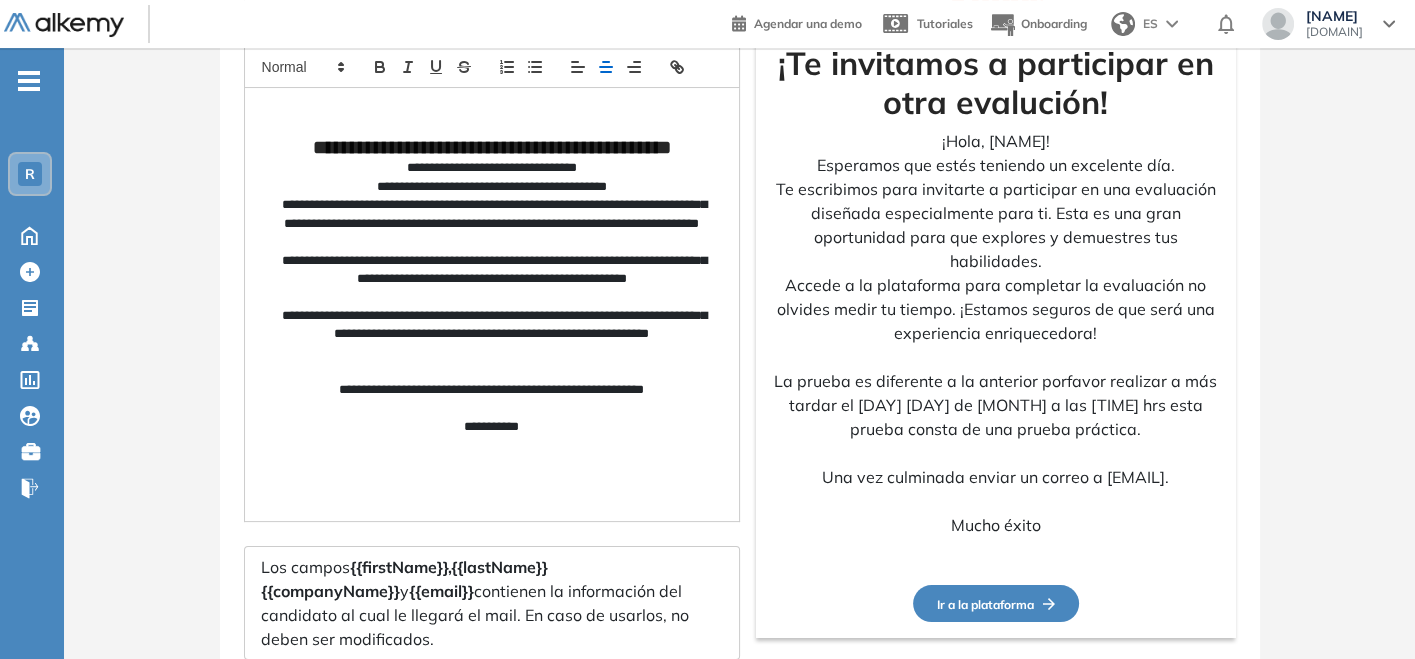 scroll, scrollTop: 385, scrollLeft: 0, axis: vertical 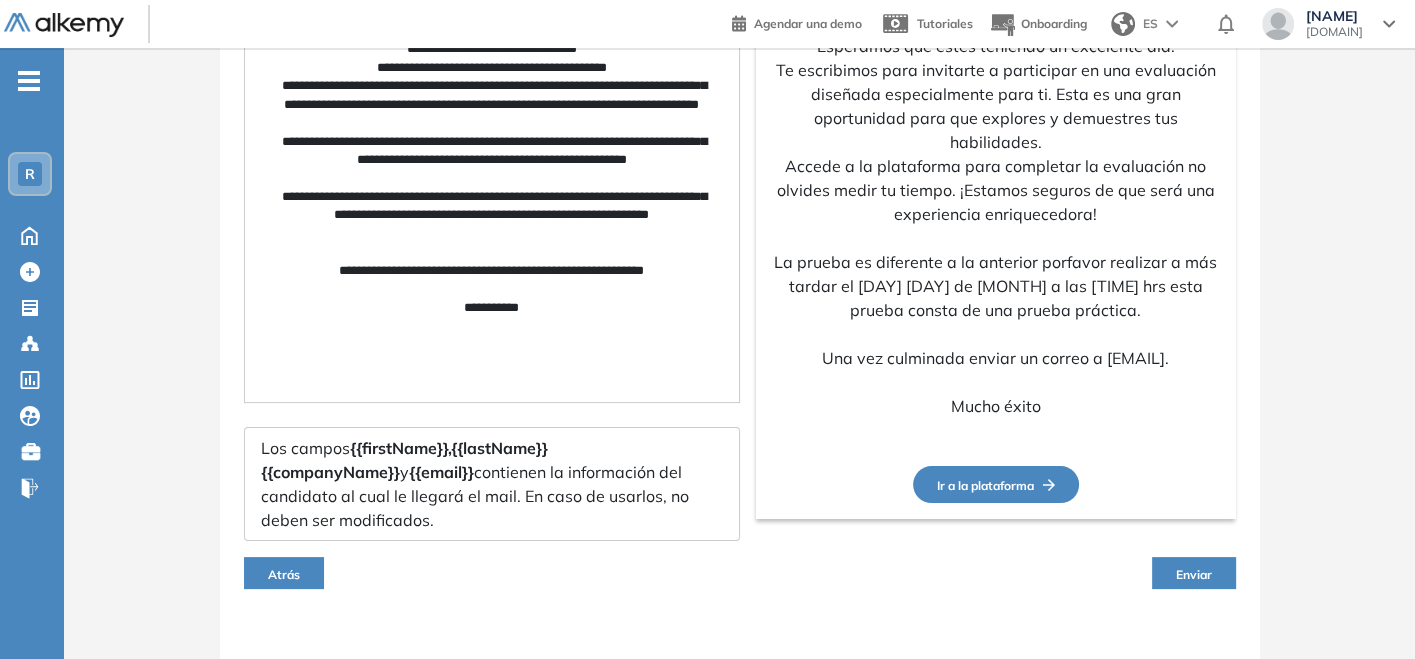 click on "Enviar" at bounding box center (1194, 574) 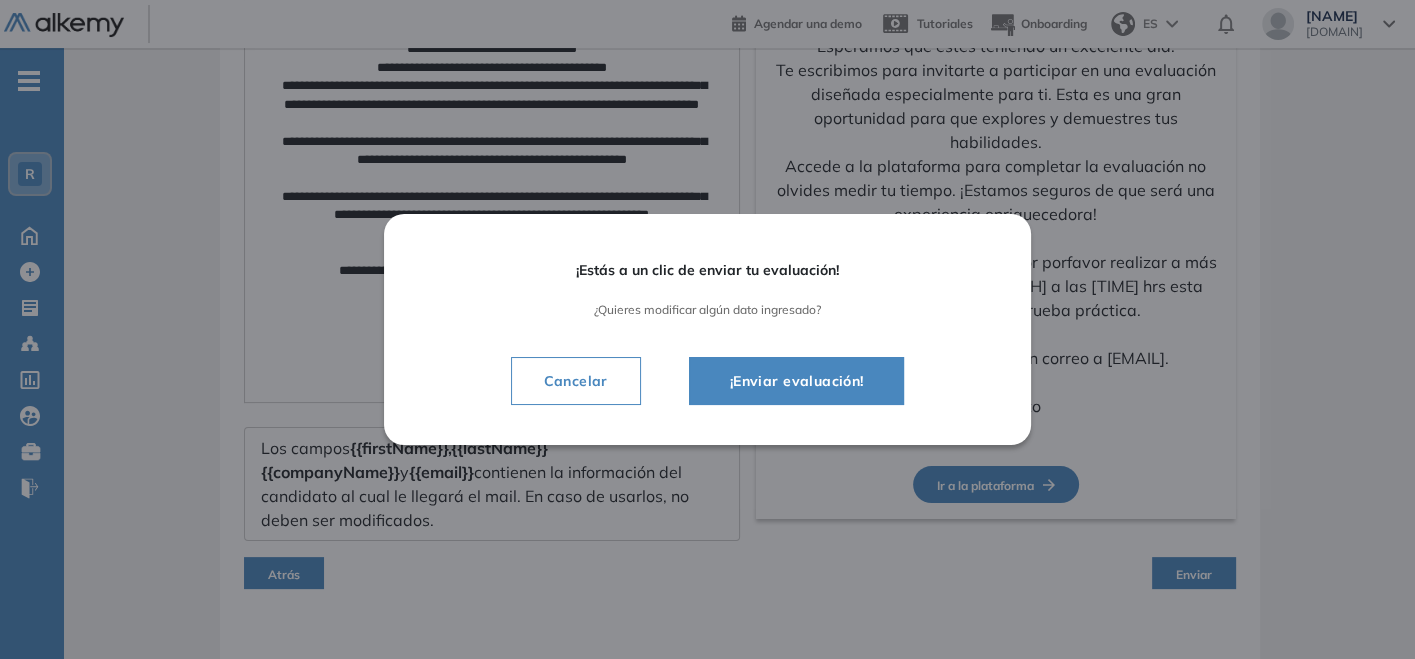 click on "¡Enviar evaluación!" at bounding box center [797, 381] 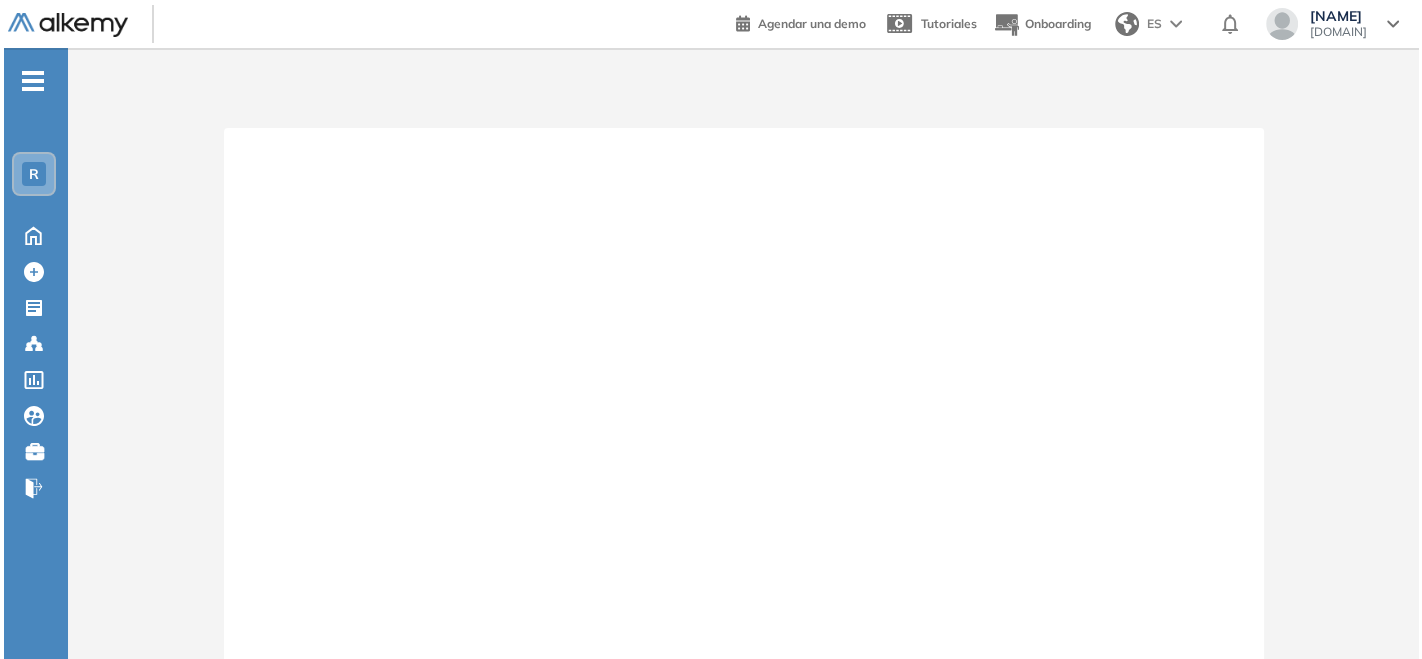 scroll, scrollTop: 0, scrollLeft: 0, axis: both 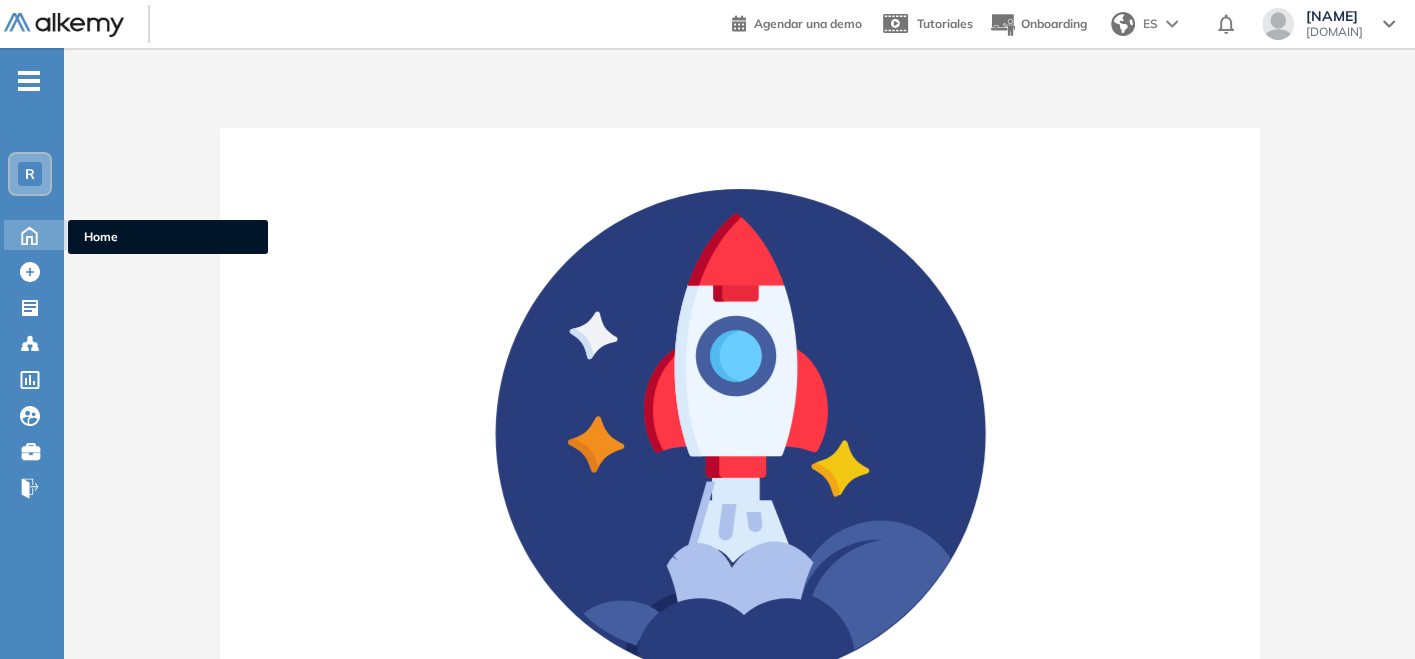 click on "Home Home" at bounding box center (35, 235) 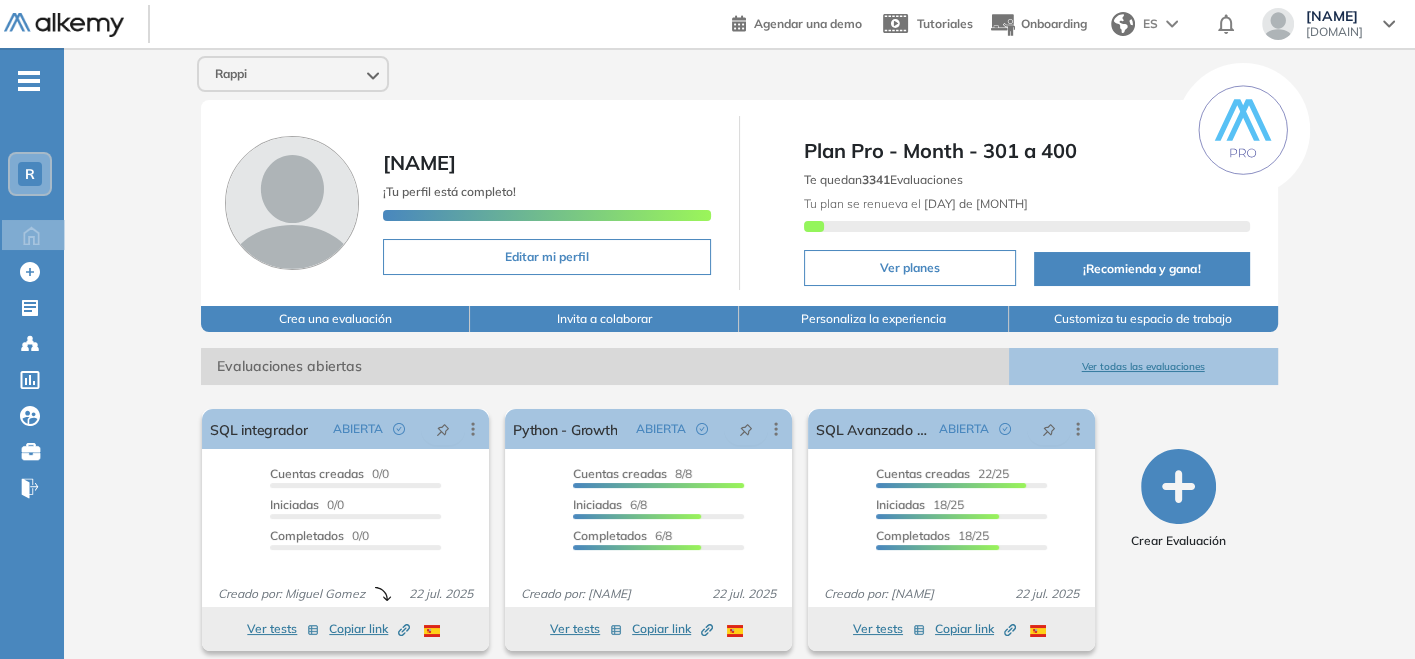 click on "Crear Evaluación Crear Evaluación" at bounding box center (30, 272) 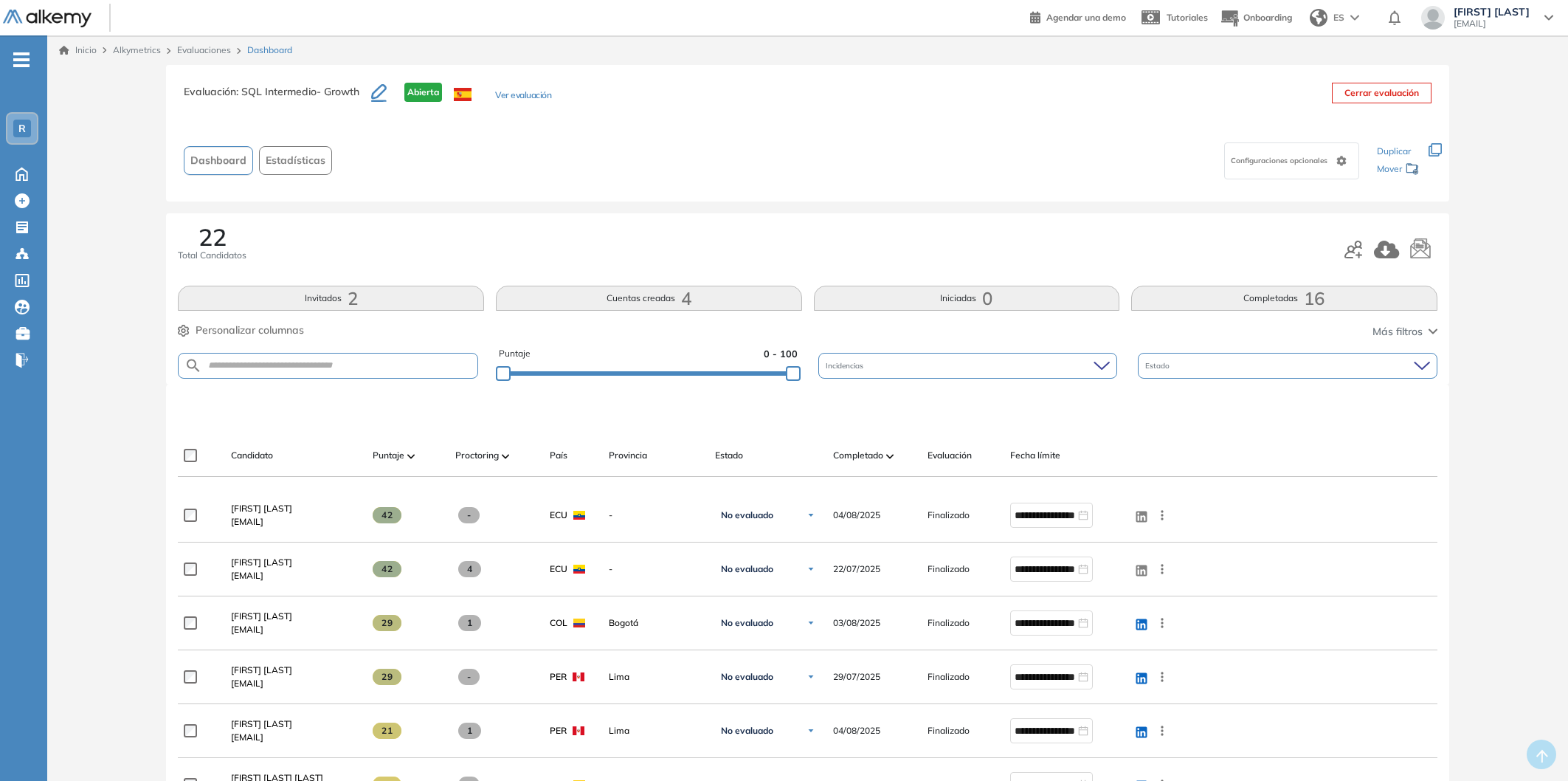 scroll, scrollTop: 0, scrollLeft: 0, axis: both 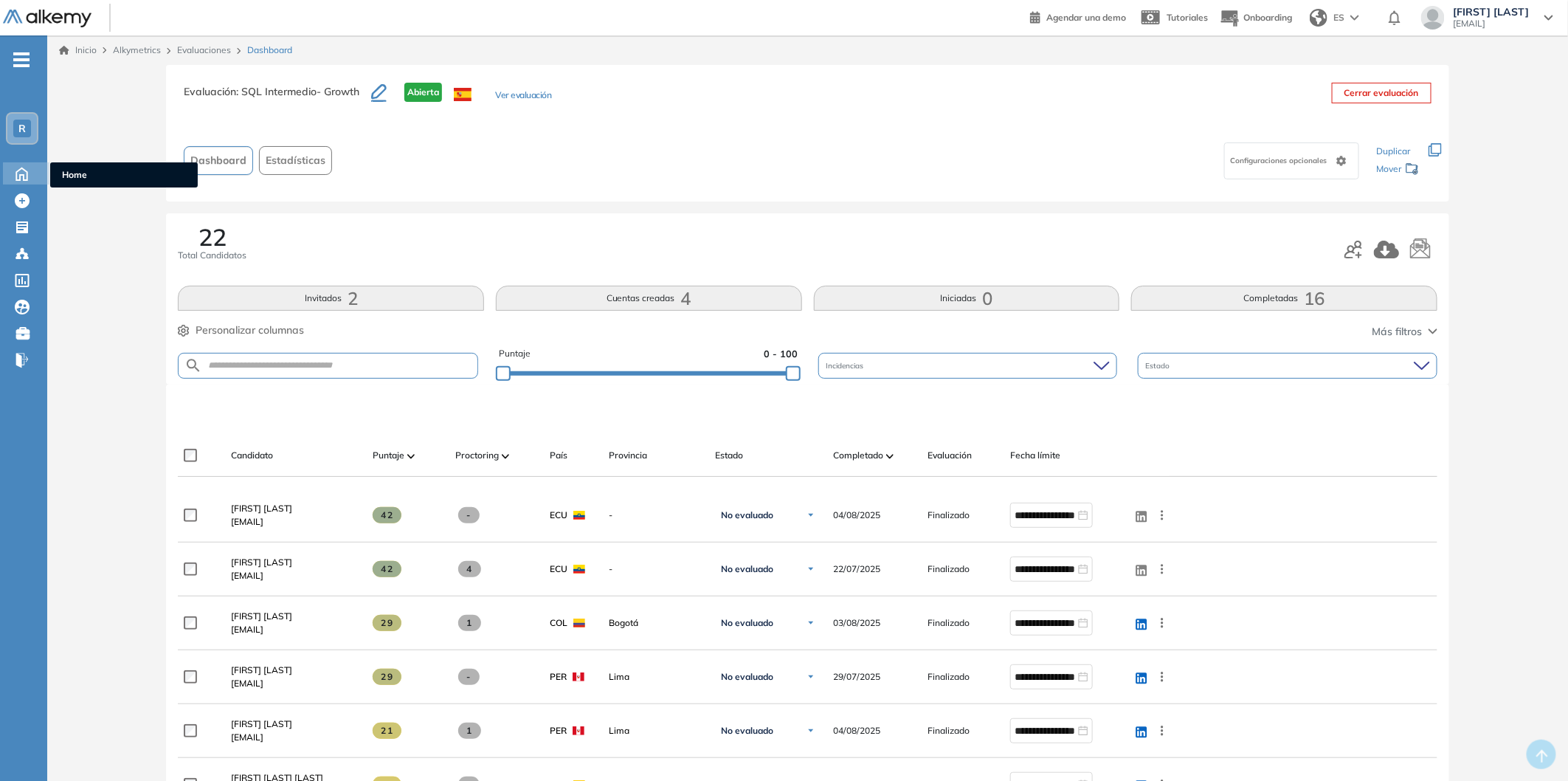 click on "Home Home" at bounding box center (26, 173) 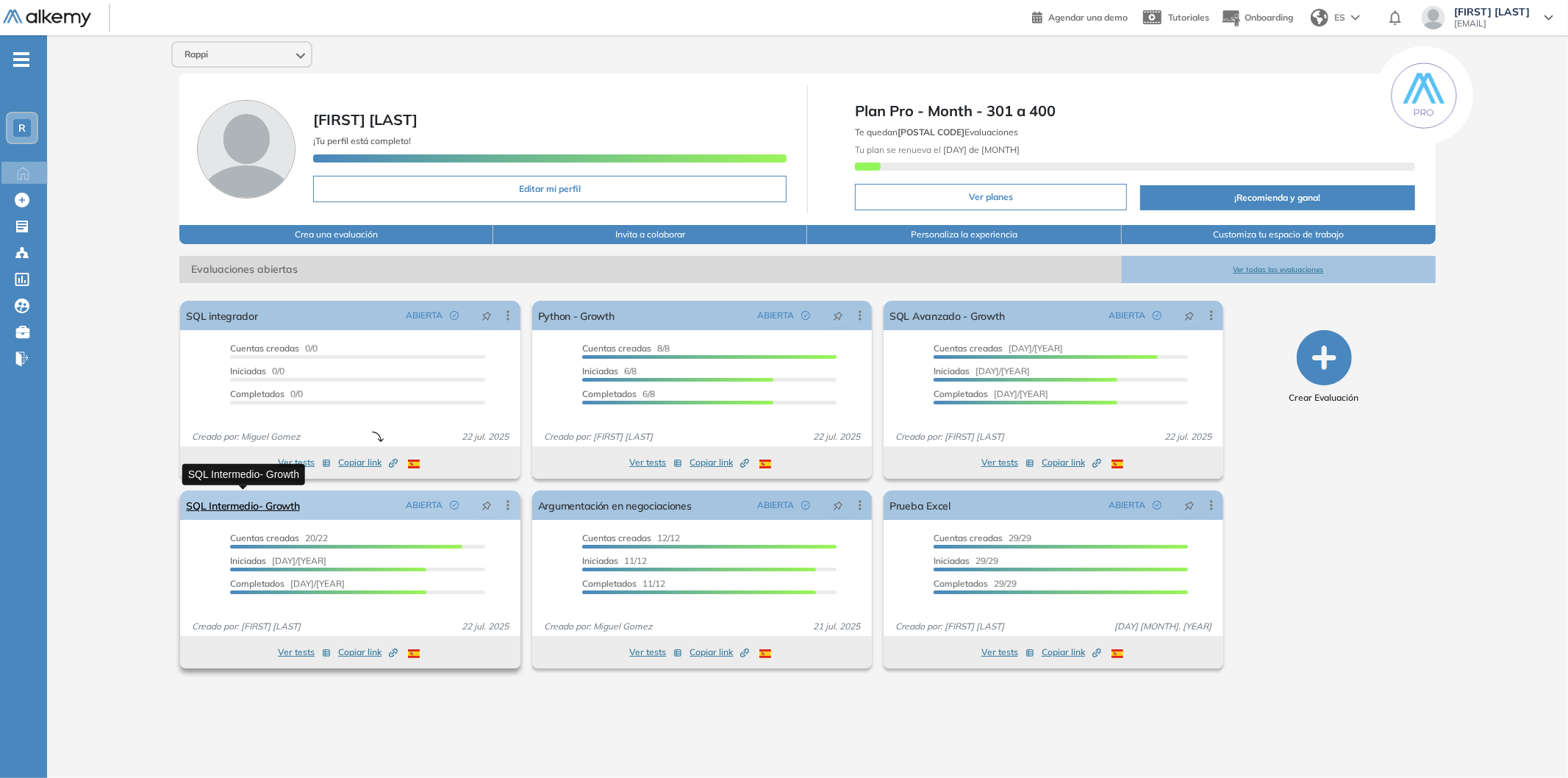 click on "SQL Intermedio- Growth" at bounding box center [243, 505] 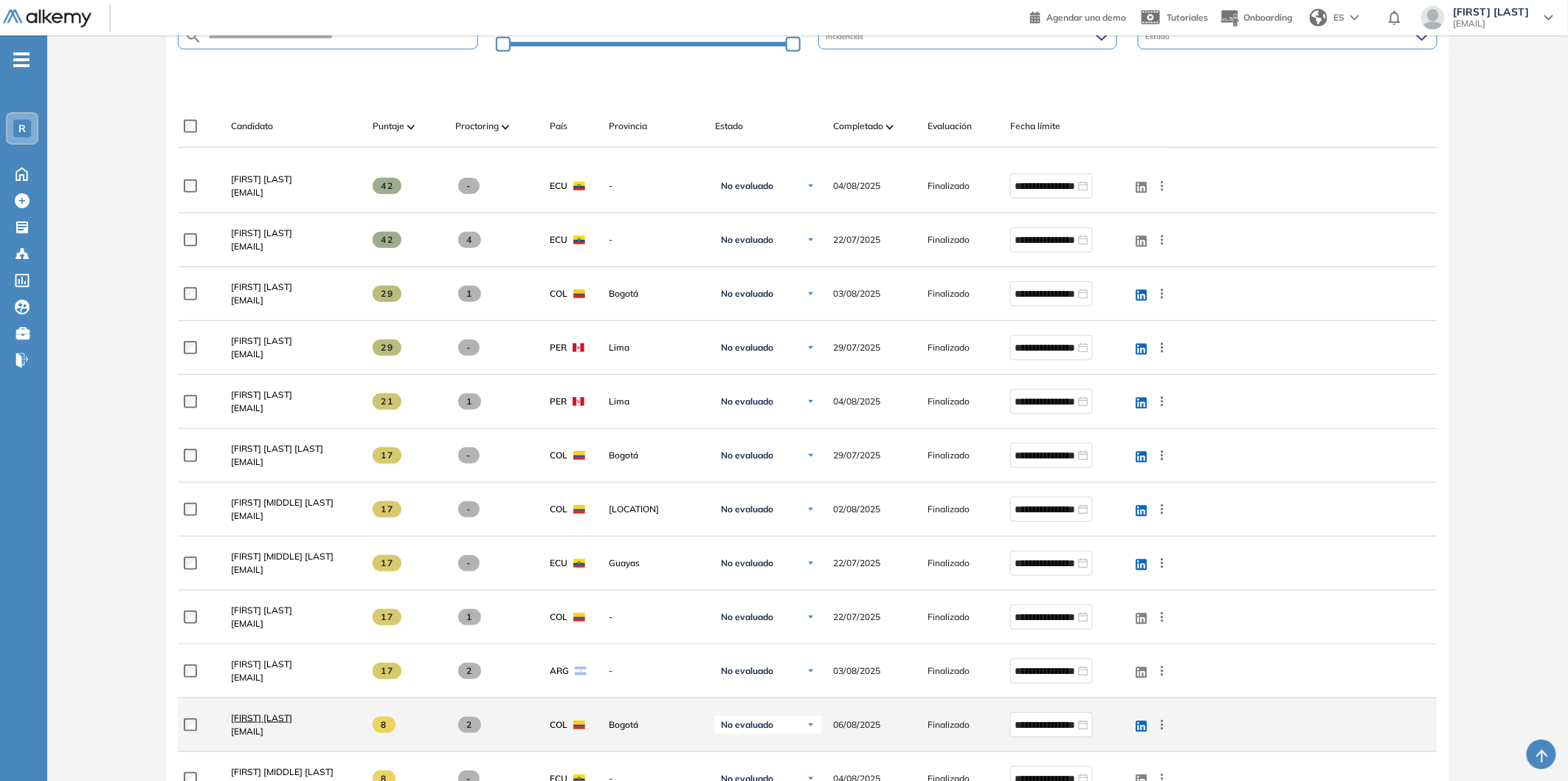 scroll, scrollTop: 328, scrollLeft: 0, axis: vertical 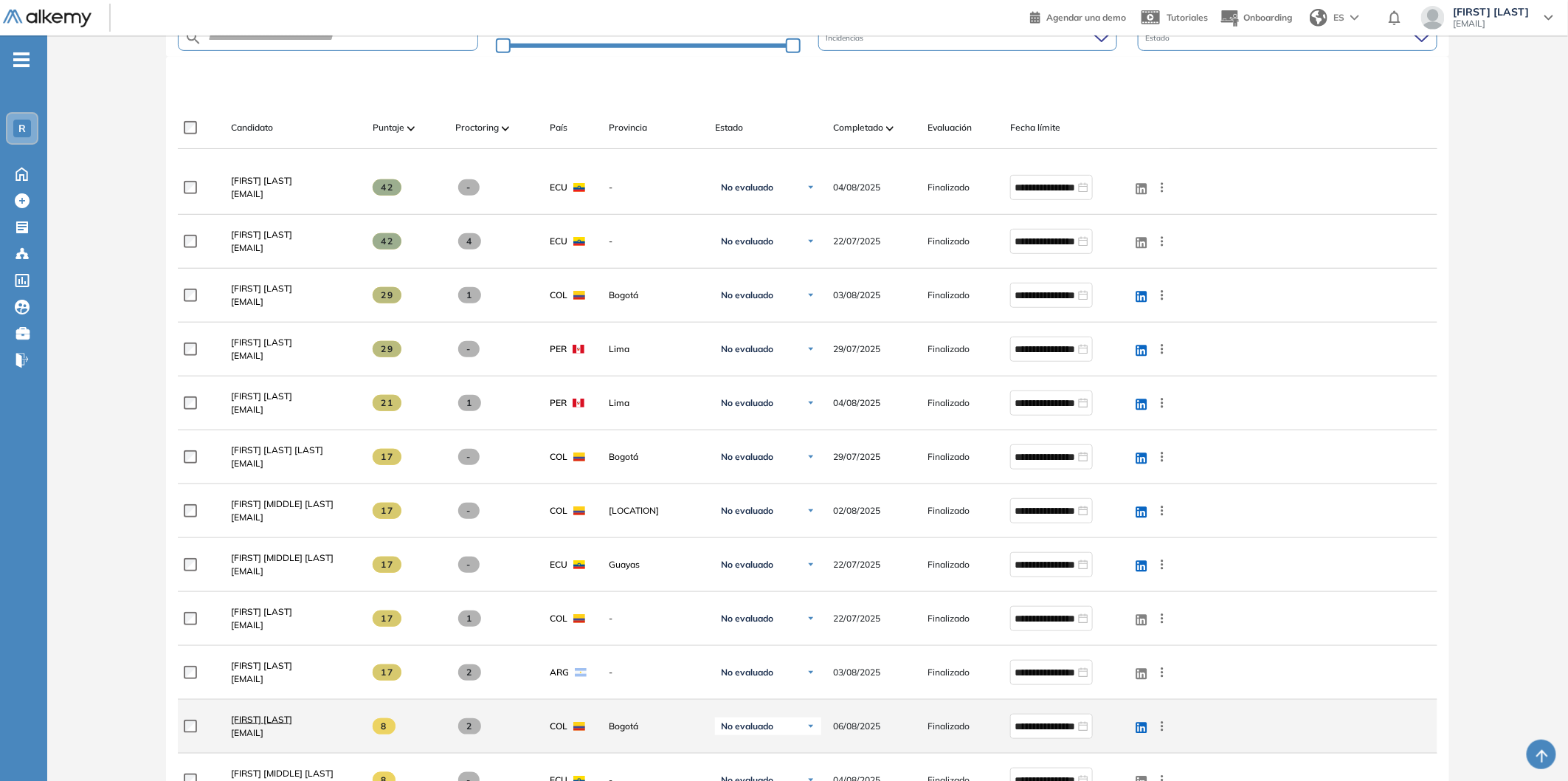 click on "[FIRST] [LAST]" at bounding box center (261, 719) 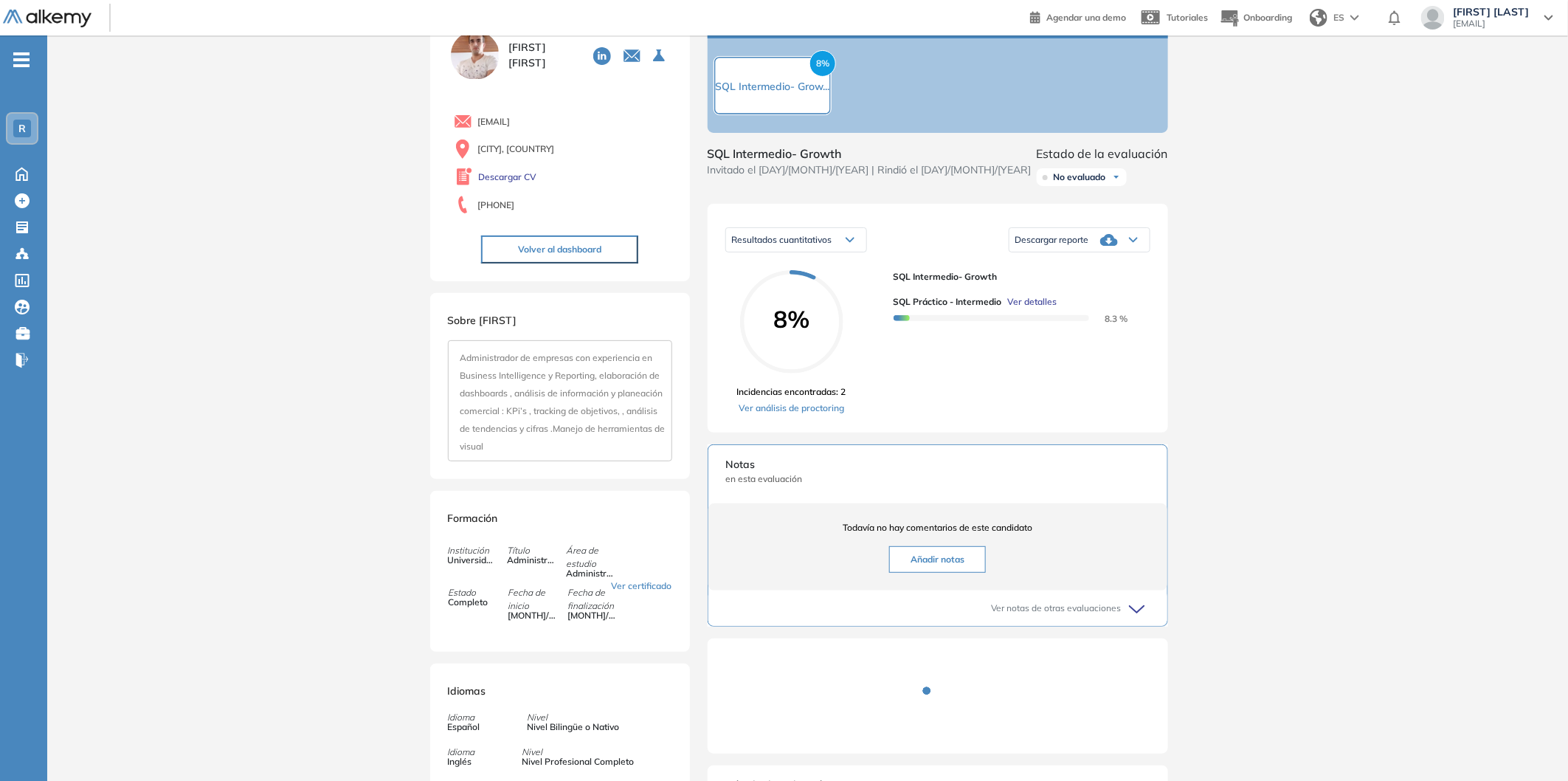 scroll, scrollTop: 230, scrollLeft: 0, axis: vertical 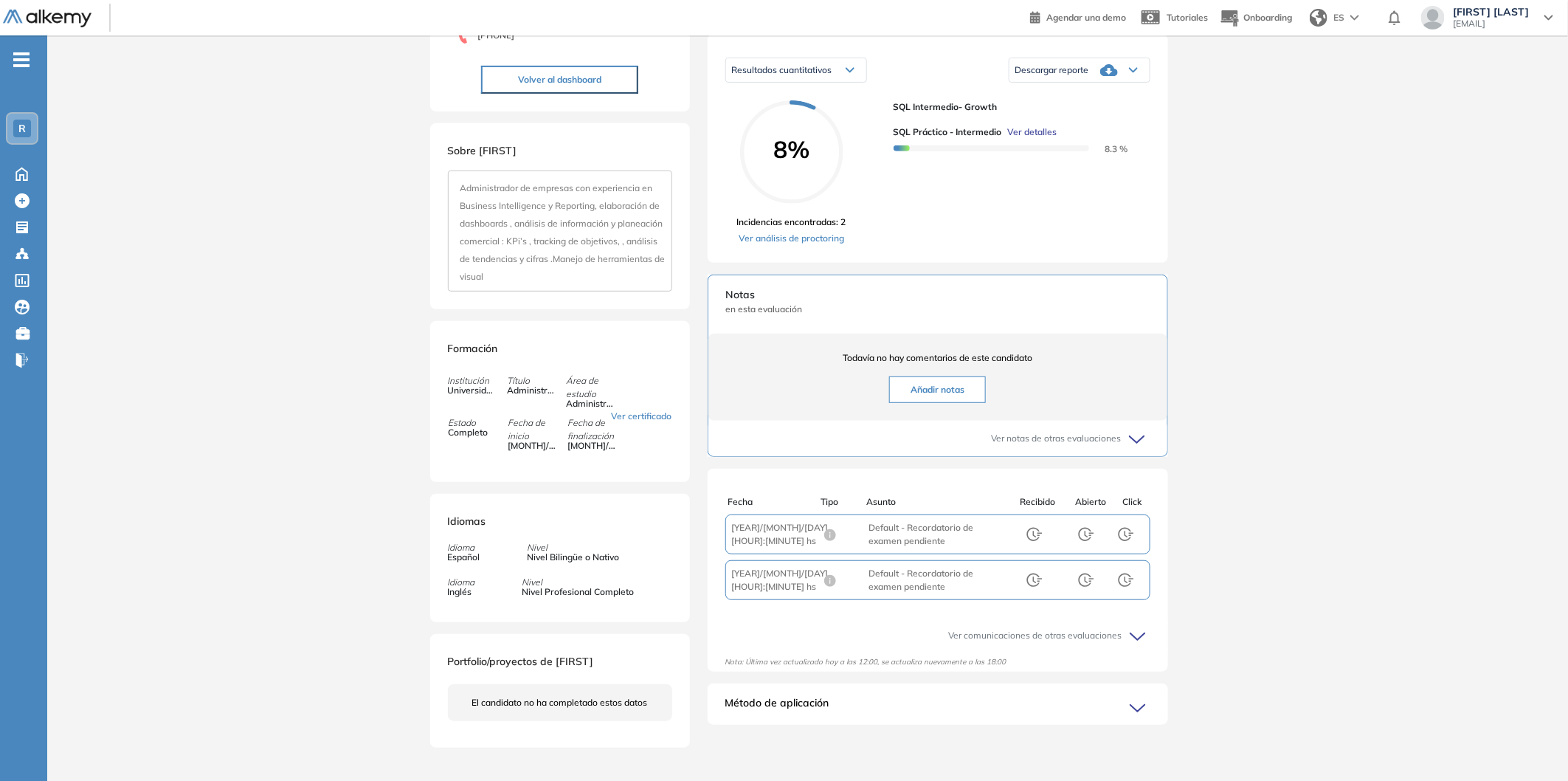 click on "Descargar reporte" at bounding box center (1052, 70) 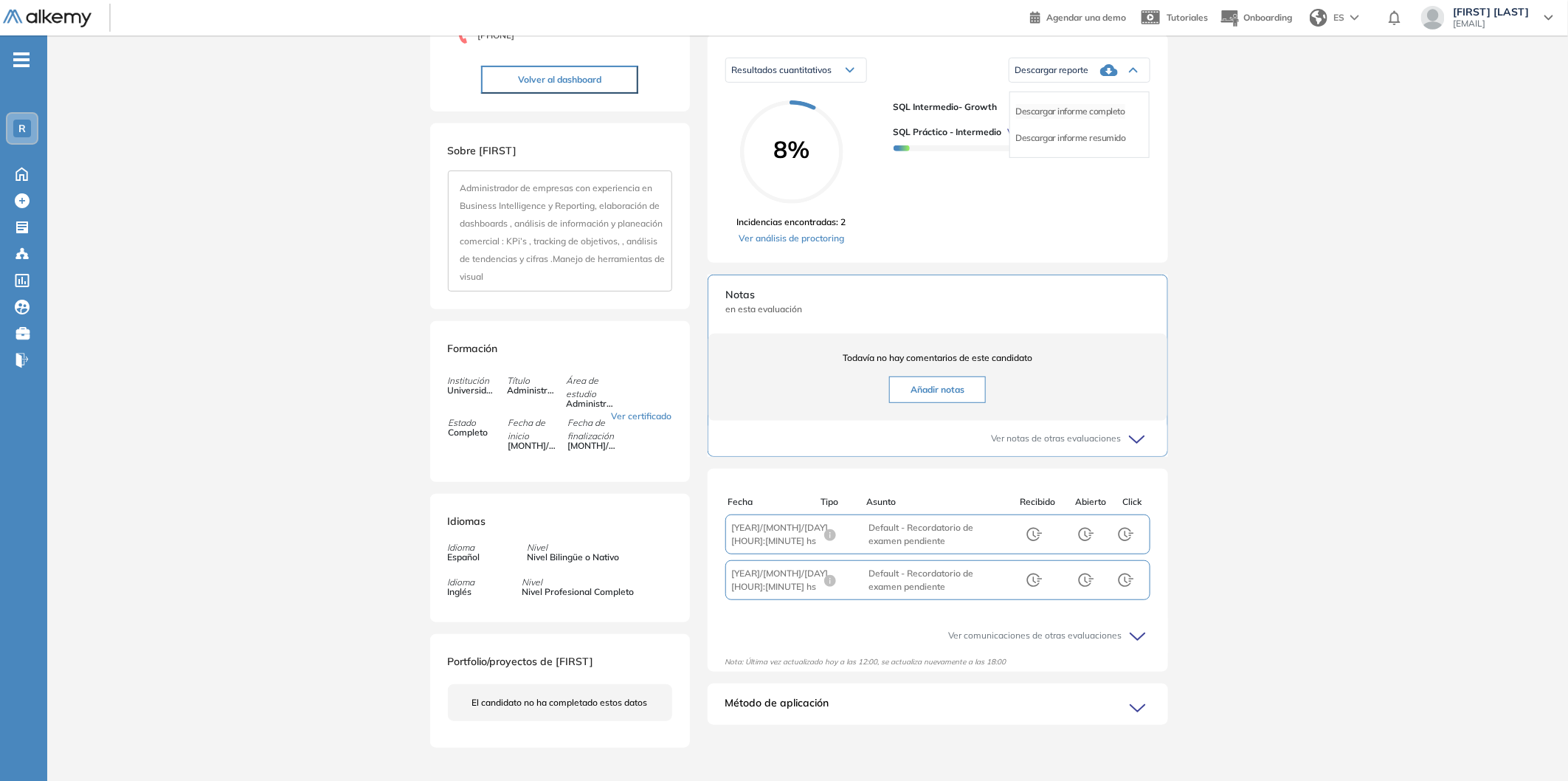 click on "Descargar informe completo" at bounding box center (1071, 111) 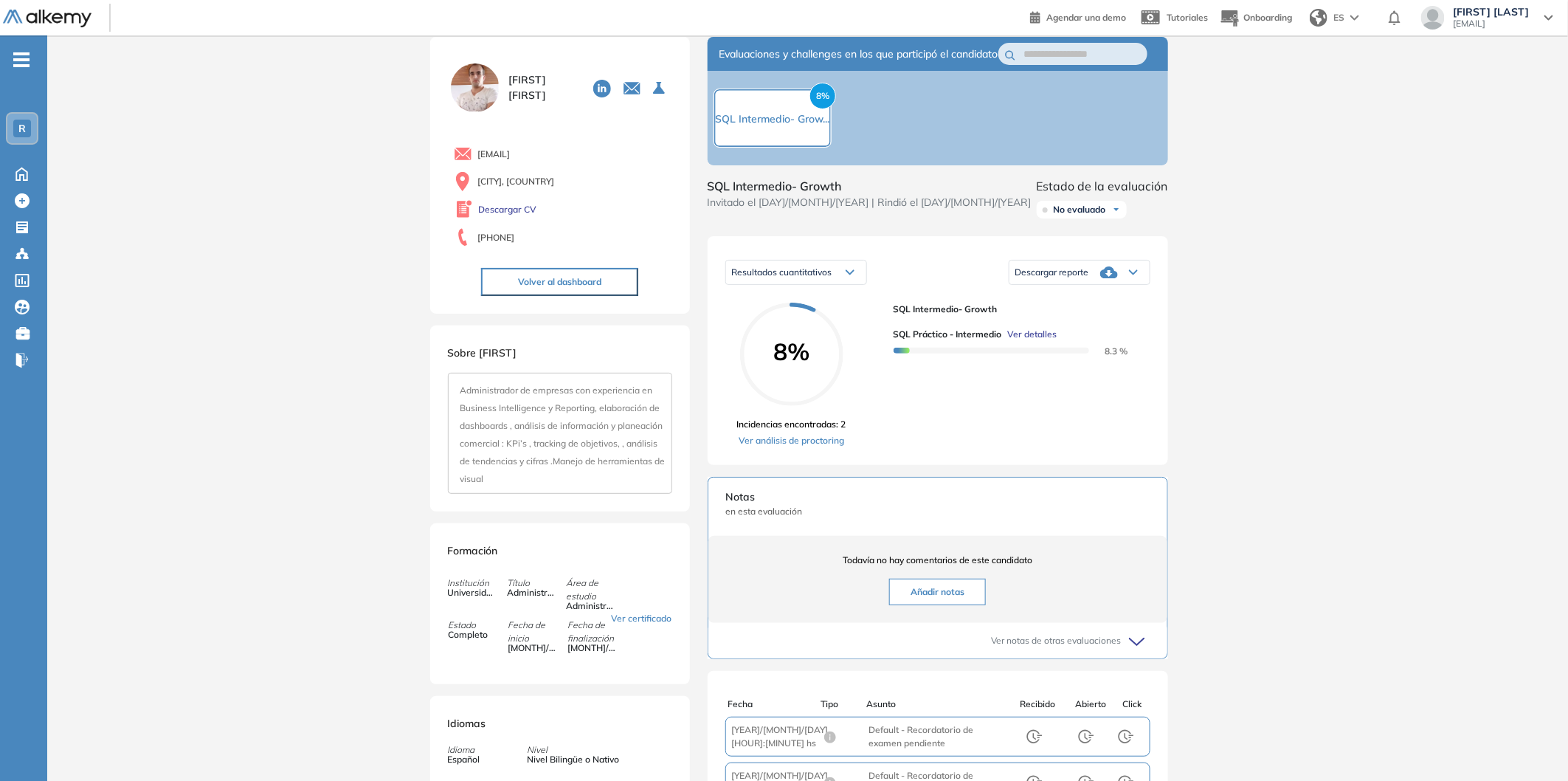 scroll, scrollTop: 0, scrollLeft: 0, axis: both 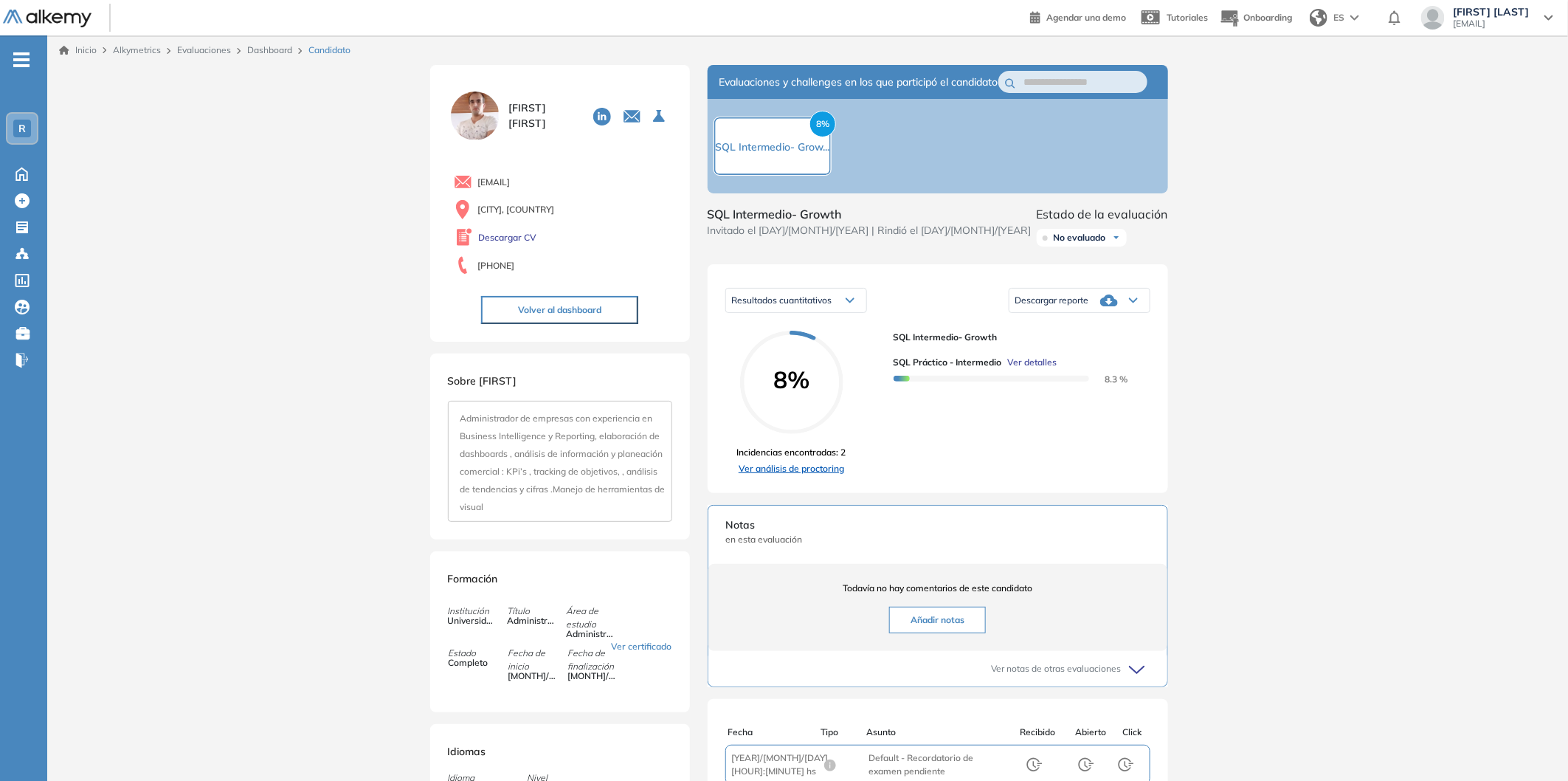 click on "Ver análisis de proctoring" at bounding box center (792, 469) 